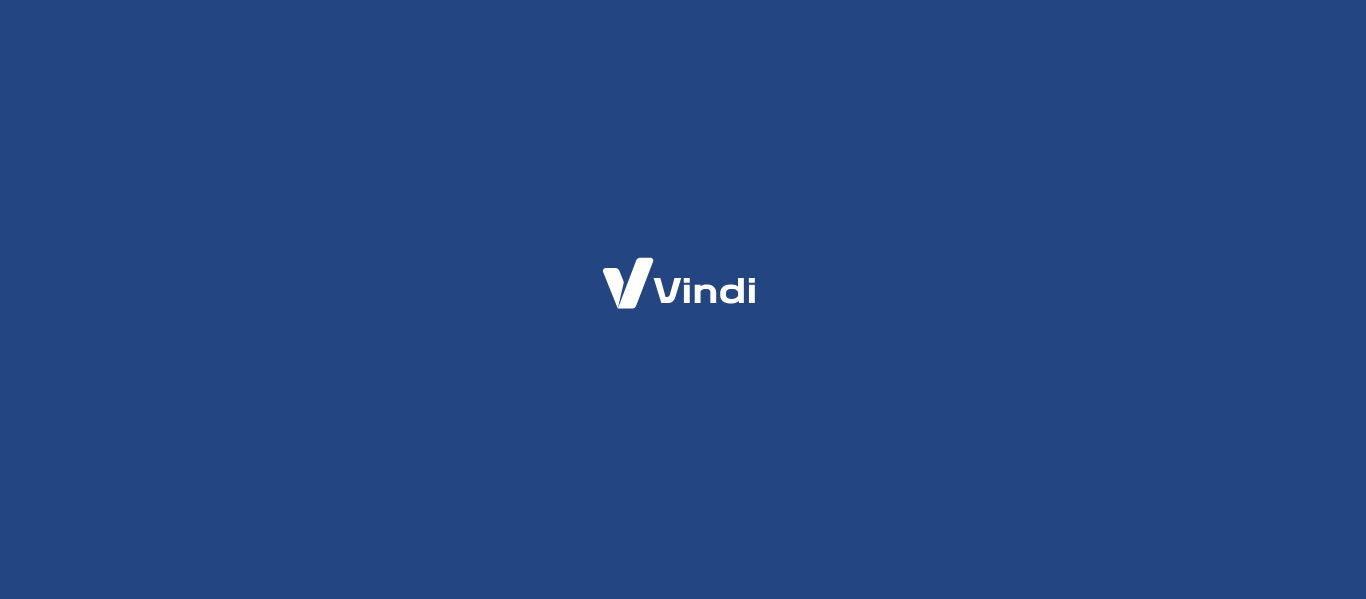scroll, scrollTop: 0, scrollLeft: 0, axis: both 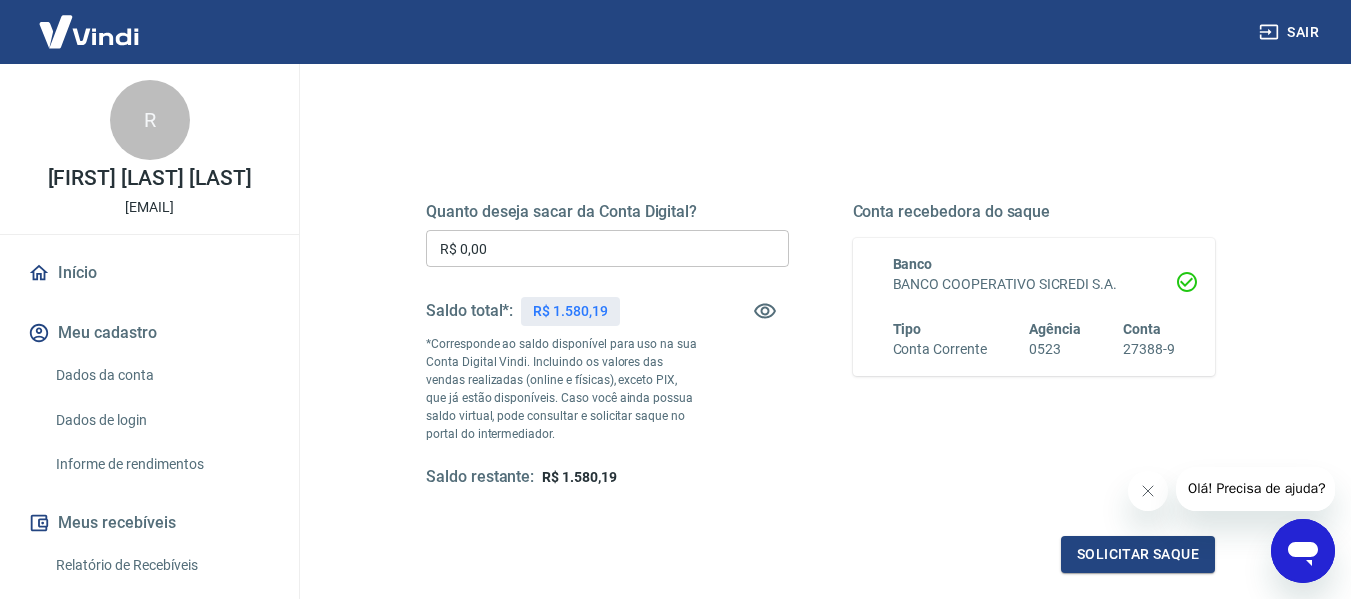 click on "Quanto deseja sacar da Conta Digital?" at bounding box center (607, 212) 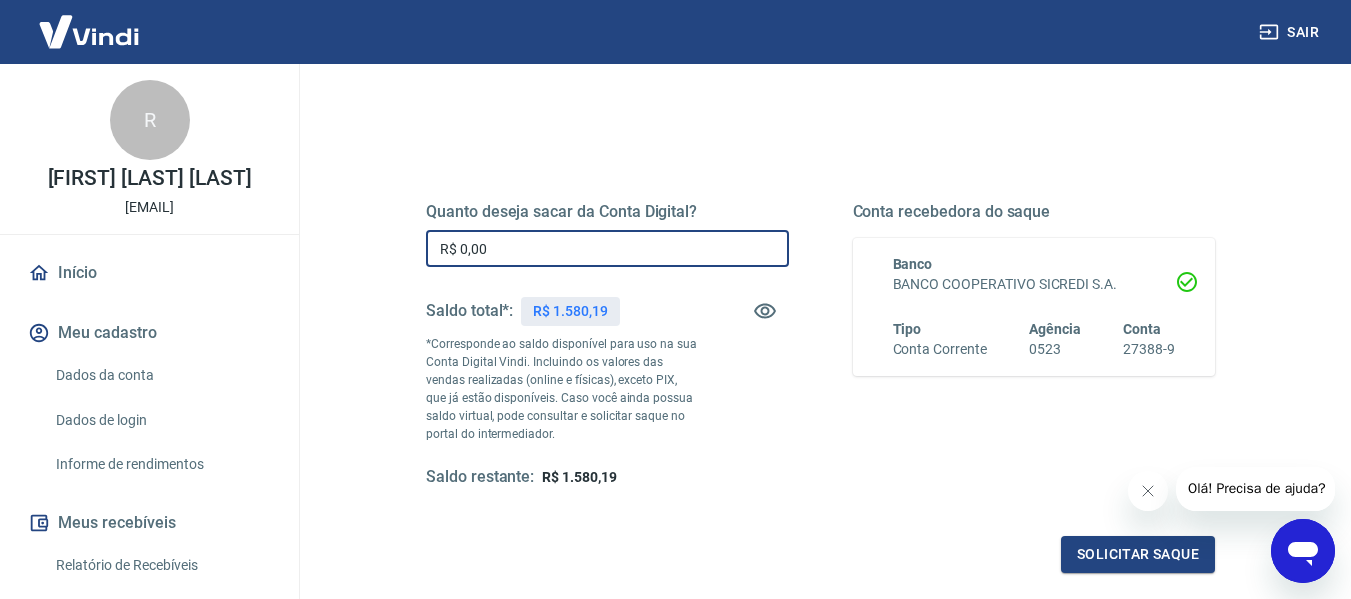 click on "R$ 0,00" at bounding box center (607, 248) 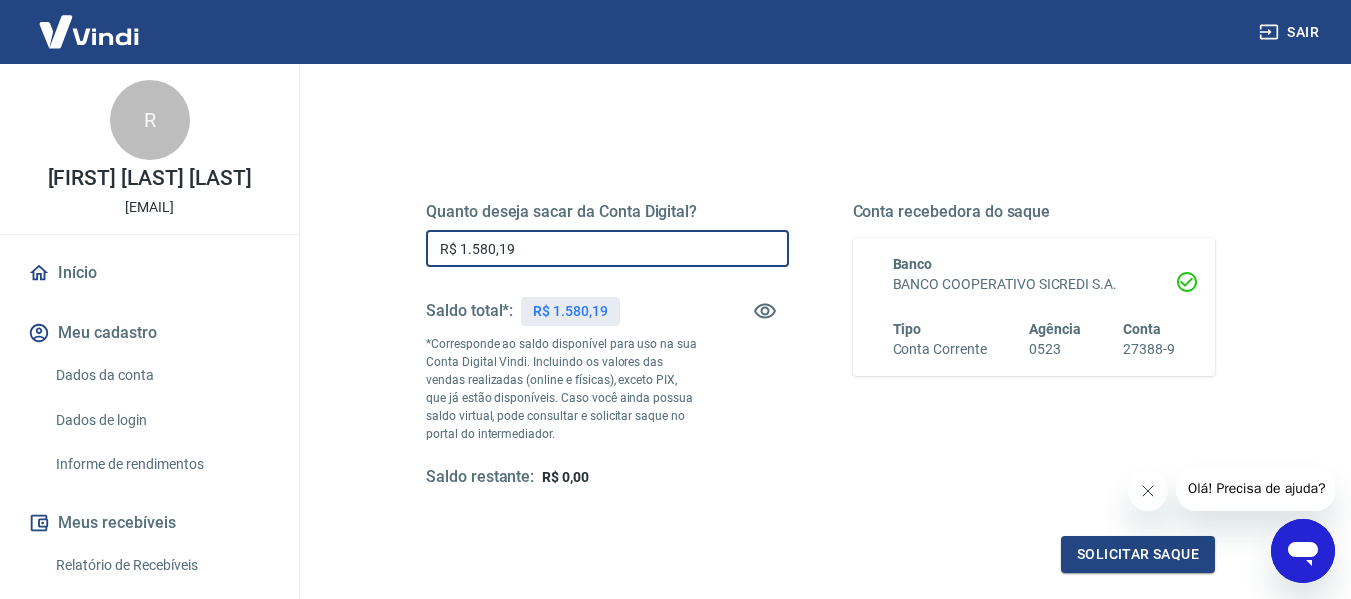 type on "R$ 1.580,19" 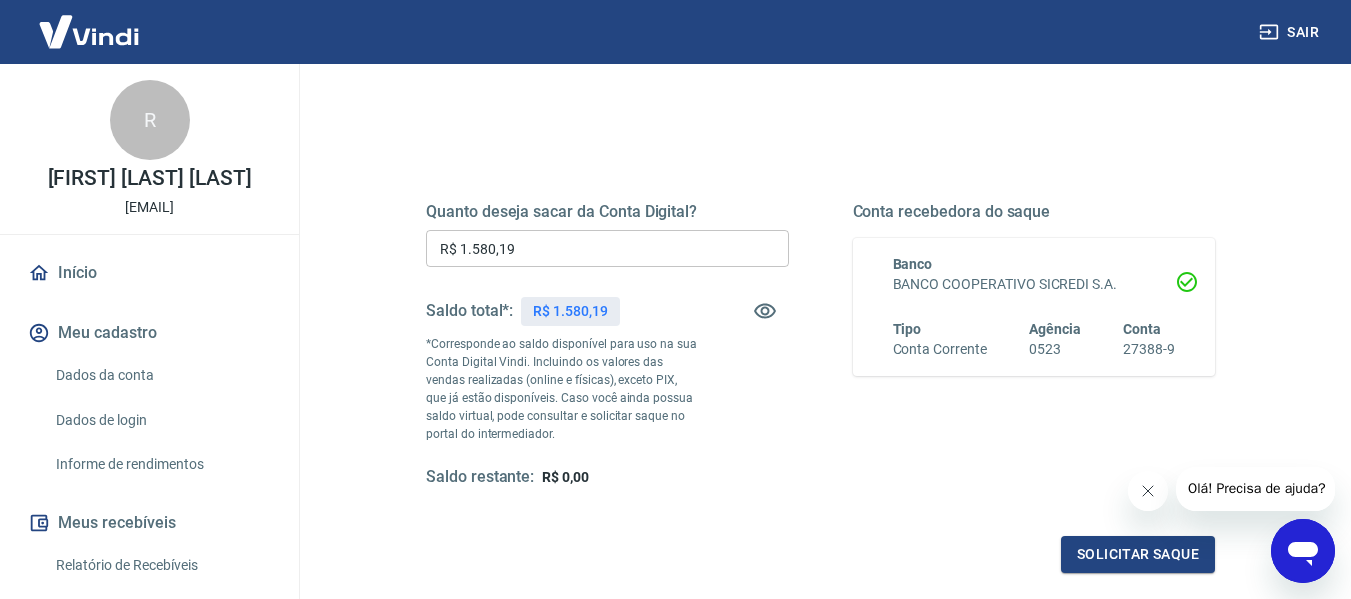 click 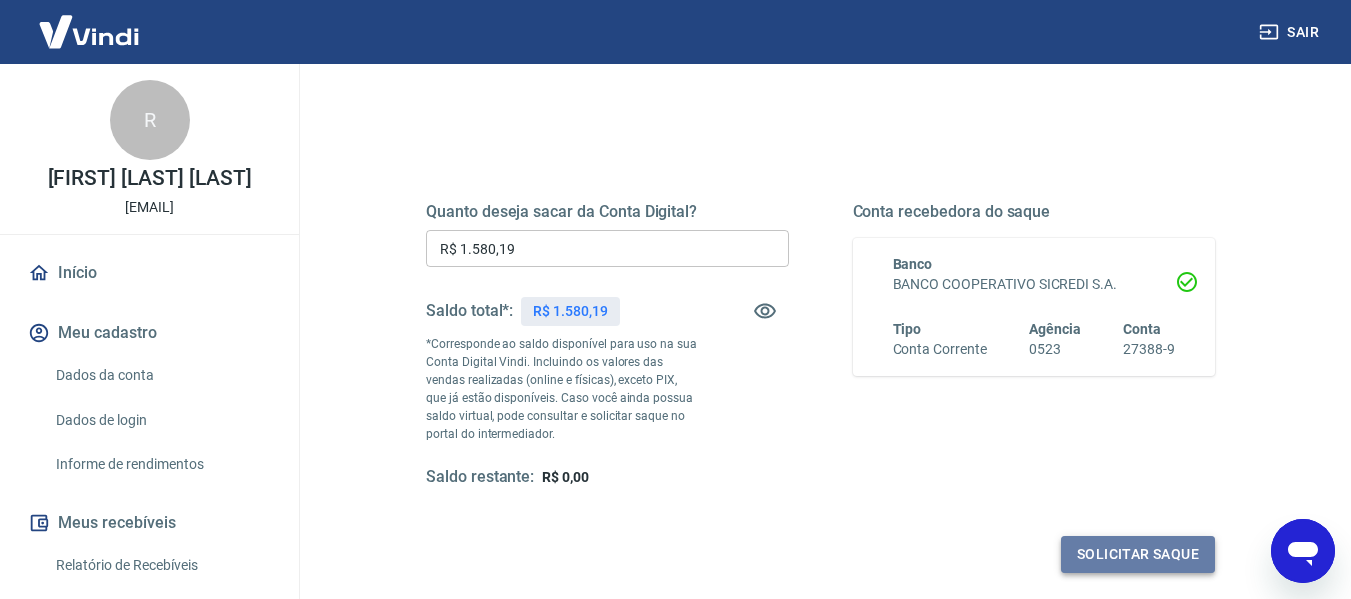 click on "Solicitar saque" at bounding box center [1138, 554] 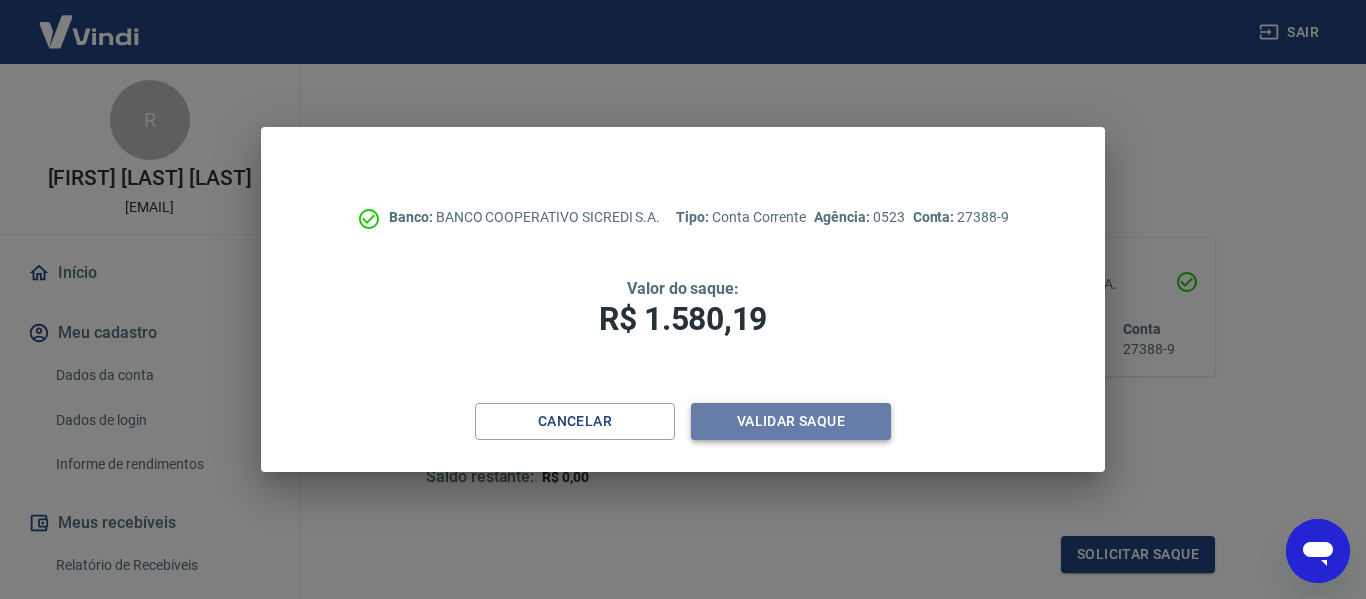 click on "Validar saque" at bounding box center (791, 421) 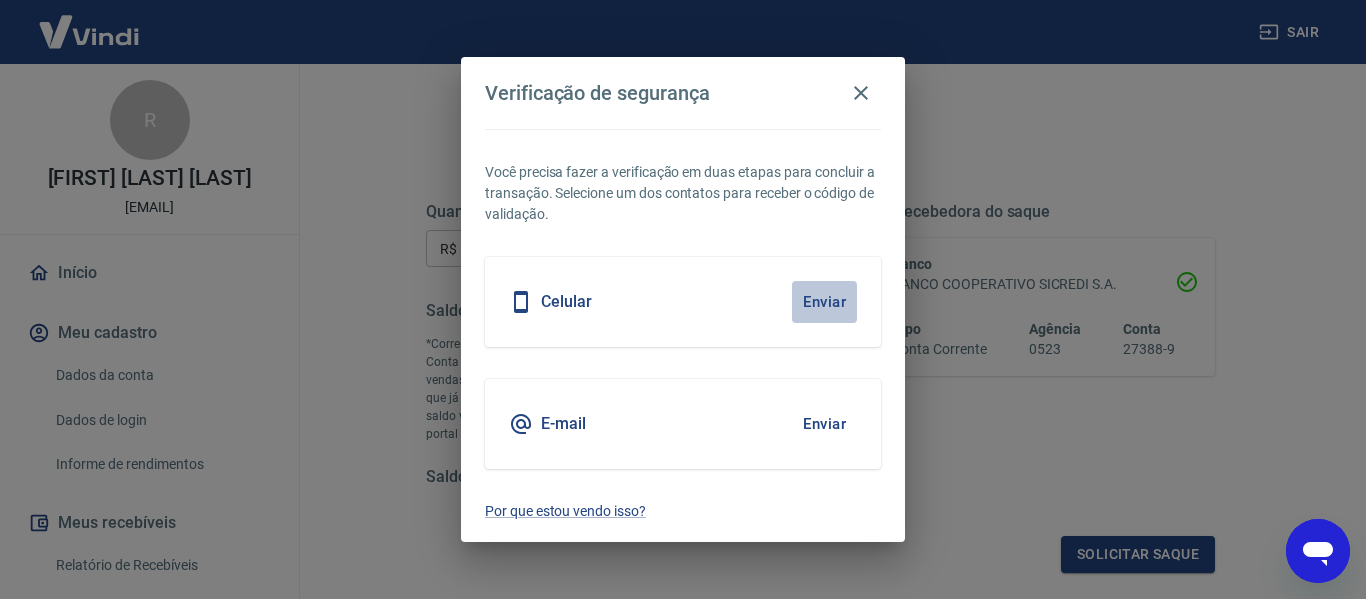 click on "Enviar" at bounding box center [824, 302] 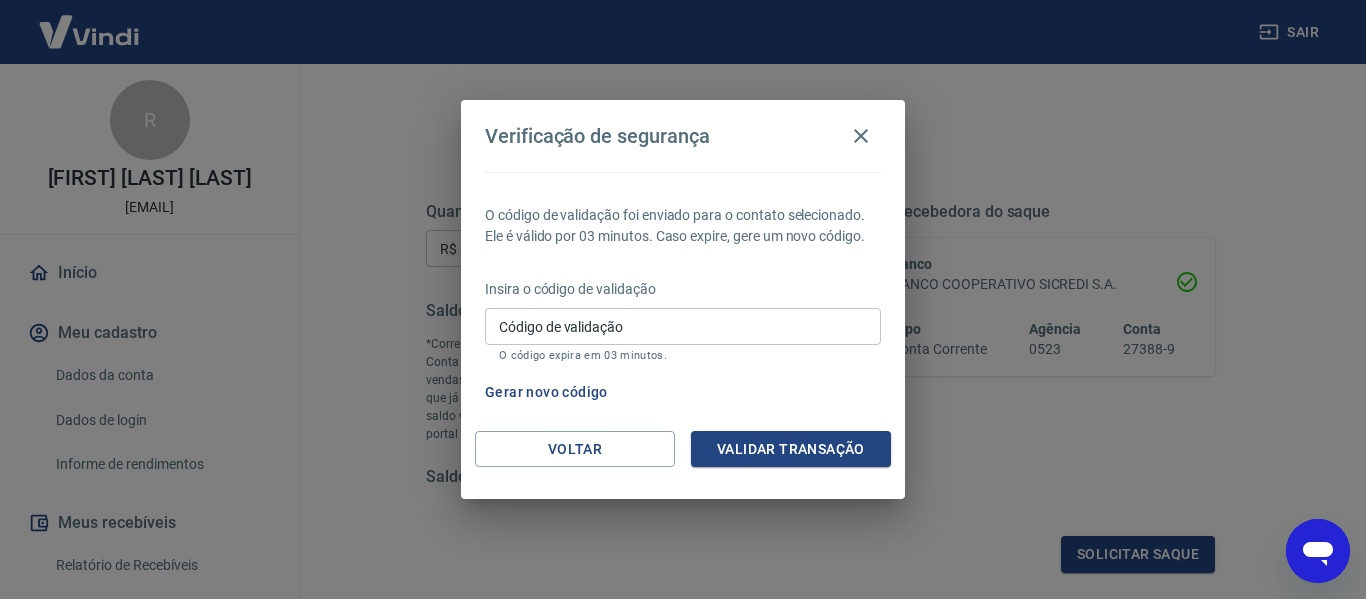 click on "Código de validação" at bounding box center [683, 326] 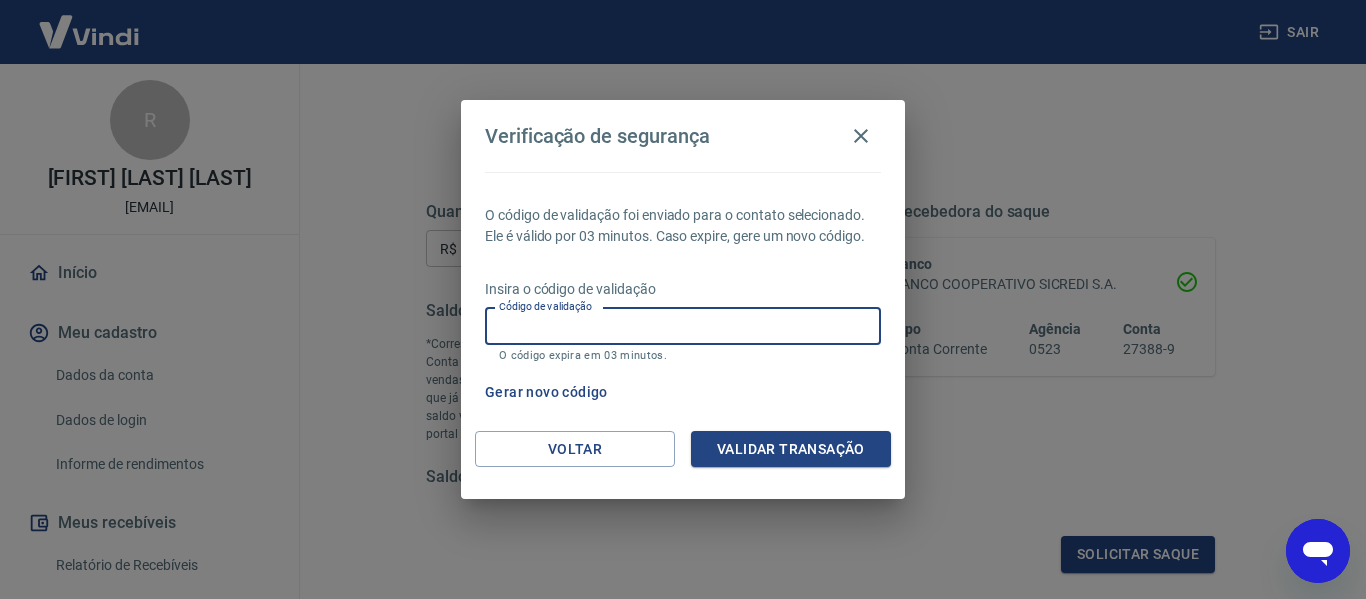 click on "Código de validação" at bounding box center [683, 326] 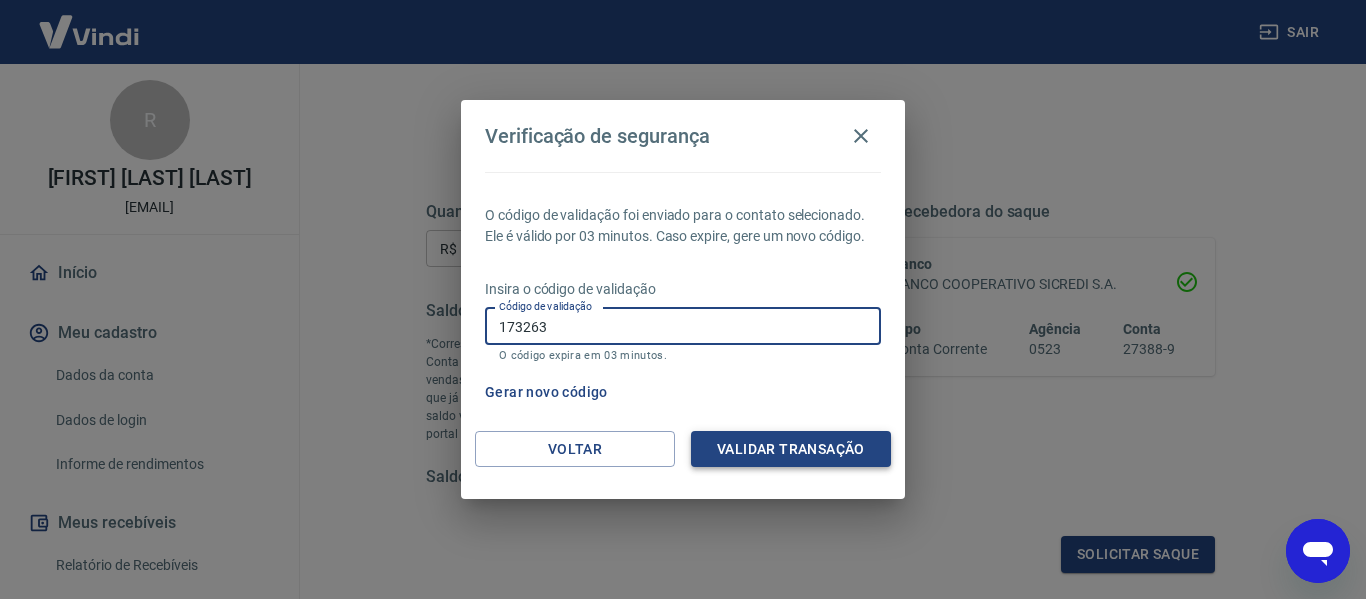 type on "173263" 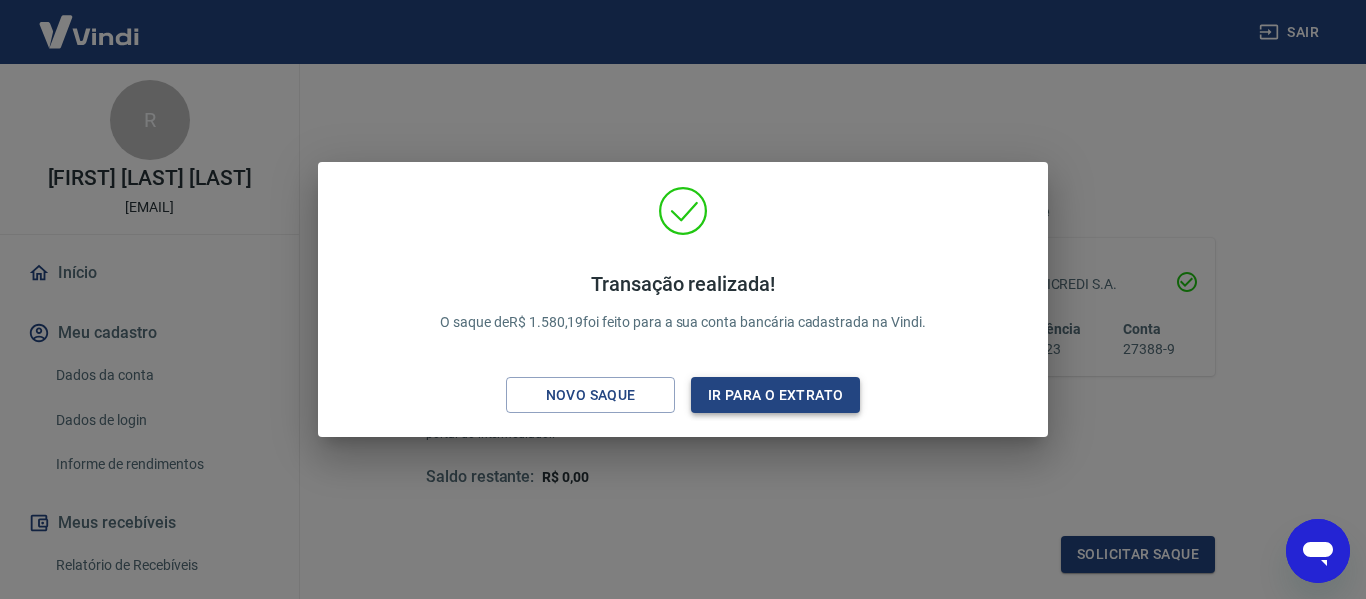 click on "Ir para o extrato" at bounding box center (775, 395) 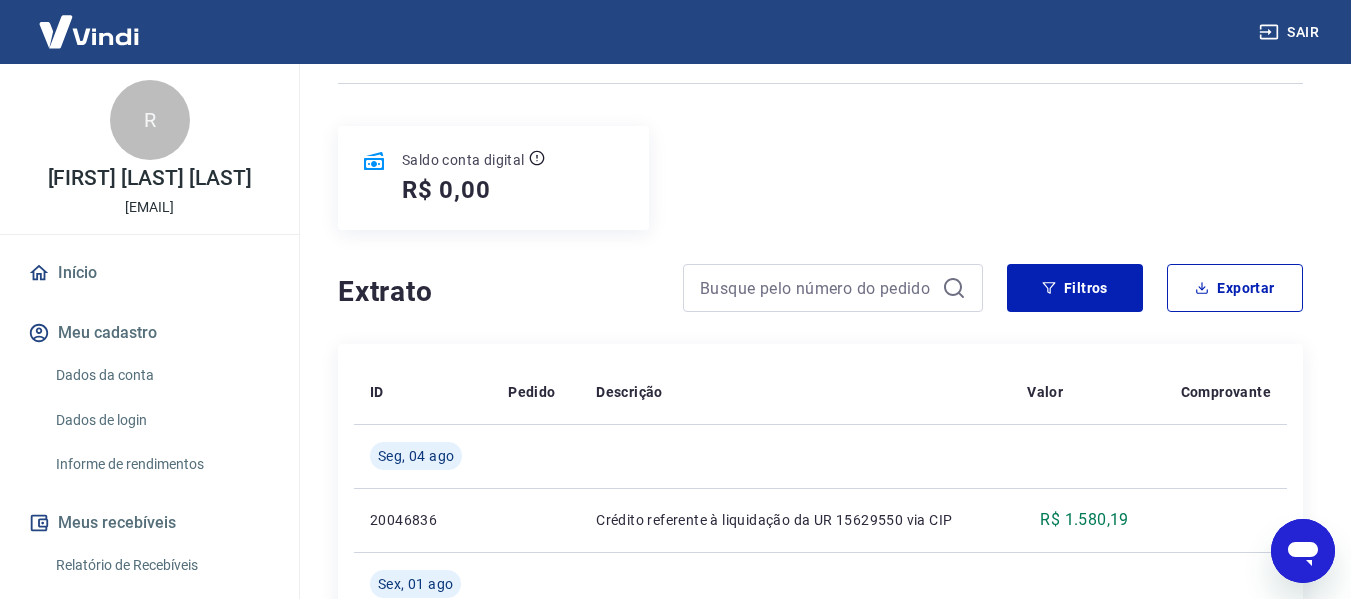 scroll, scrollTop: 499, scrollLeft: 0, axis: vertical 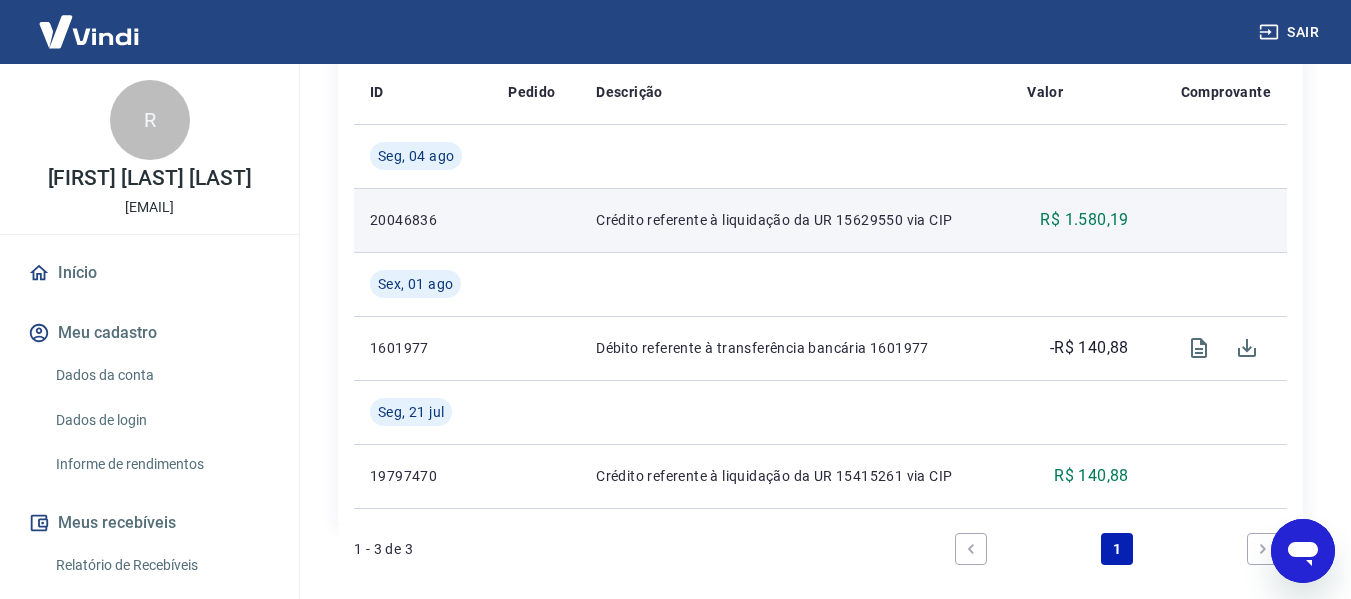 click on "R$ 1.580,19" at bounding box center (1084, 220) 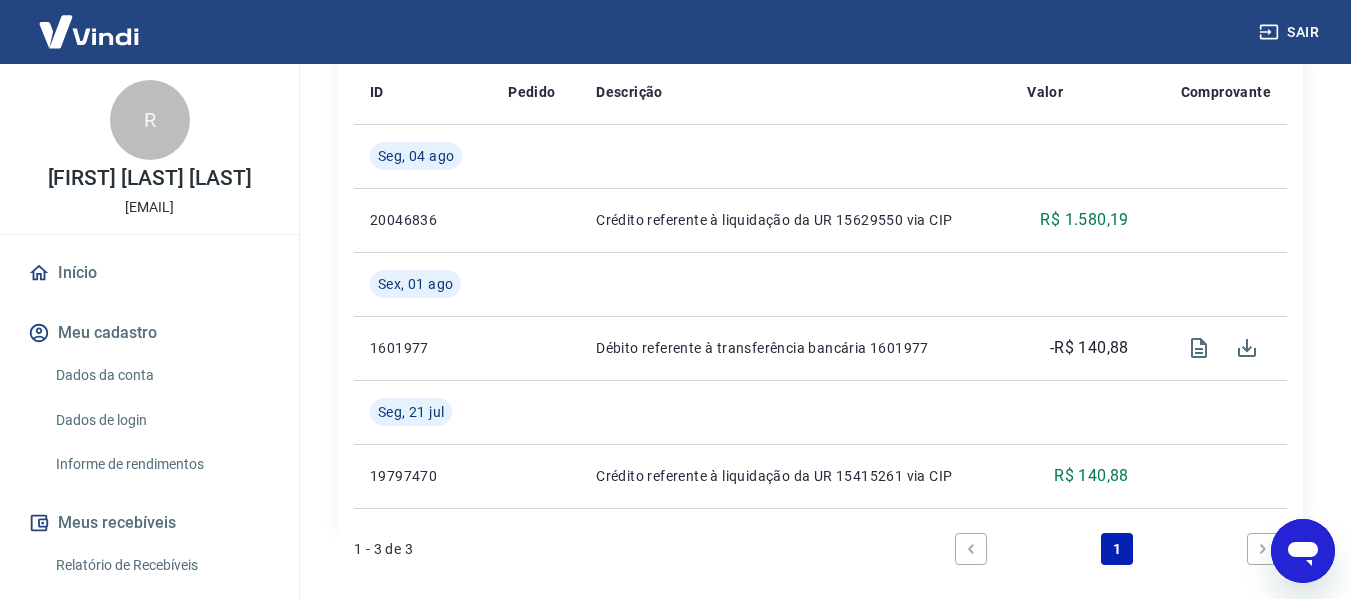 click 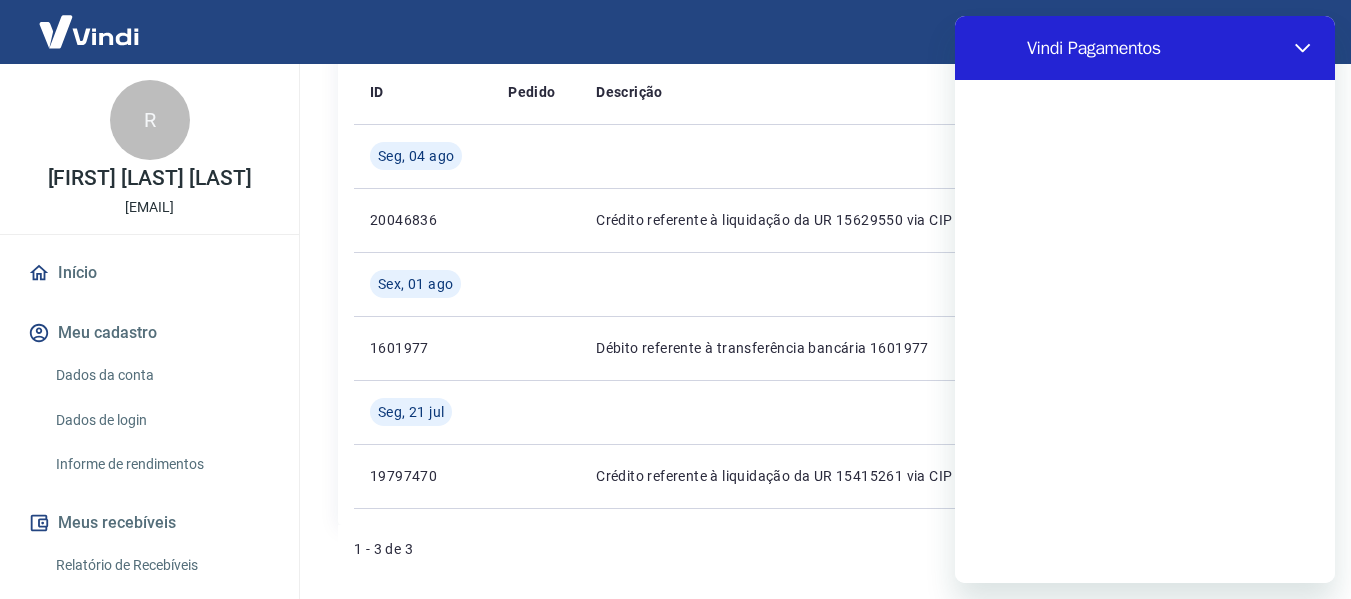 scroll, scrollTop: 0, scrollLeft: 0, axis: both 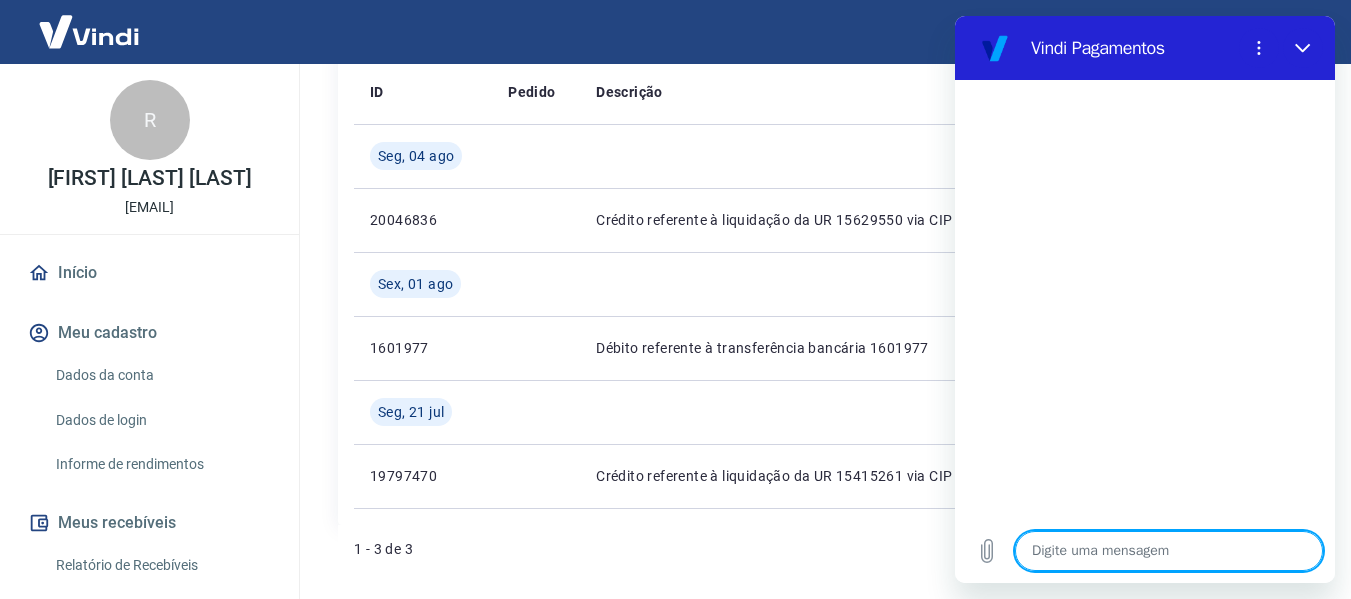 click at bounding box center (1169, 551) 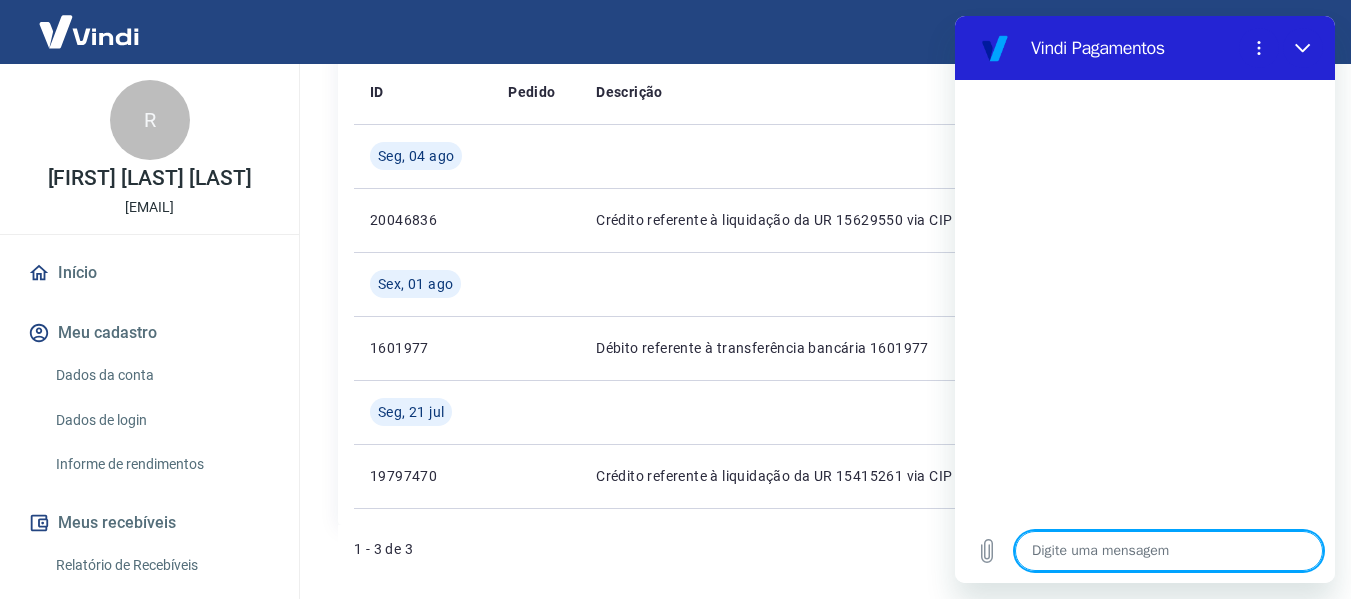 type on "d" 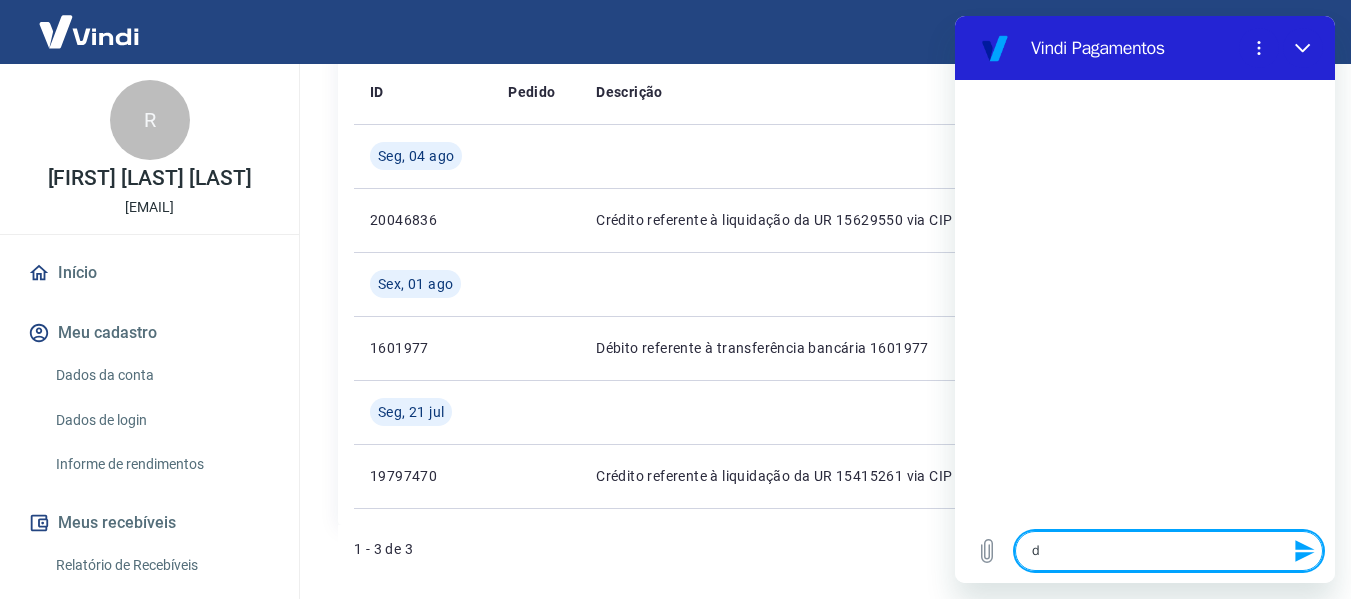 type on "du" 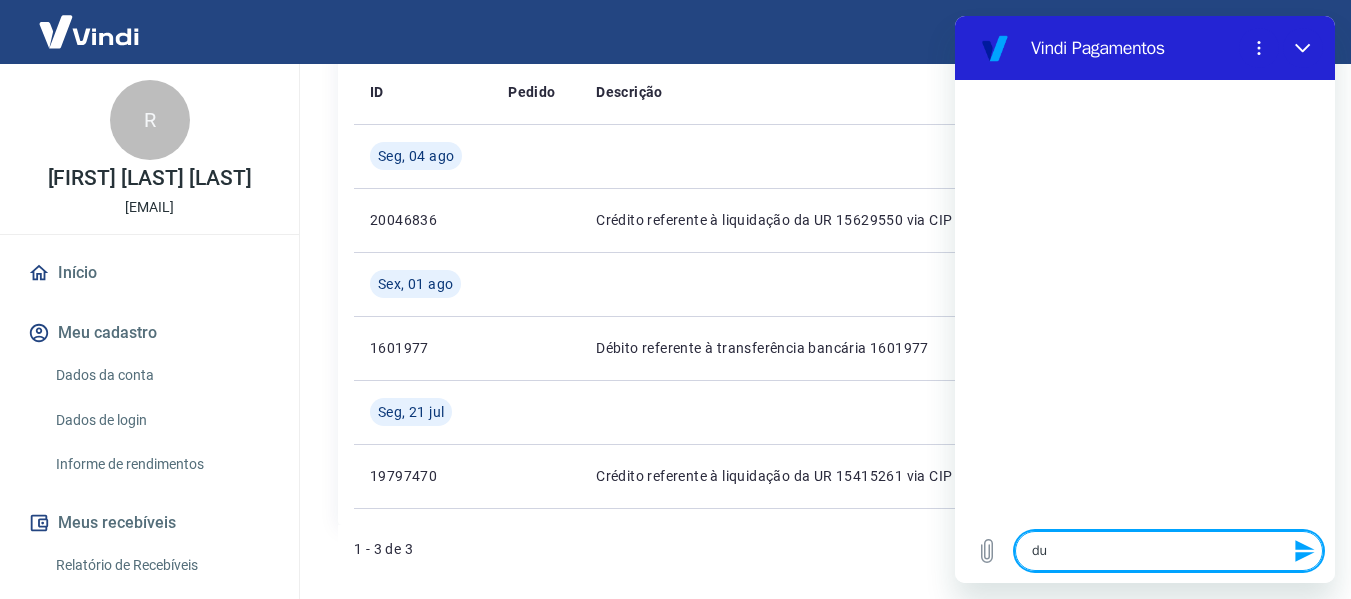 type on "duv" 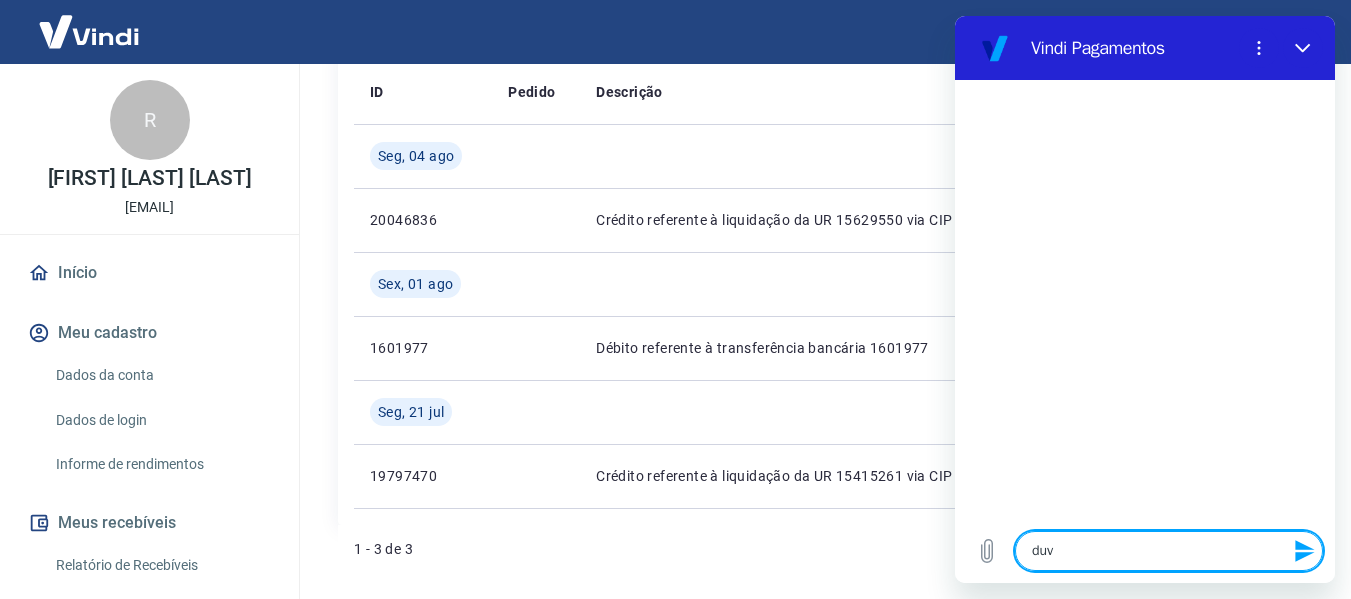 type on "duvi" 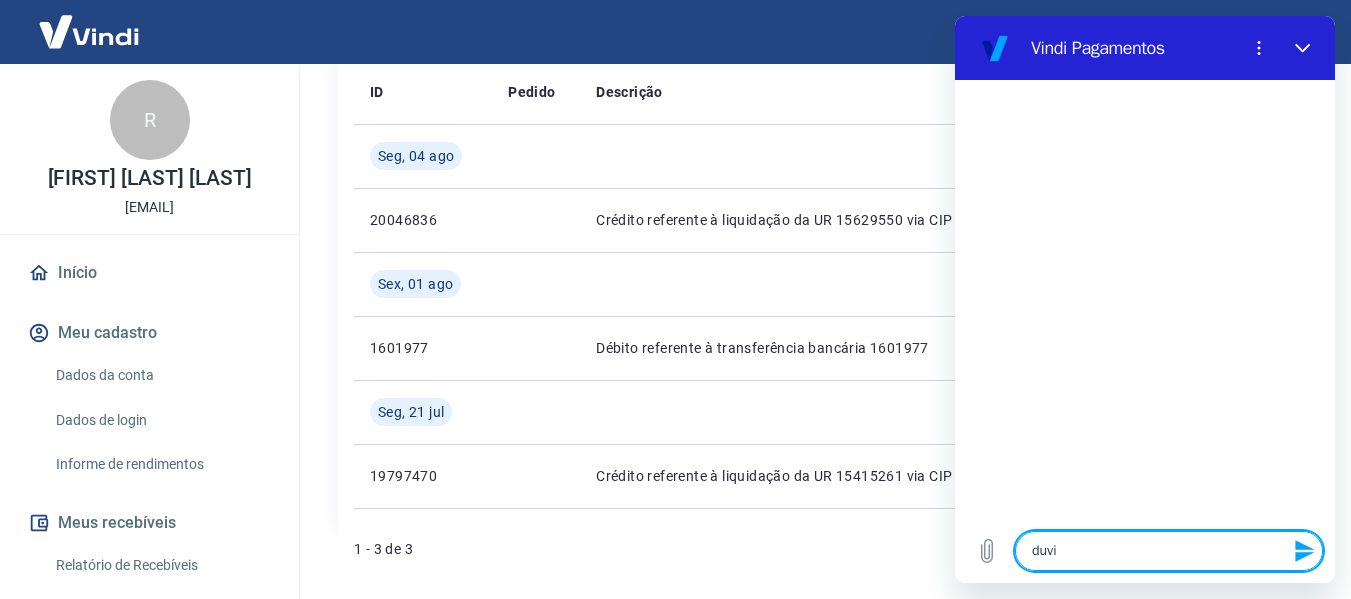 type on "duvid" 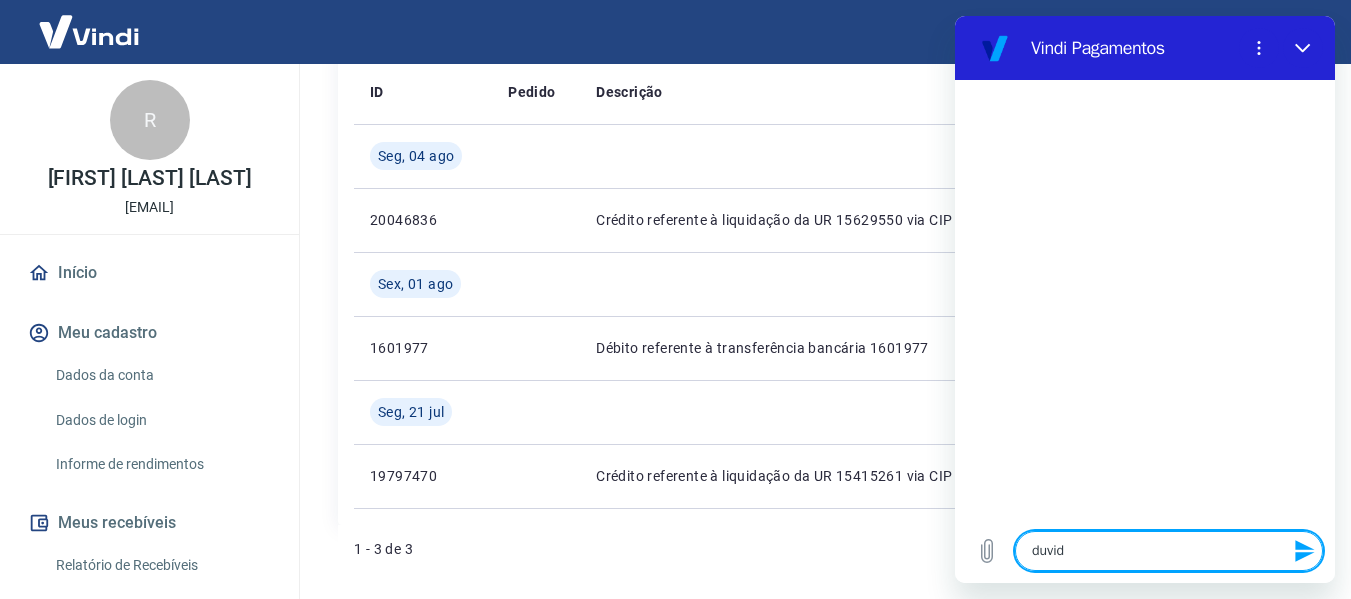 type on "duvida" 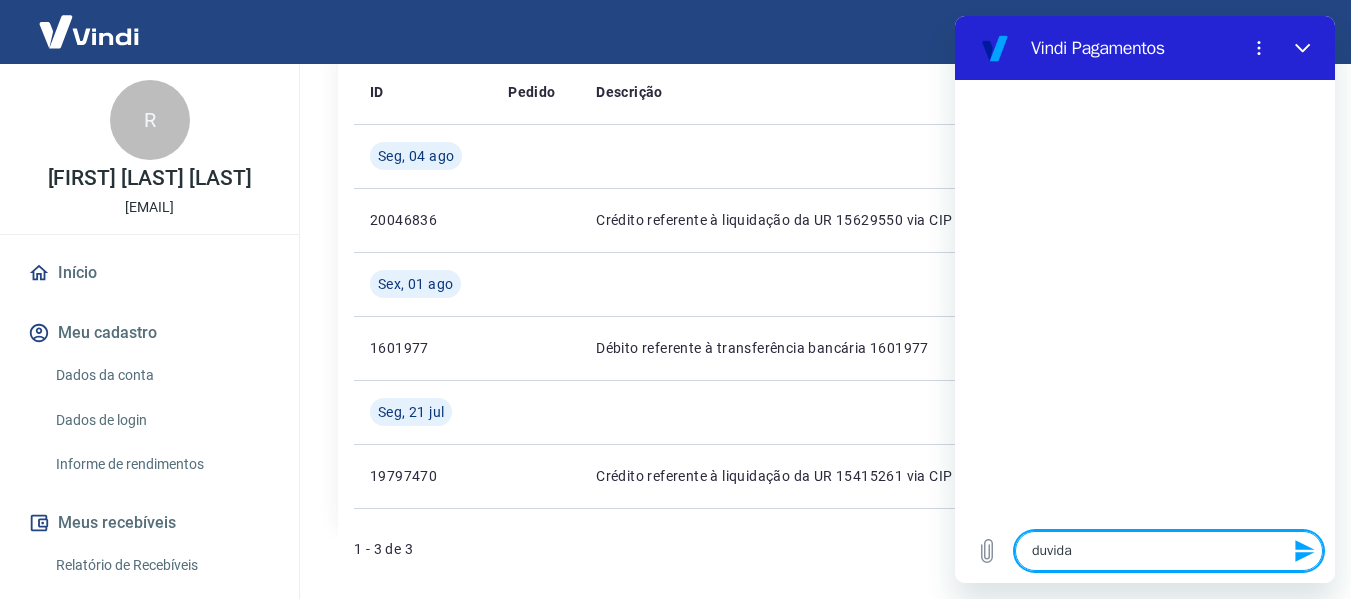 type on "duvida" 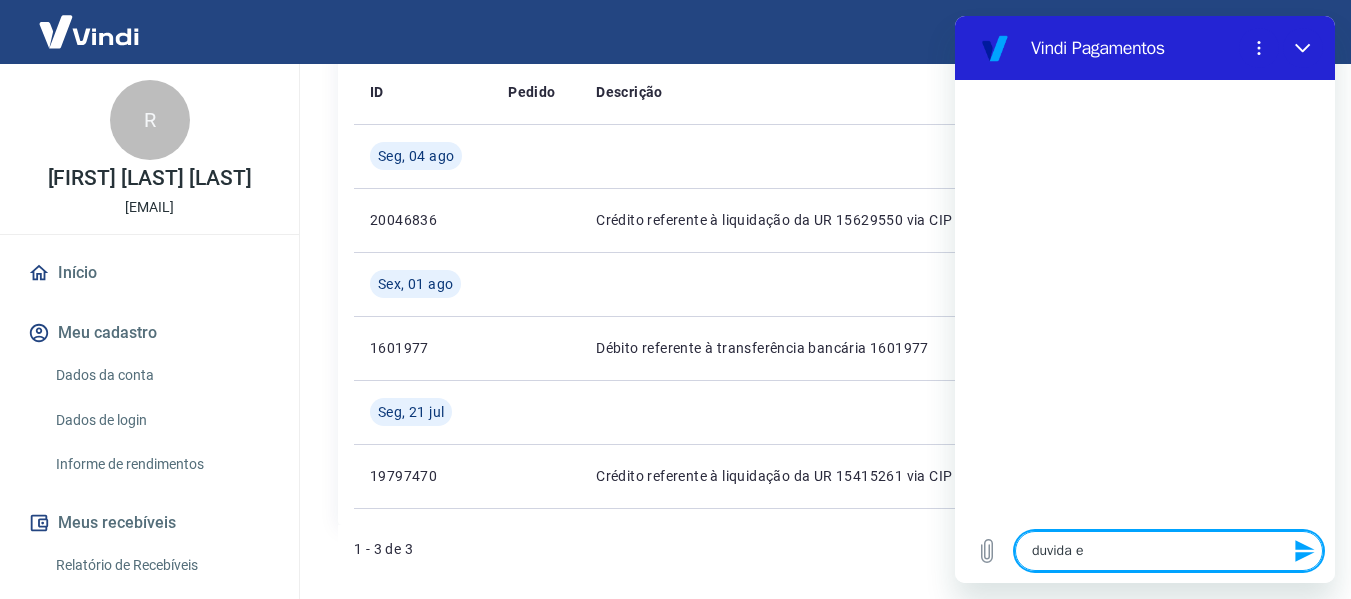 type on "duvida" 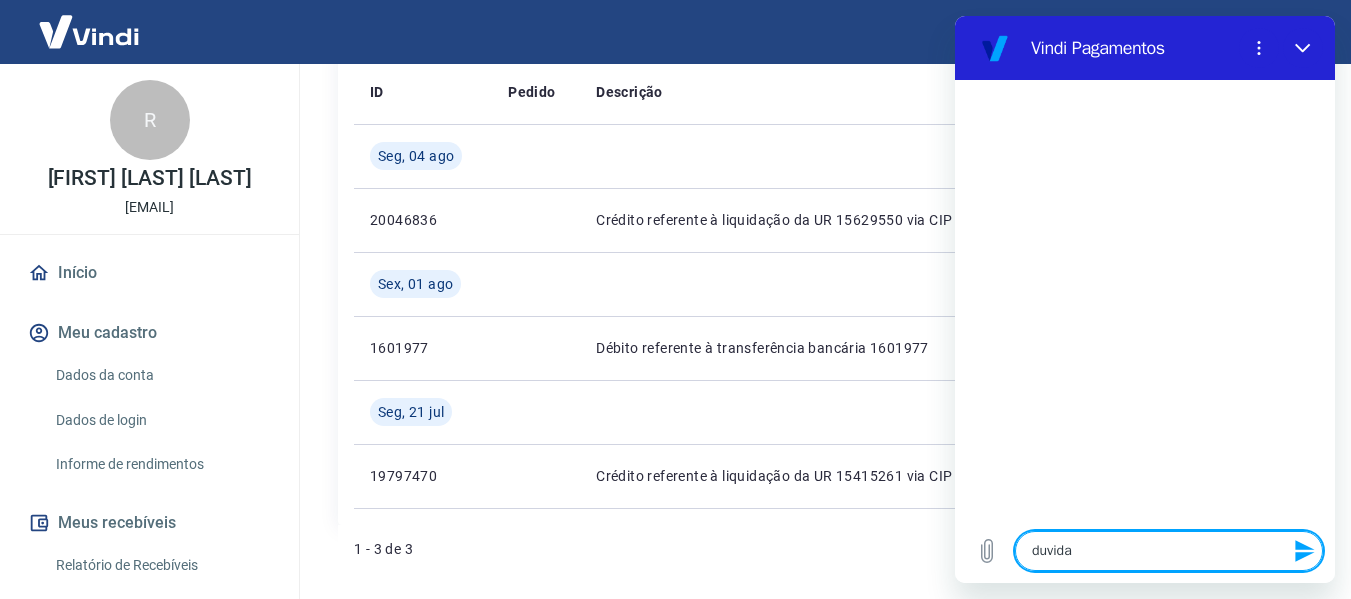 type on "duvida n" 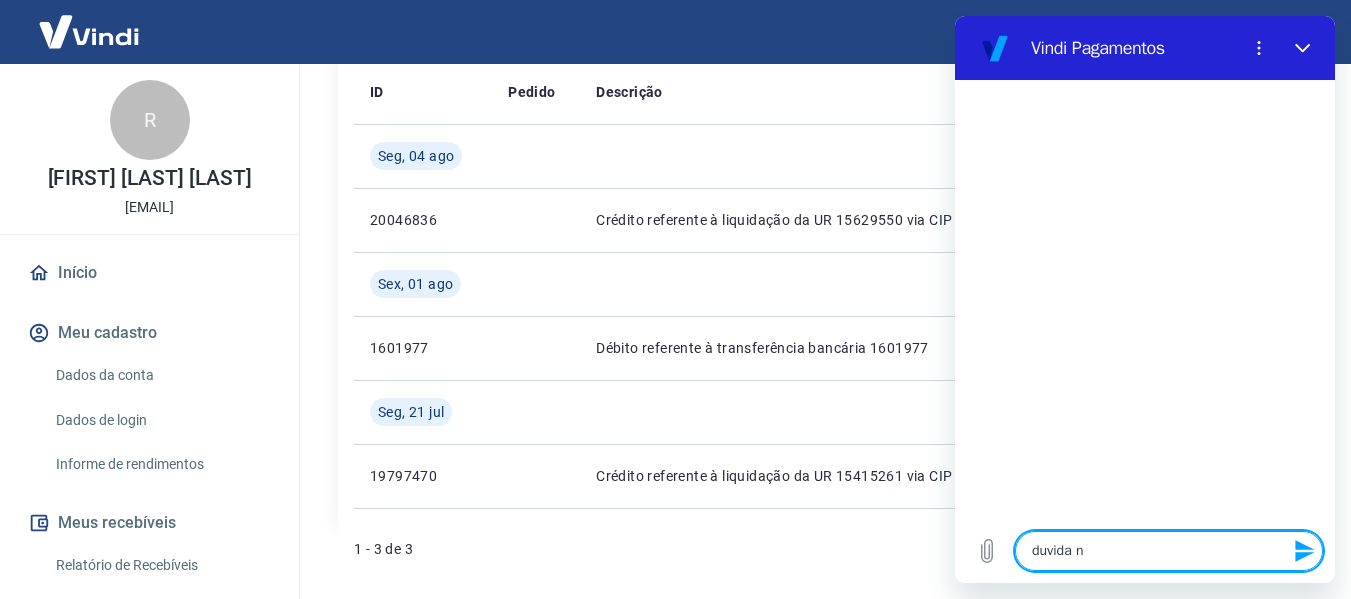 type on "duvida no" 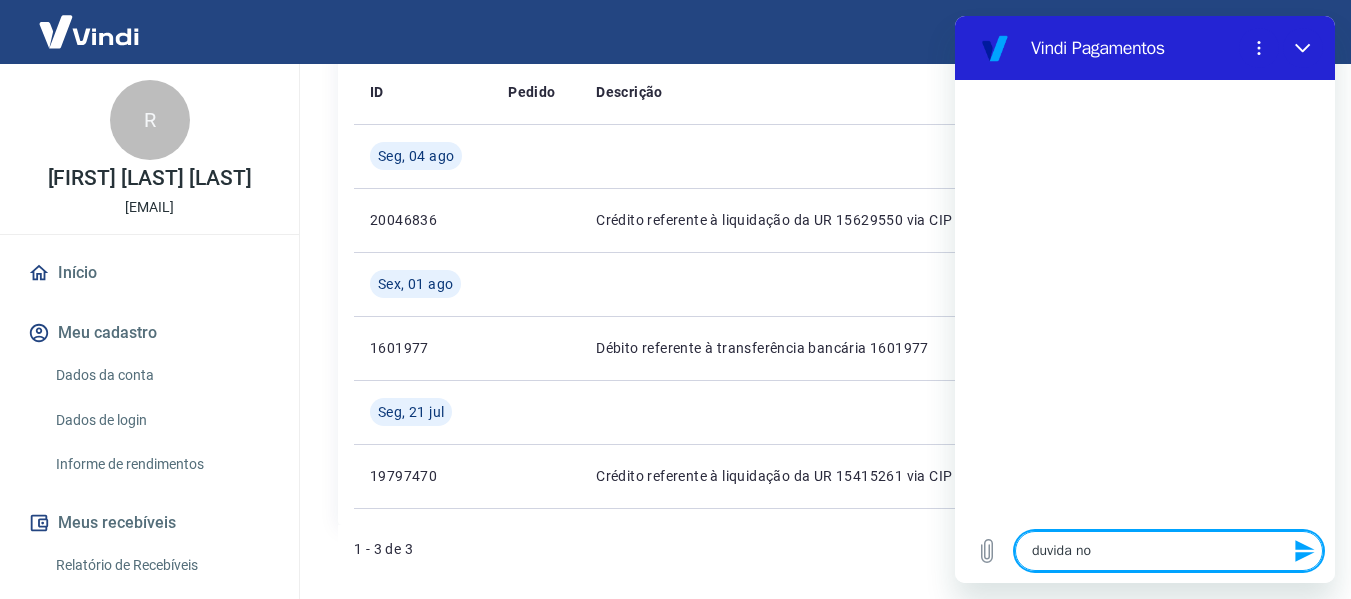 type on "duvida nos" 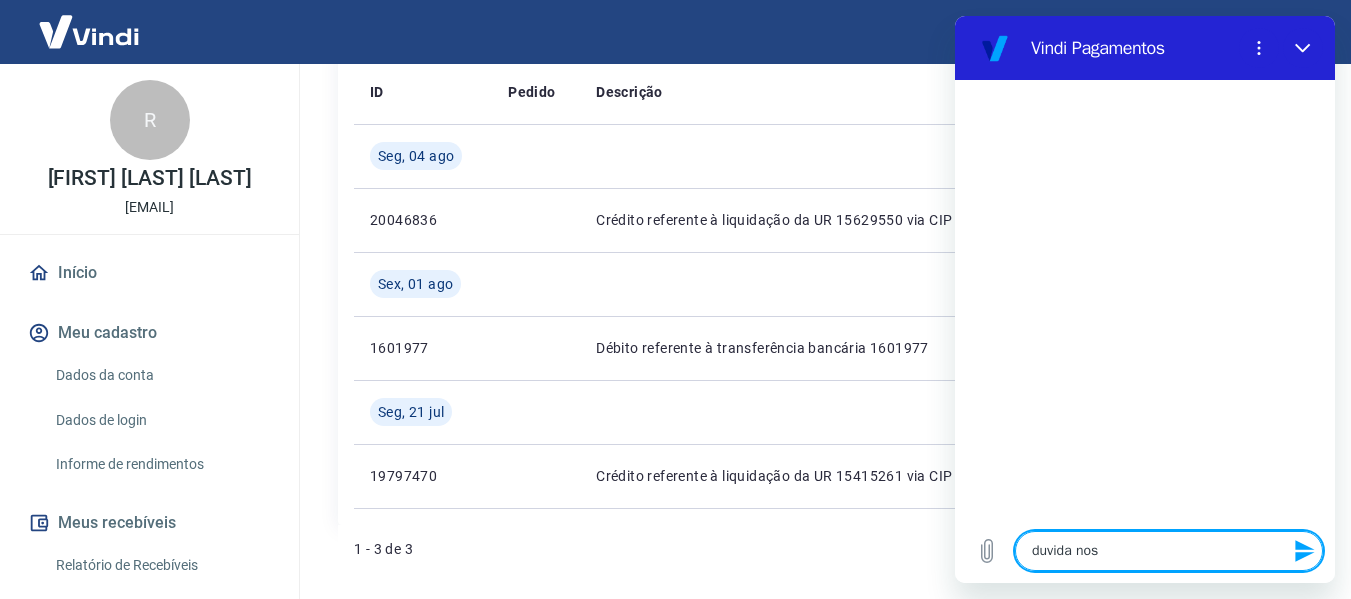 type on "duvida nos" 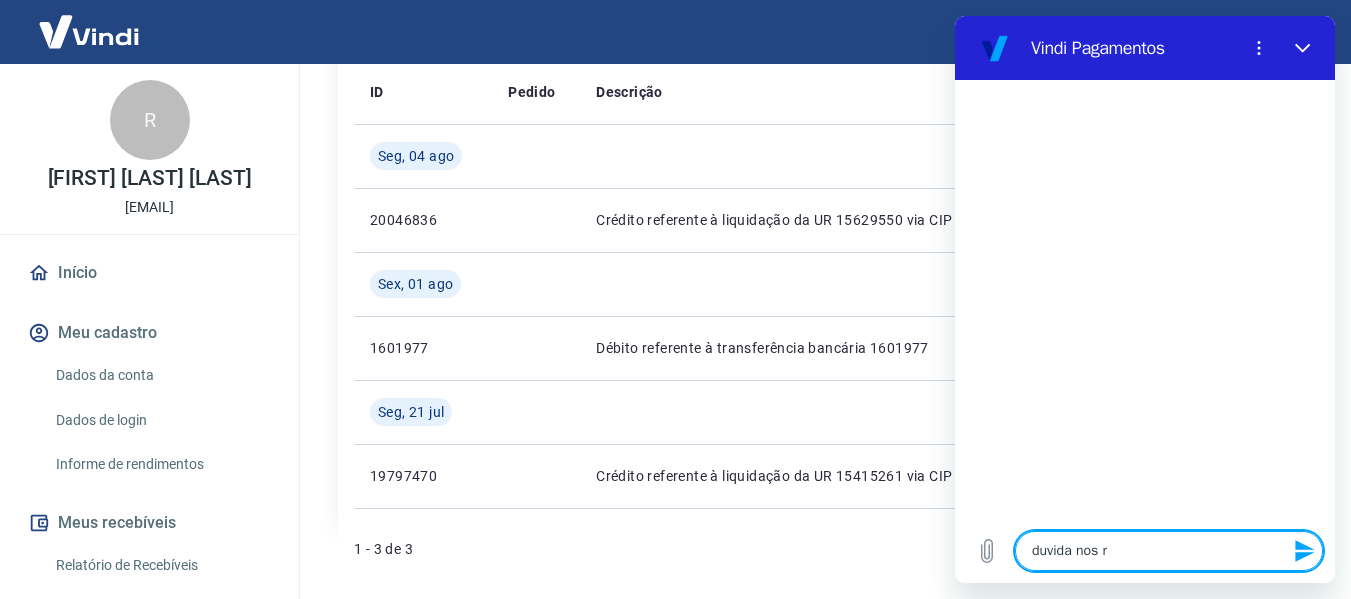 type on "duvida nos re" 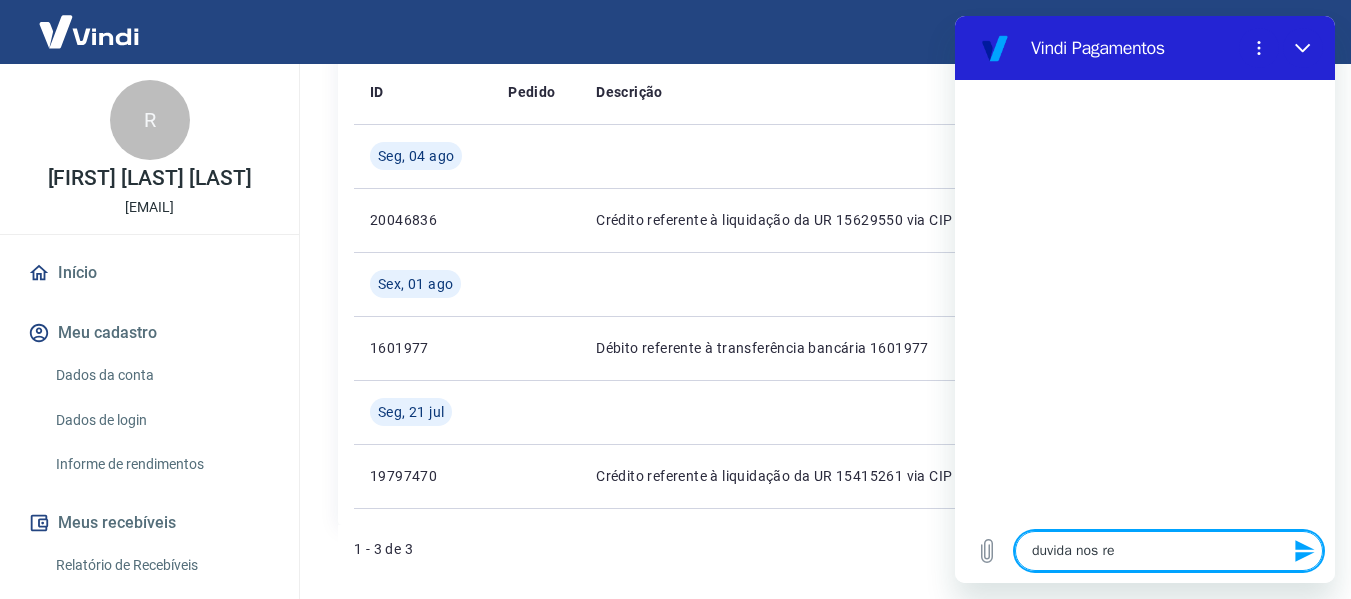 type on "duvida nos rec" 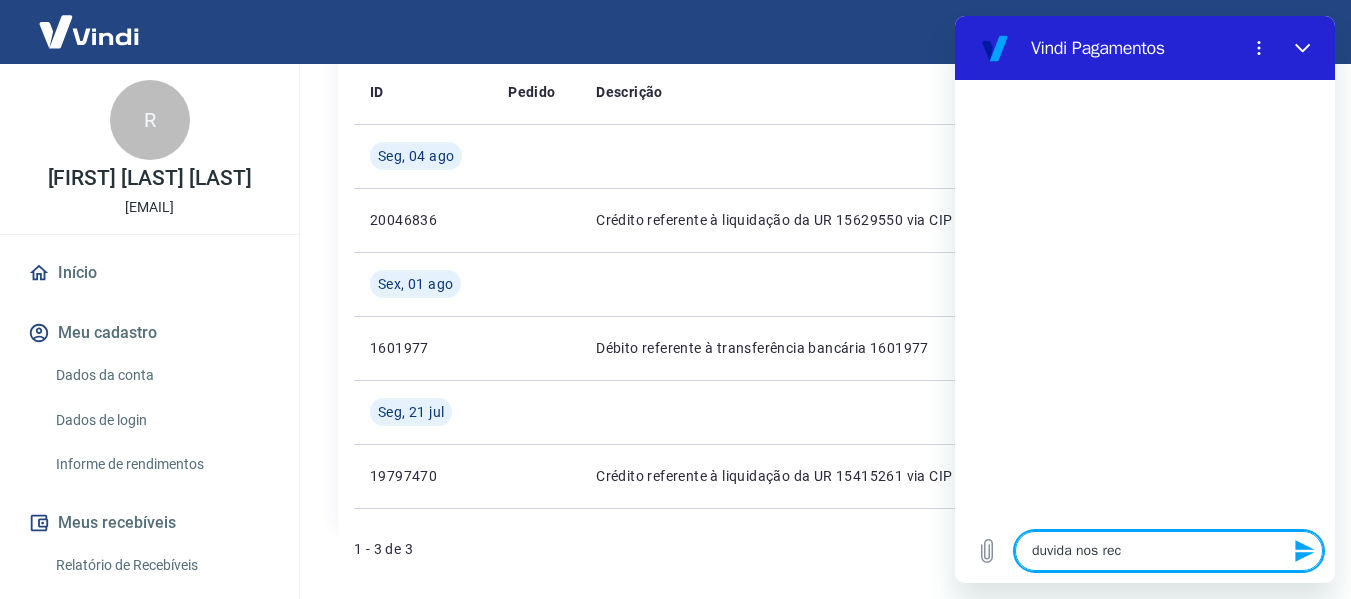 type on "duvida nos rece" 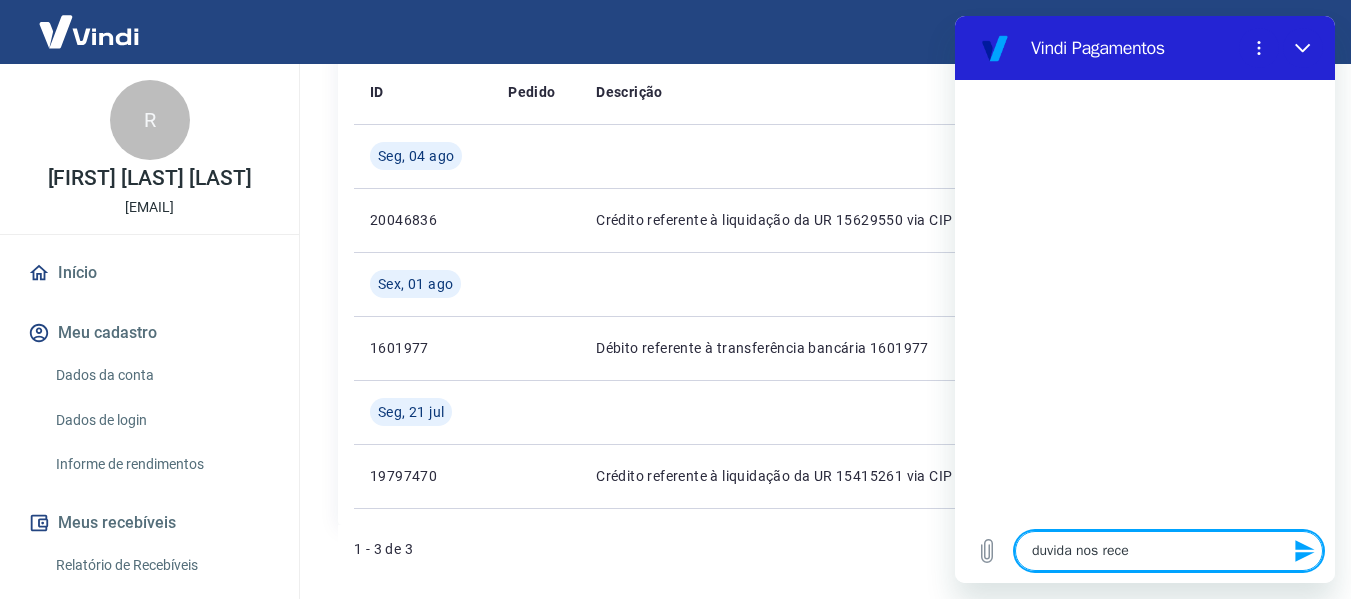 type on "duvida nos receb" 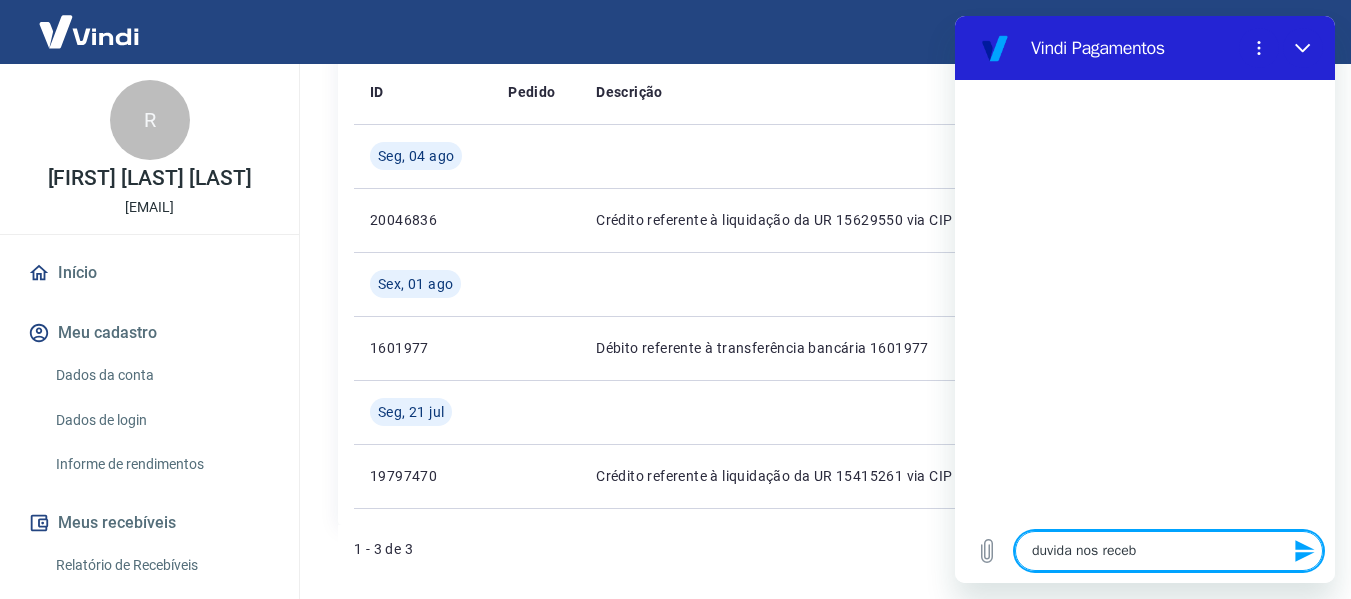 type on "duvida nos recebi" 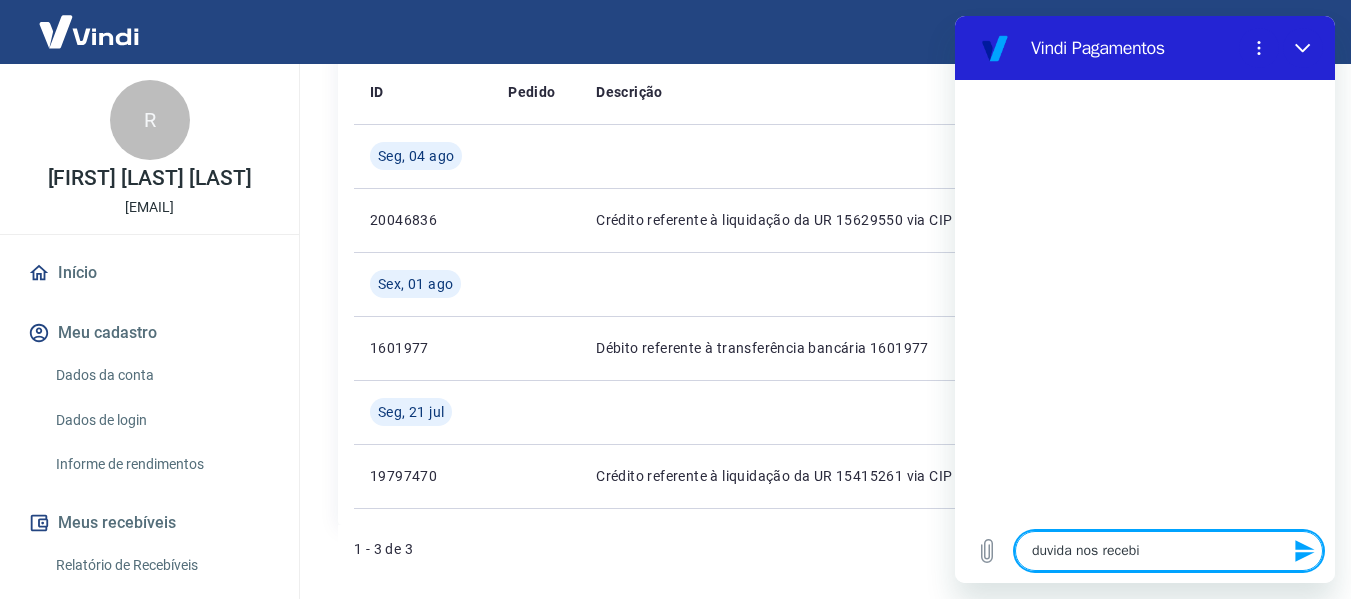 type on "duvida nos recebiv" 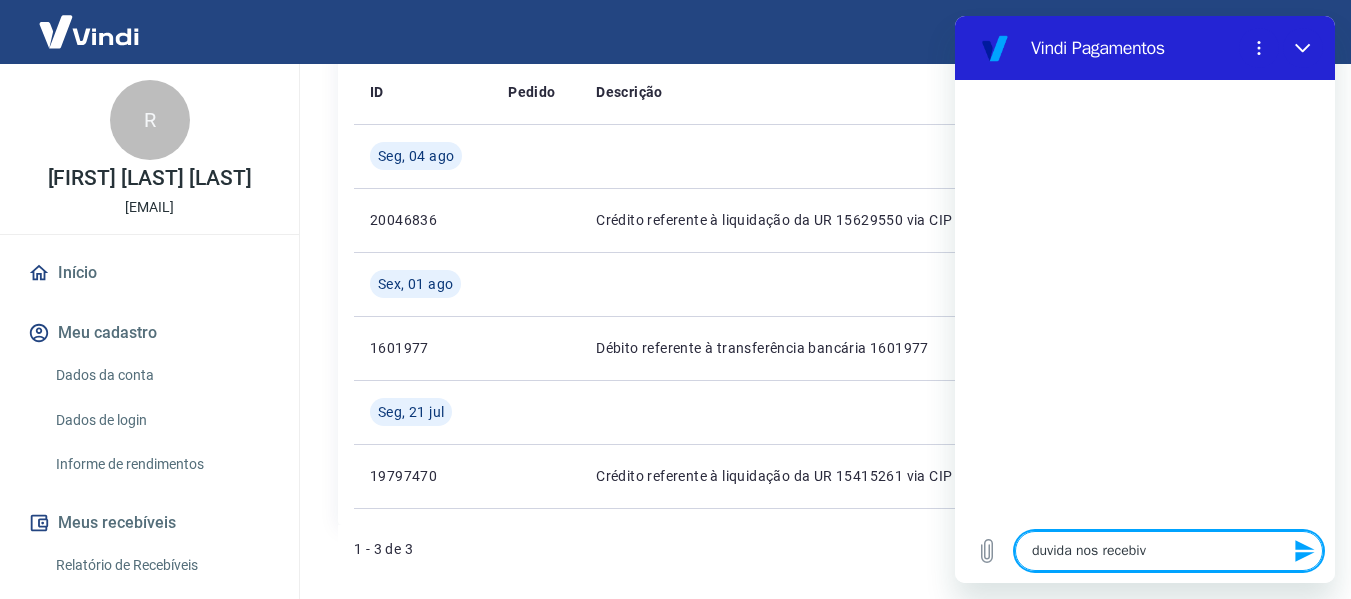 type on "duvida nos recebive" 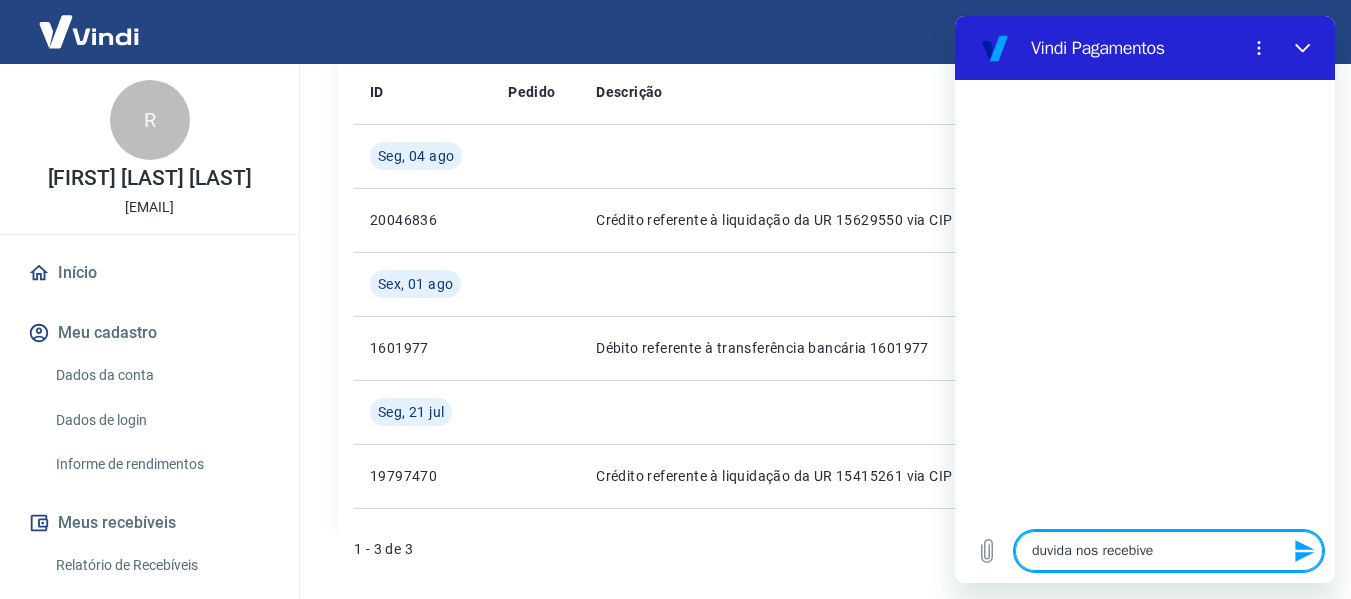 type on "duvida nos recebivei" 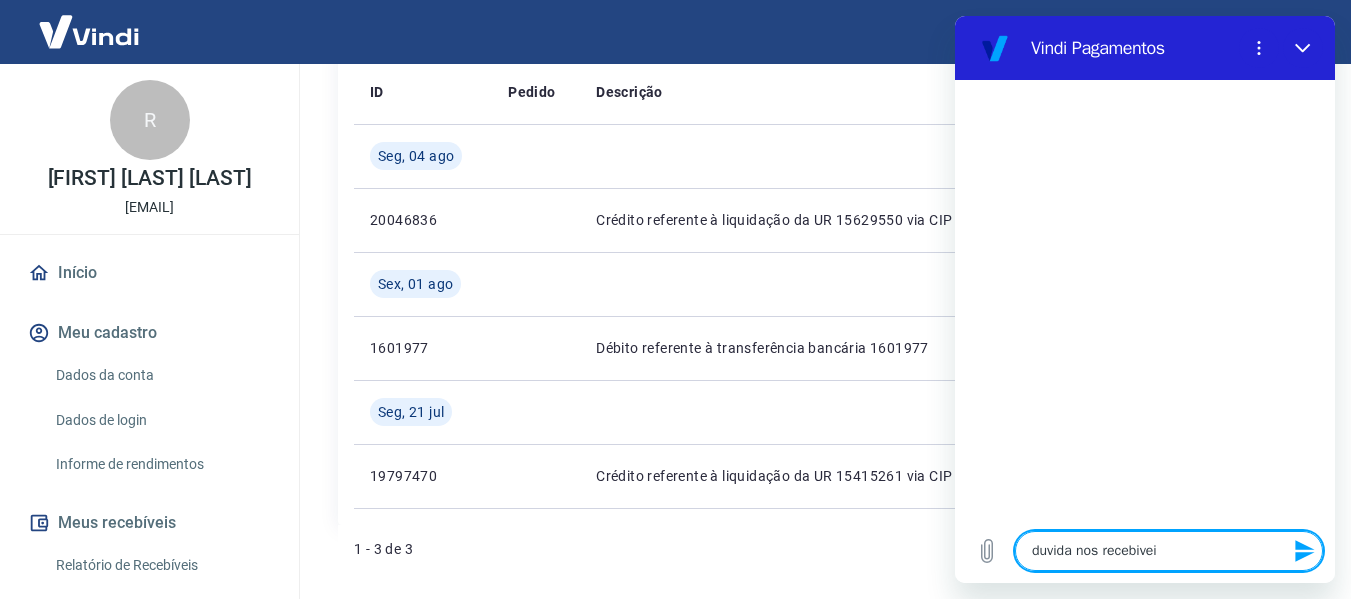 type on "duvida nos recebiveis" 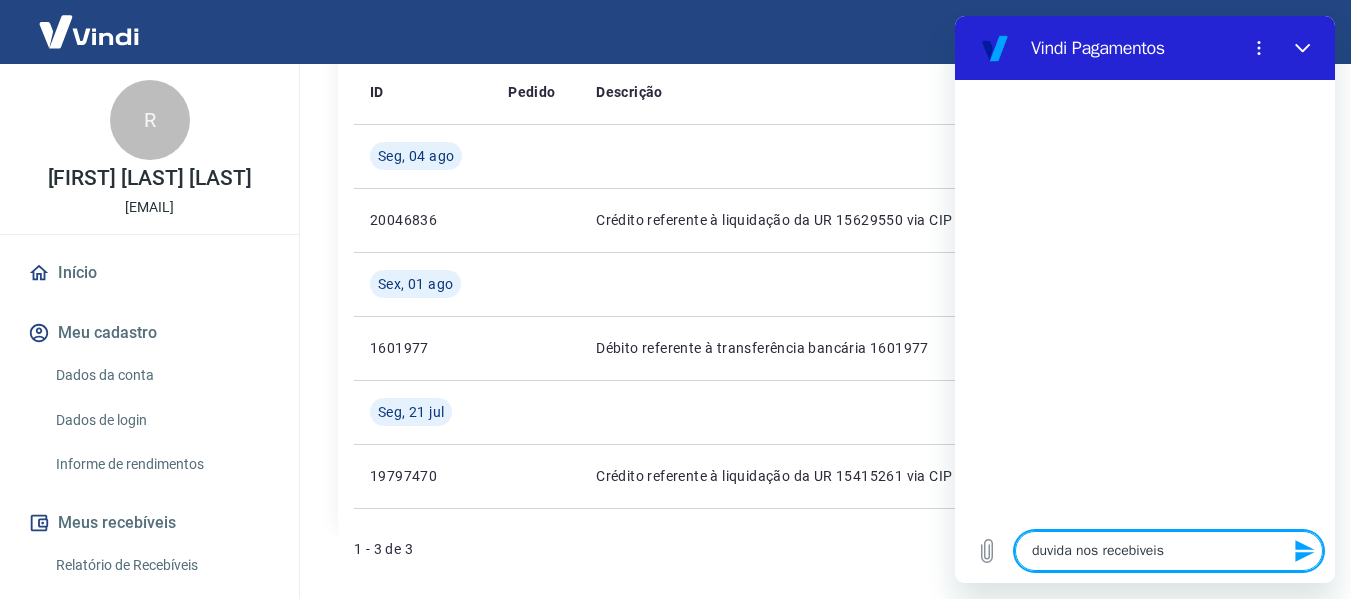 type on "duvida nos recebiveis" 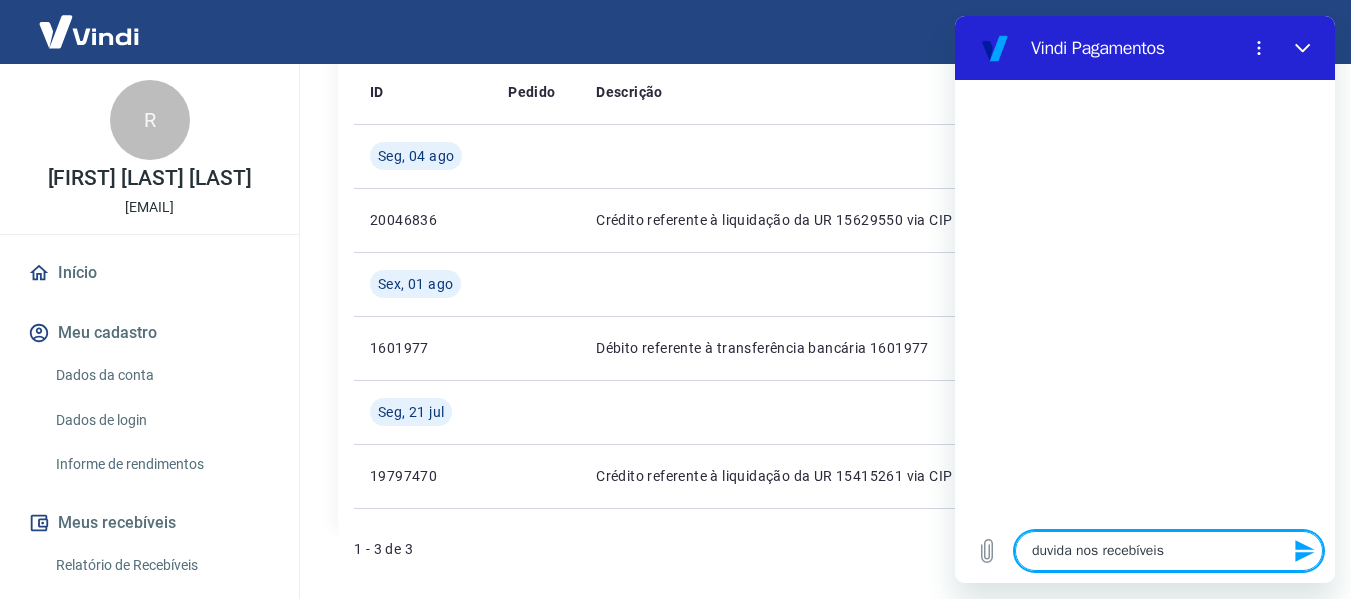 click on "duvida nos recebíveis" at bounding box center [1169, 551] 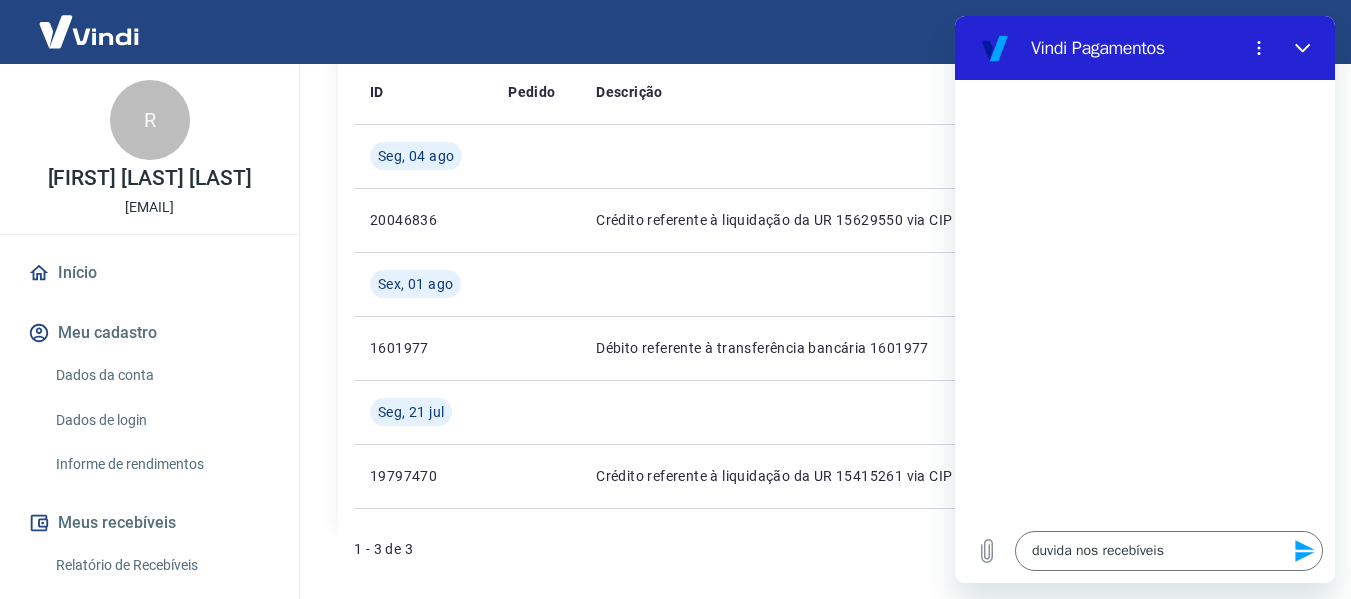 click 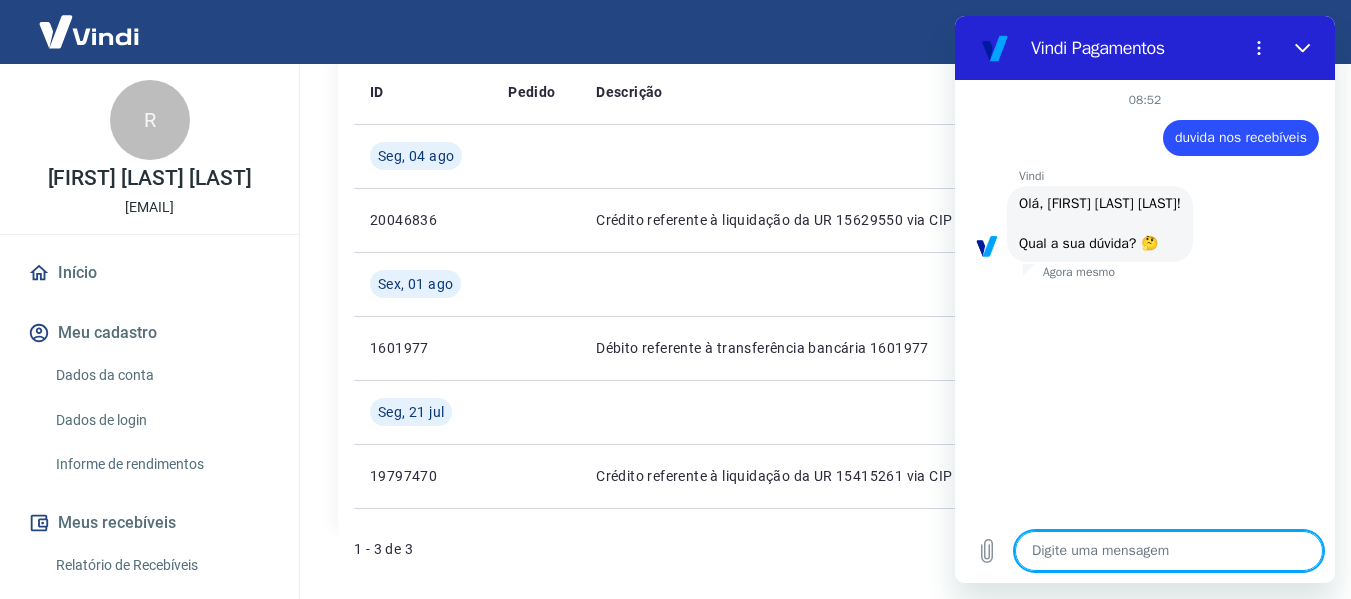scroll, scrollTop: 134, scrollLeft: 0, axis: vertical 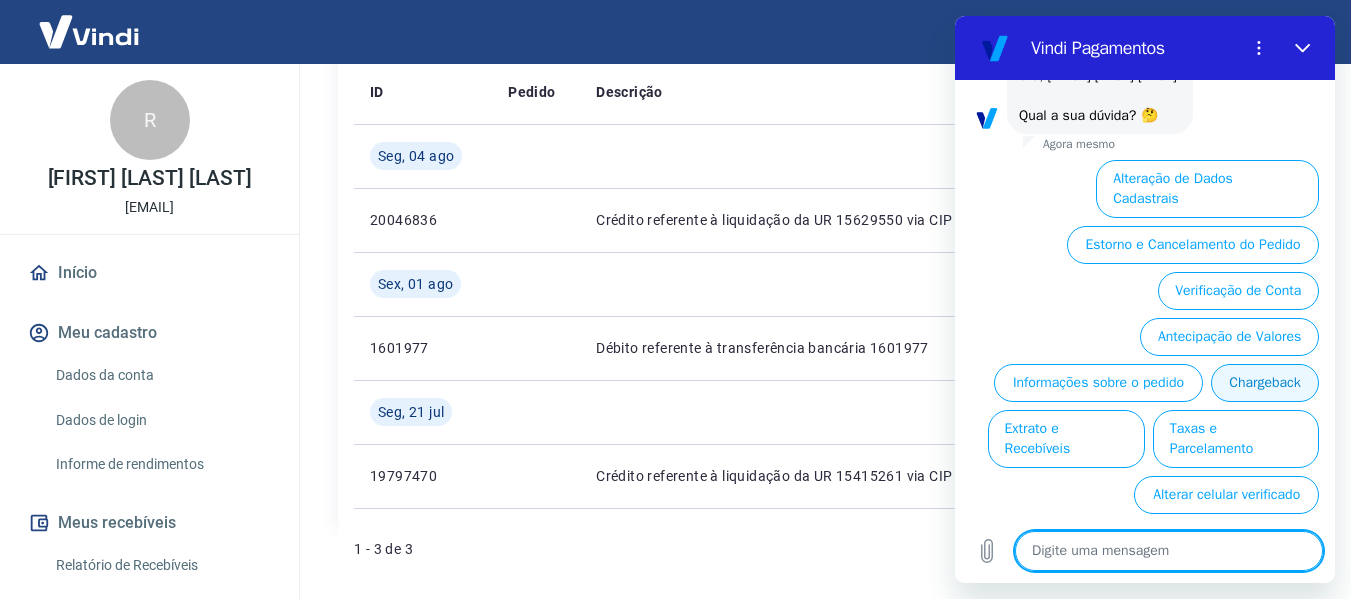 click on "Chargeback" at bounding box center (1265, 383) 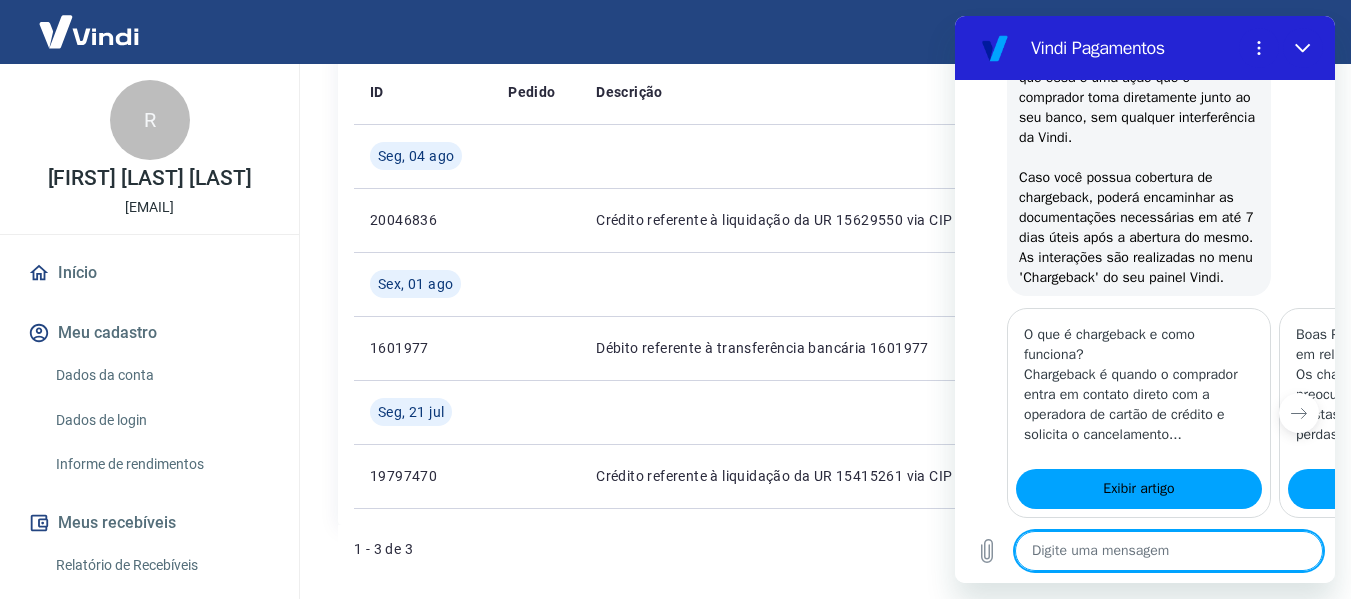 scroll, scrollTop: 500, scrollLeft: 0, axis: vertical 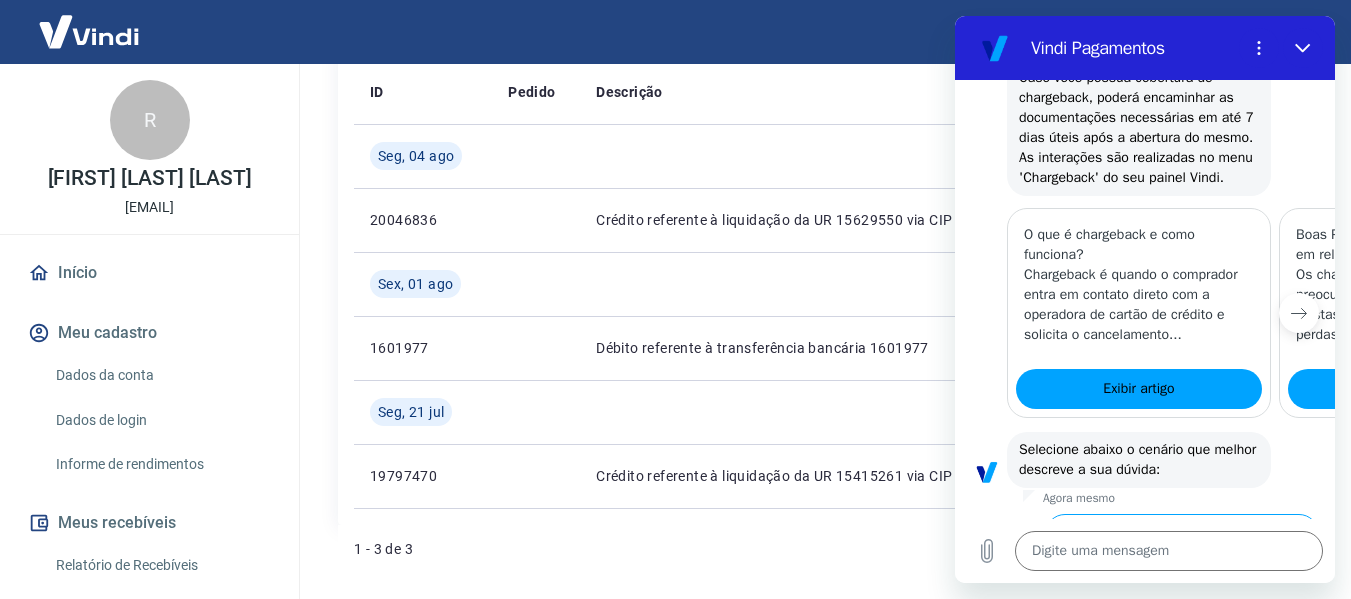 click 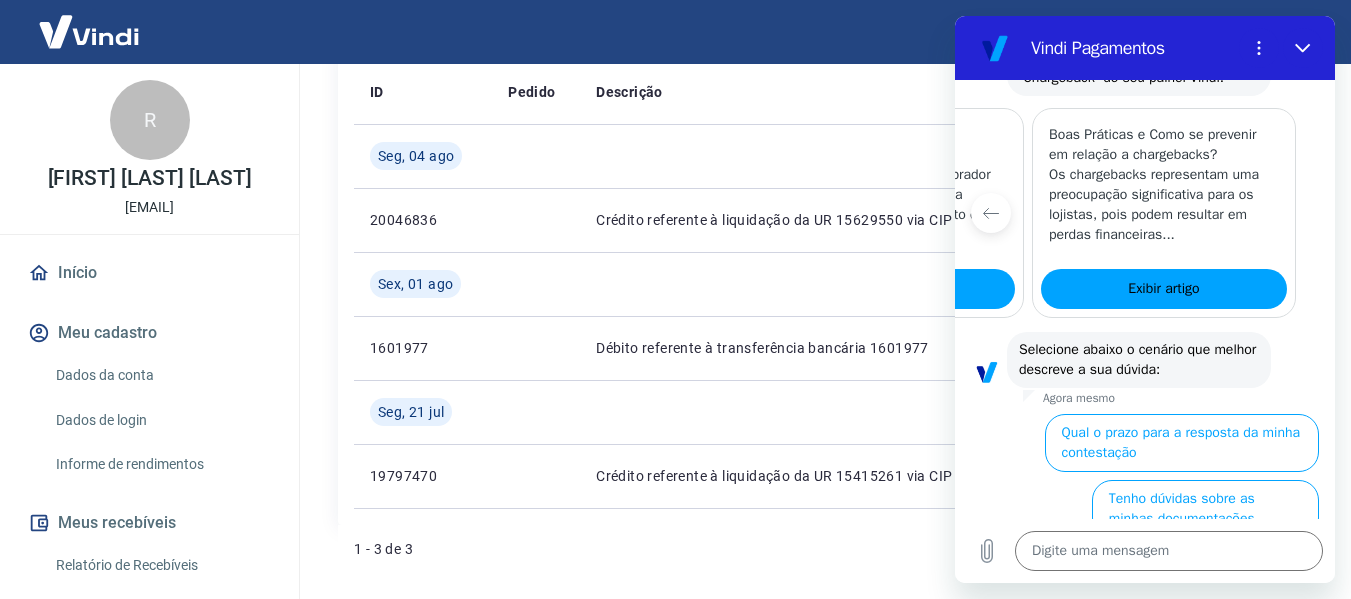 scroll, scrollTop: 776, scrollLeft: 0, axis: vertical 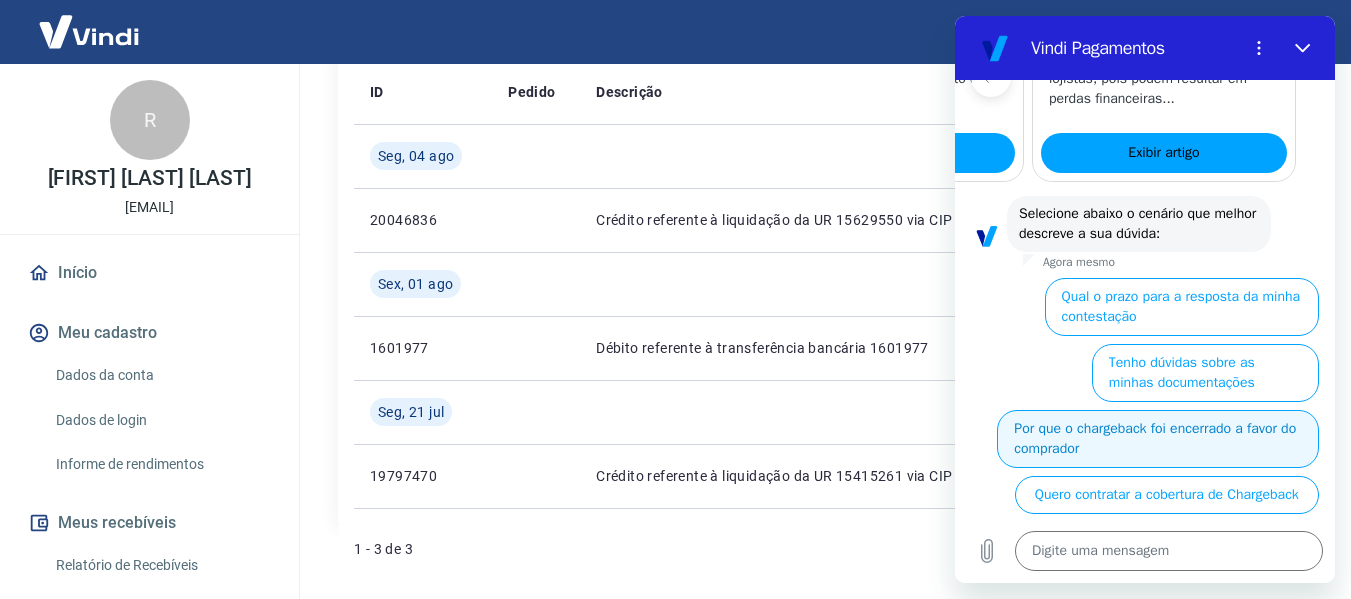 click on "Por que o chargeback foi encerrado a favor do comprador" at bounding box center (1158, 439) 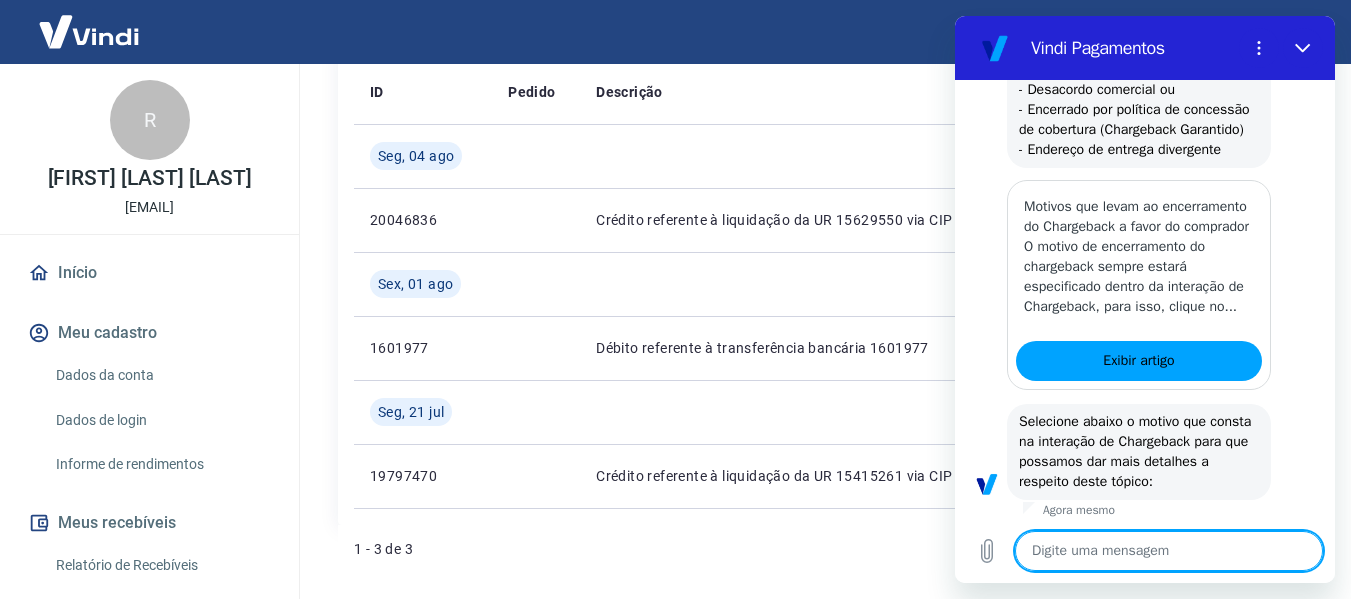 scroll, scrollTop: 1728, scrollLeft: 0, axis: vertical 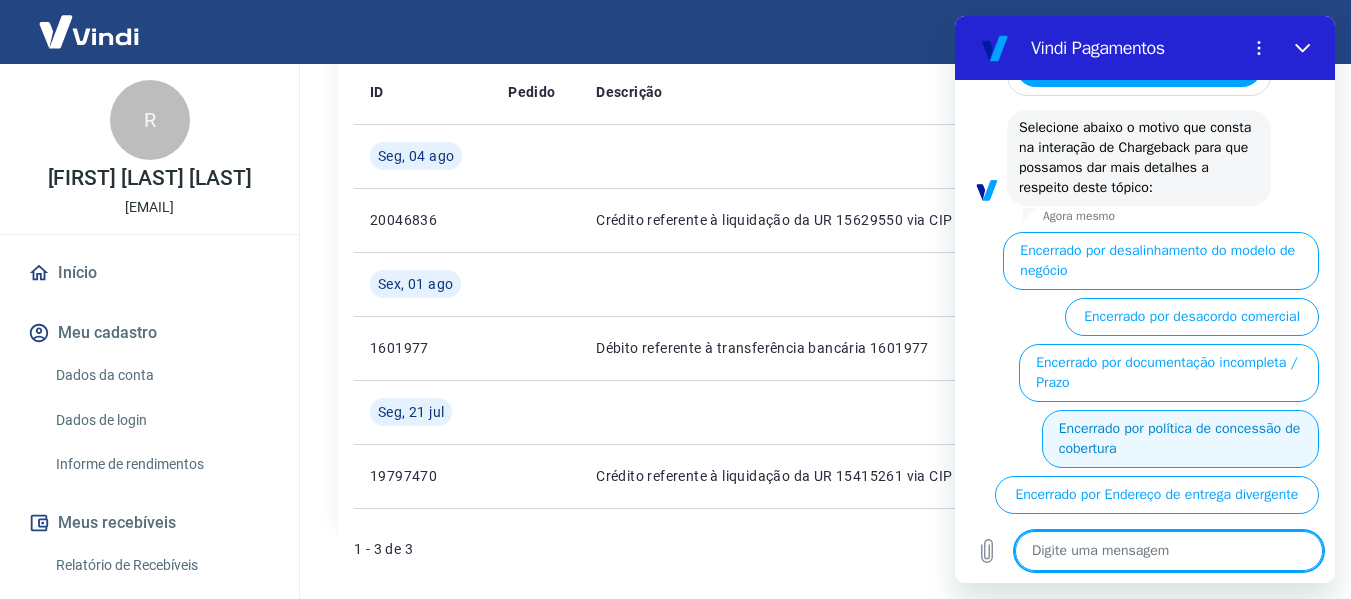 click on "Encerrado por política de concessão de cobertura" at bounding box center [1180, 439] 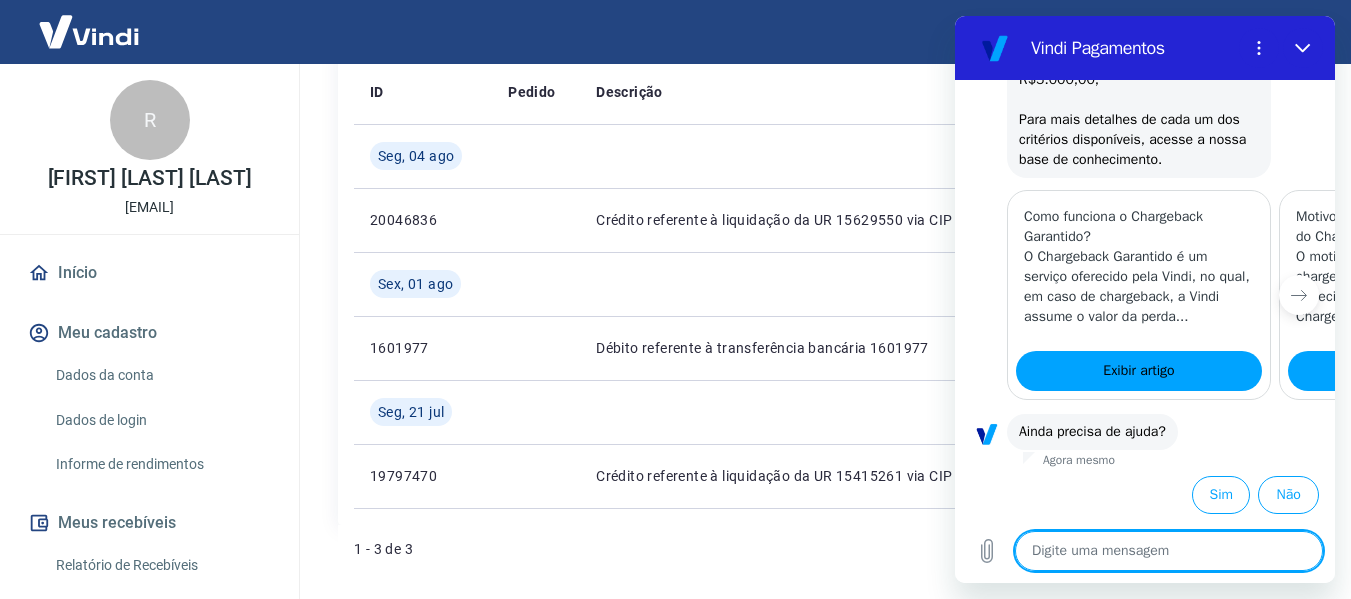 scroll, scrollTop: 2290, scrollLeft: 0, axis: vertical 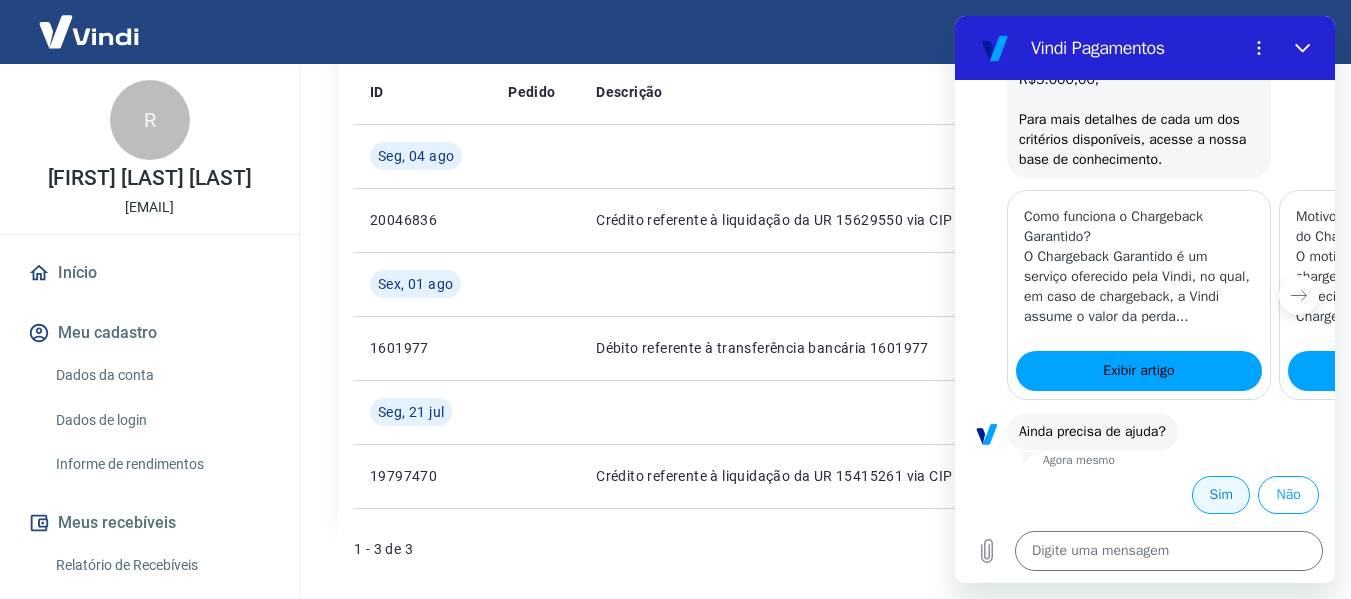 click on "Sim" at bounding box center (1221, 495) 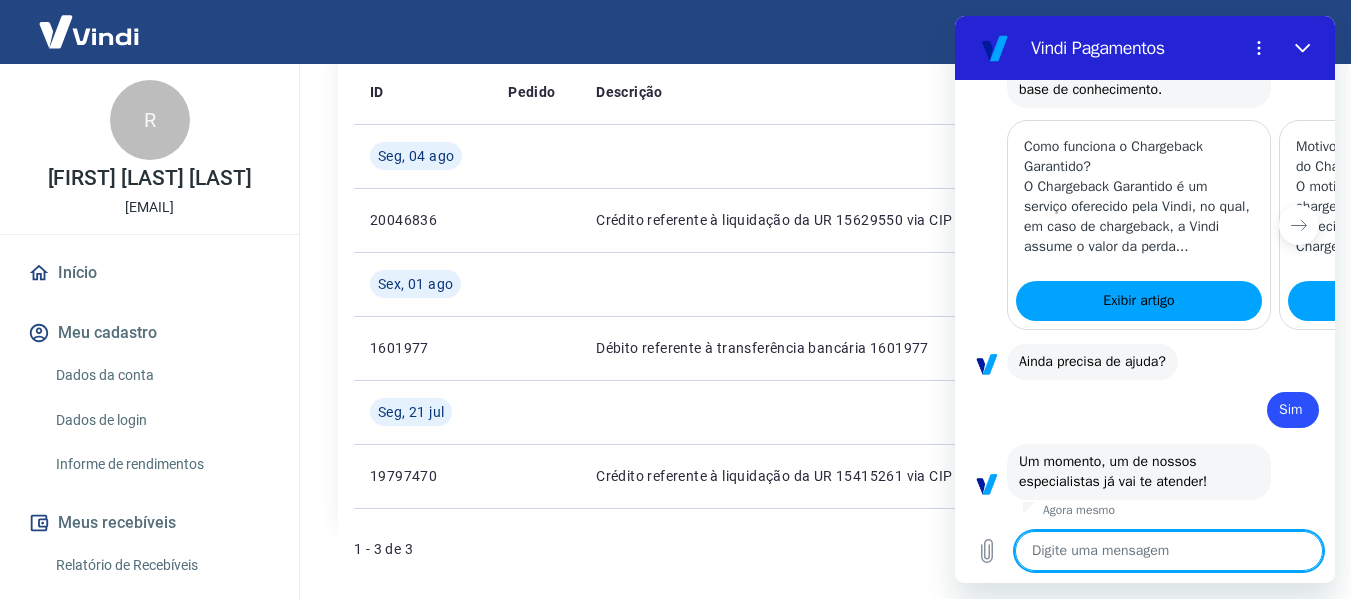 click at bounding box center (1169, 551) 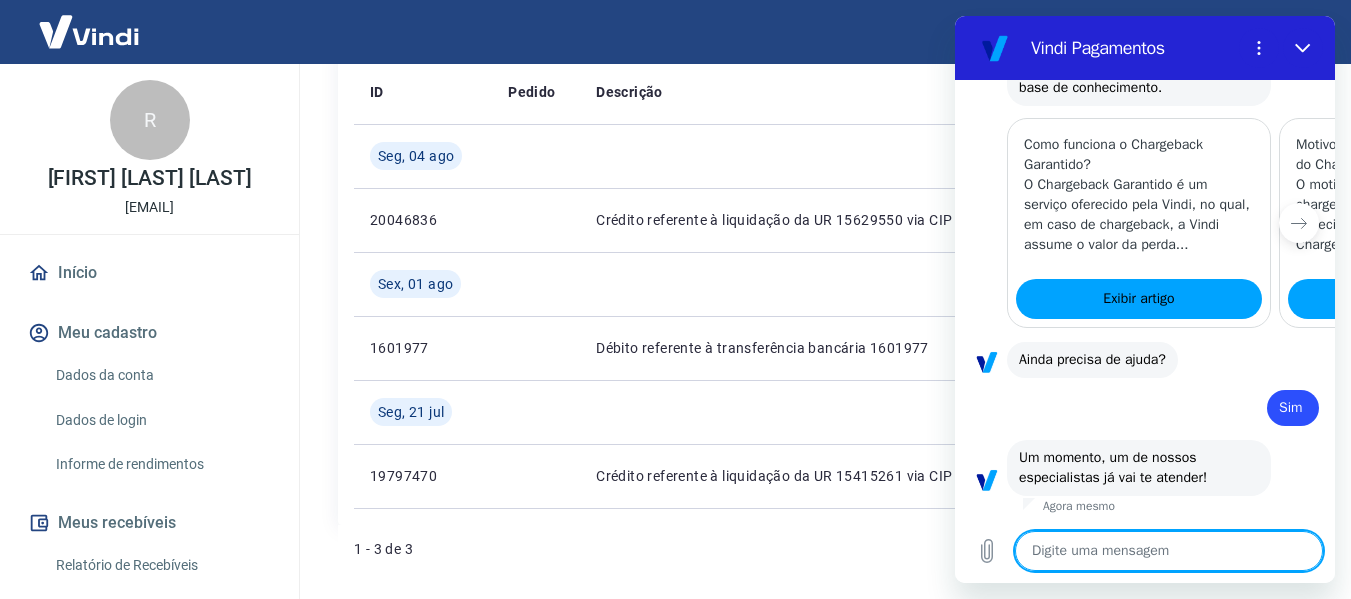 scroll, scrollTop: 2452, scrollLeft: 0, axis: vertical 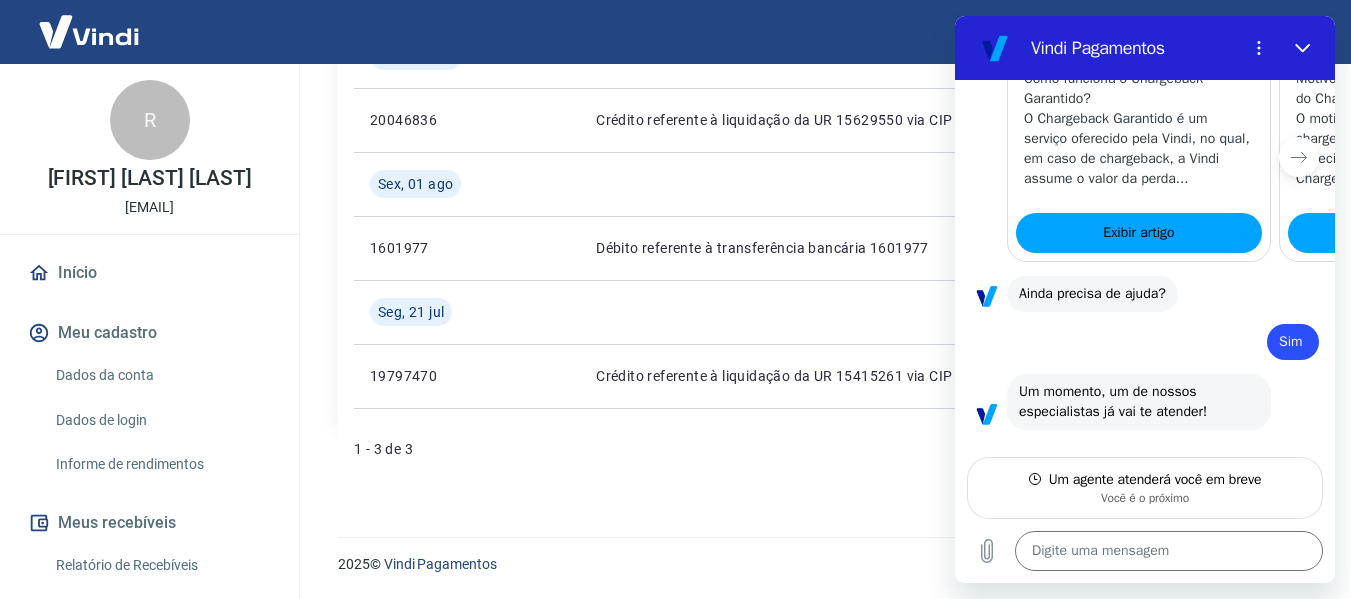 type on "x" 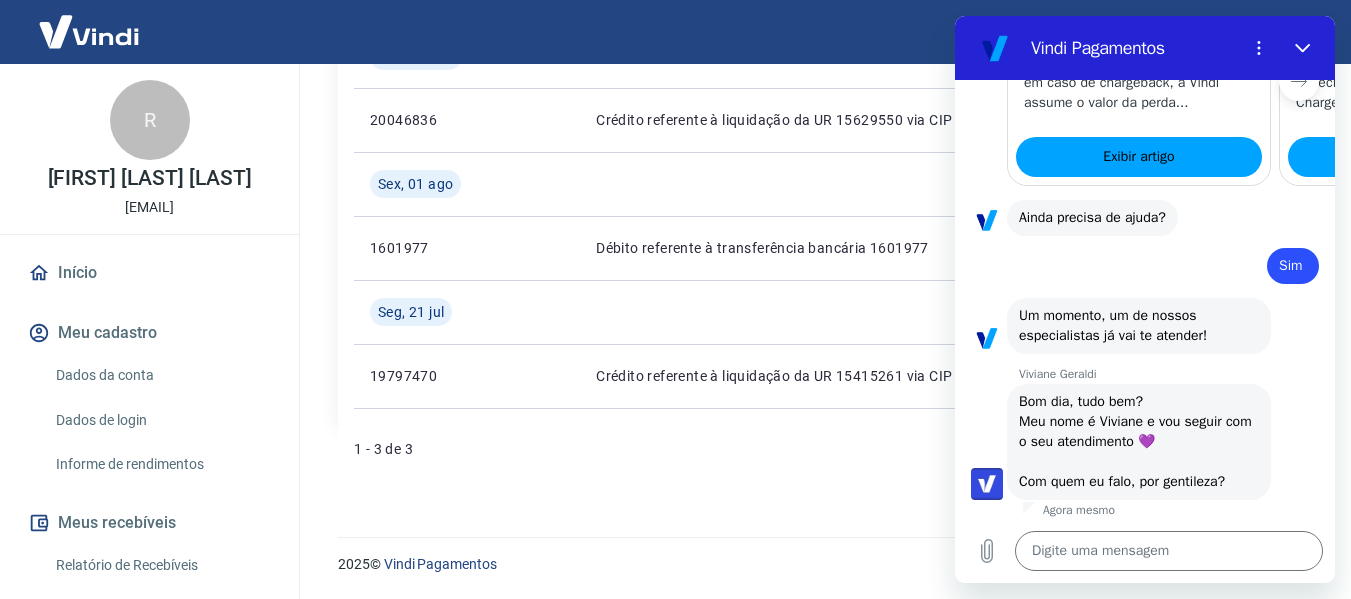 scroll, scrollTop: 2508, scrollLeft: 0, axis: vertical 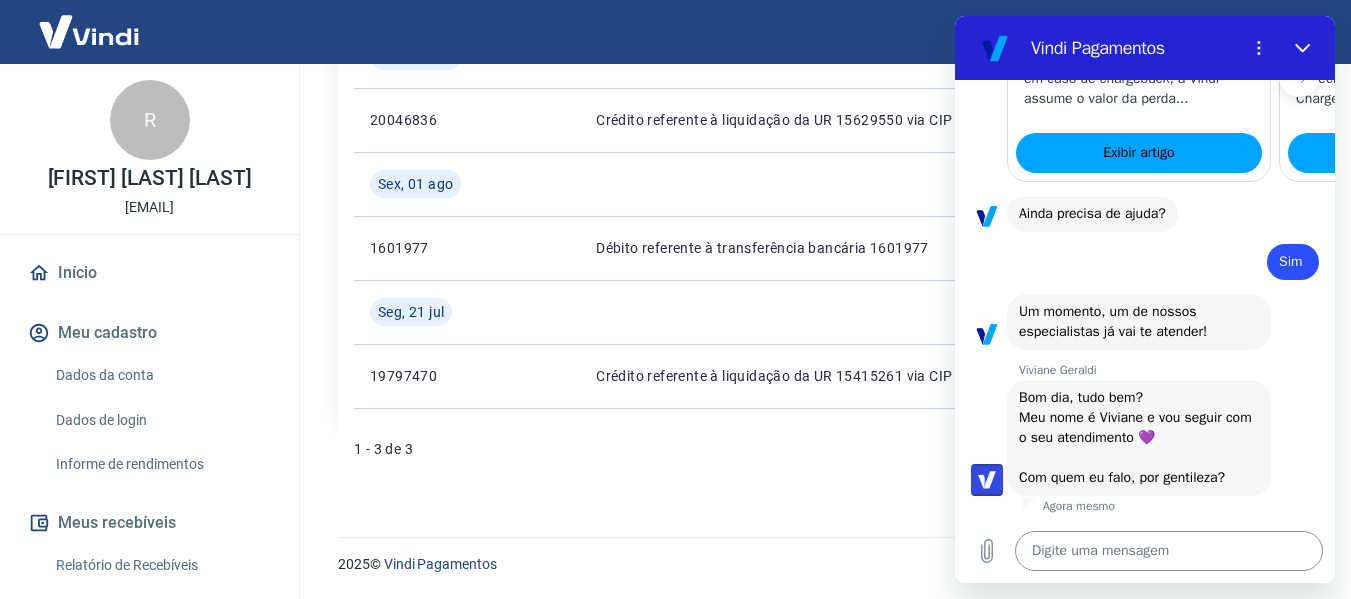 click at bounding box center [1169, 551] 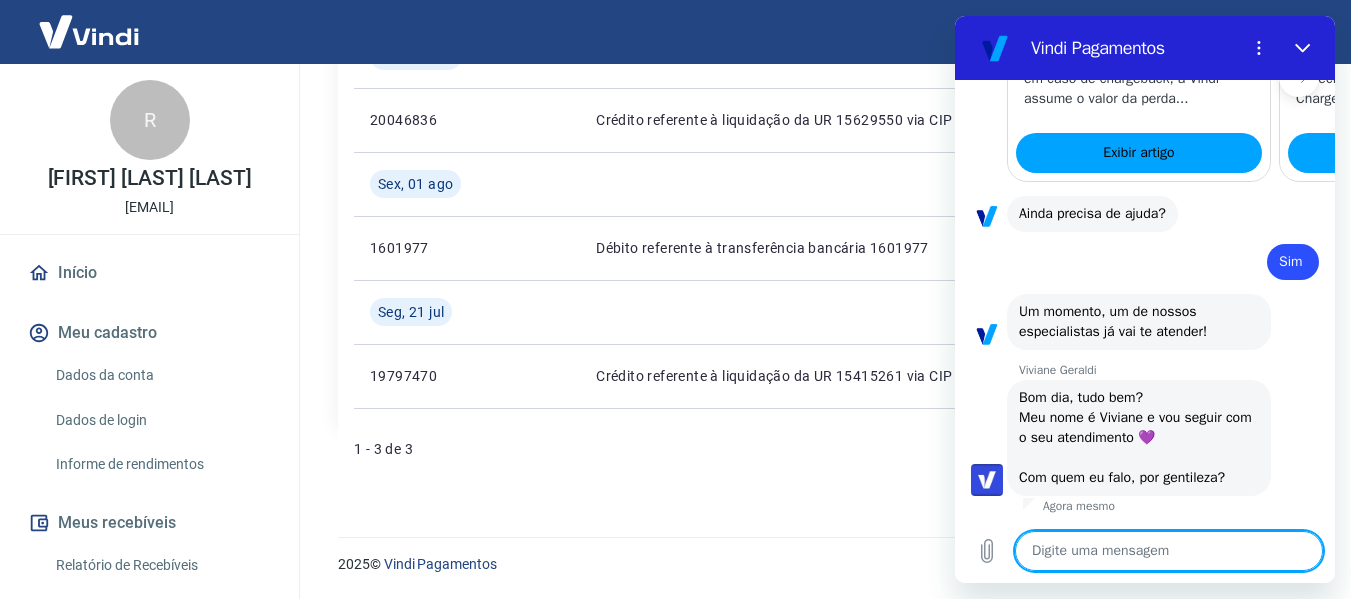type on "L" 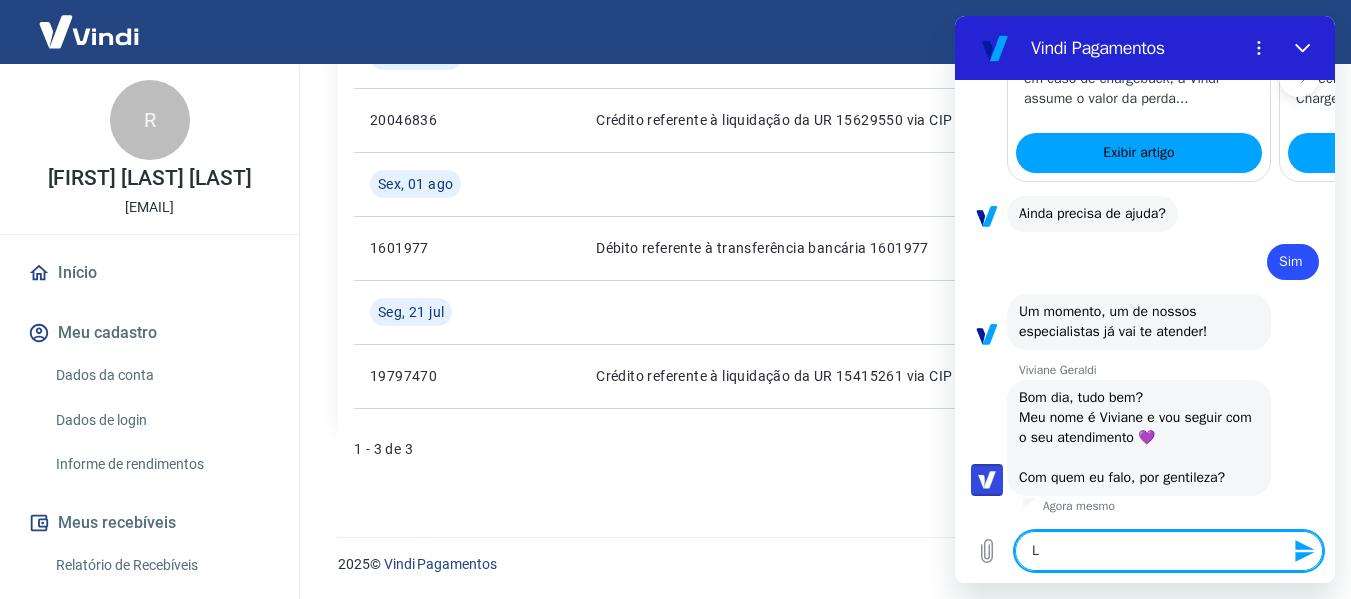 type on "Li" 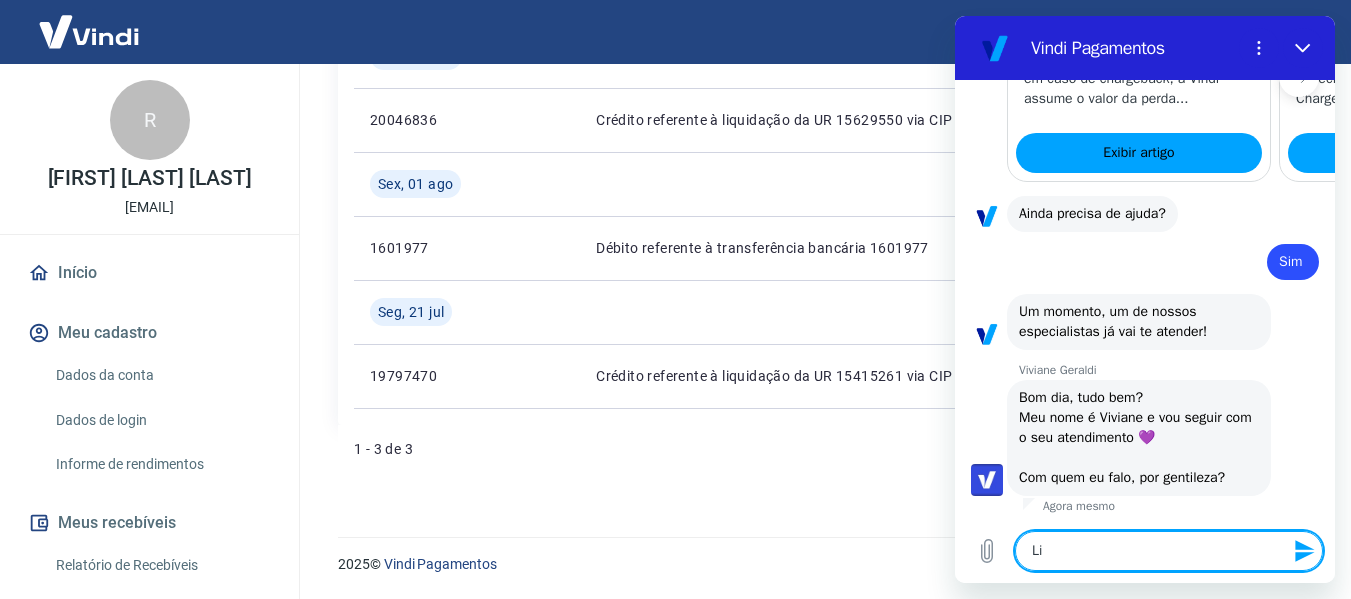type on "Lid" 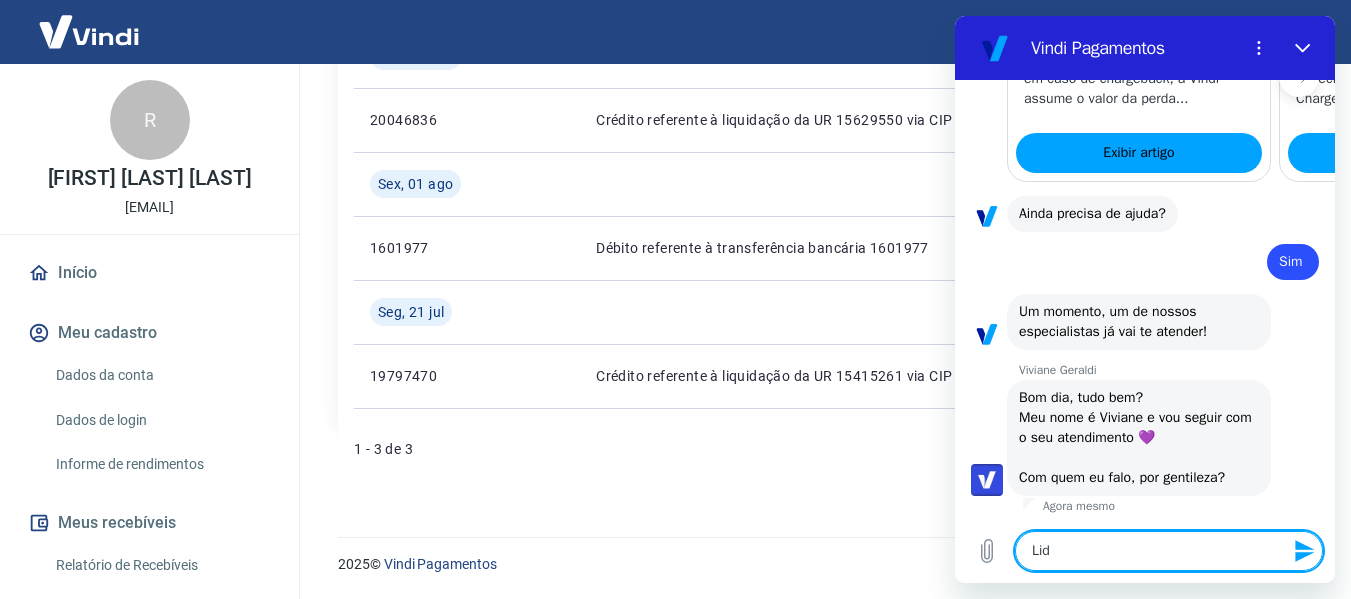 type on "Lidi" 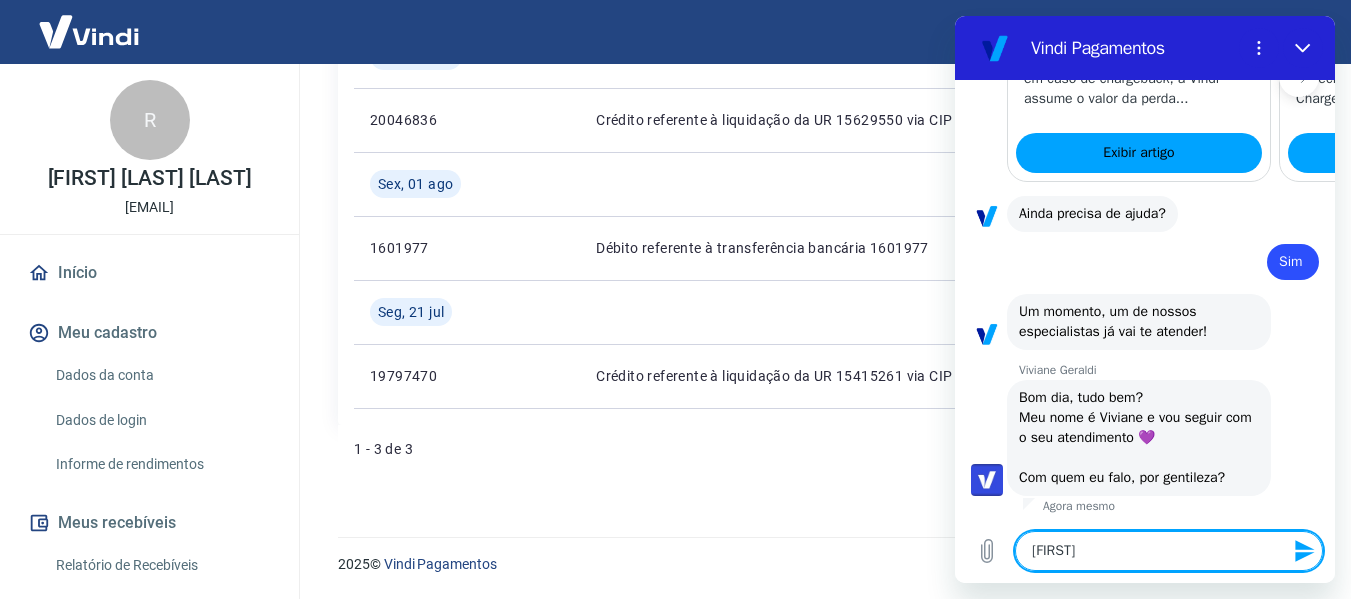 type on "Lidia" 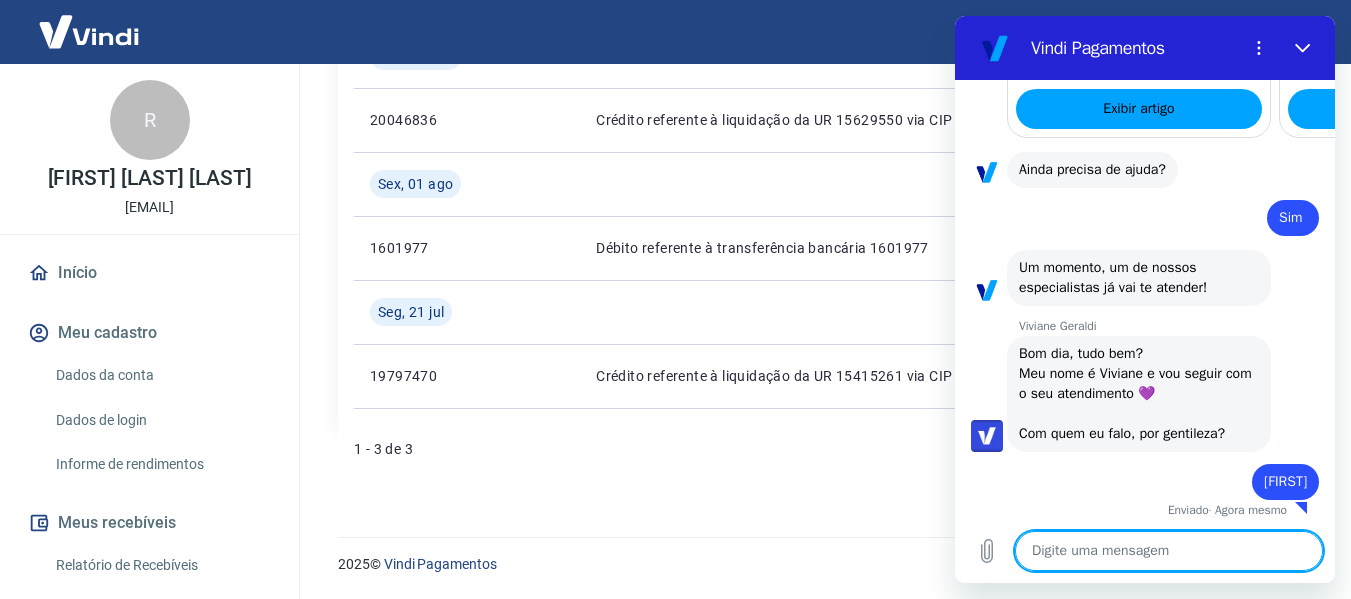 scroll, scrollTop: 2556, scrollLeft: 0, axis: vertical 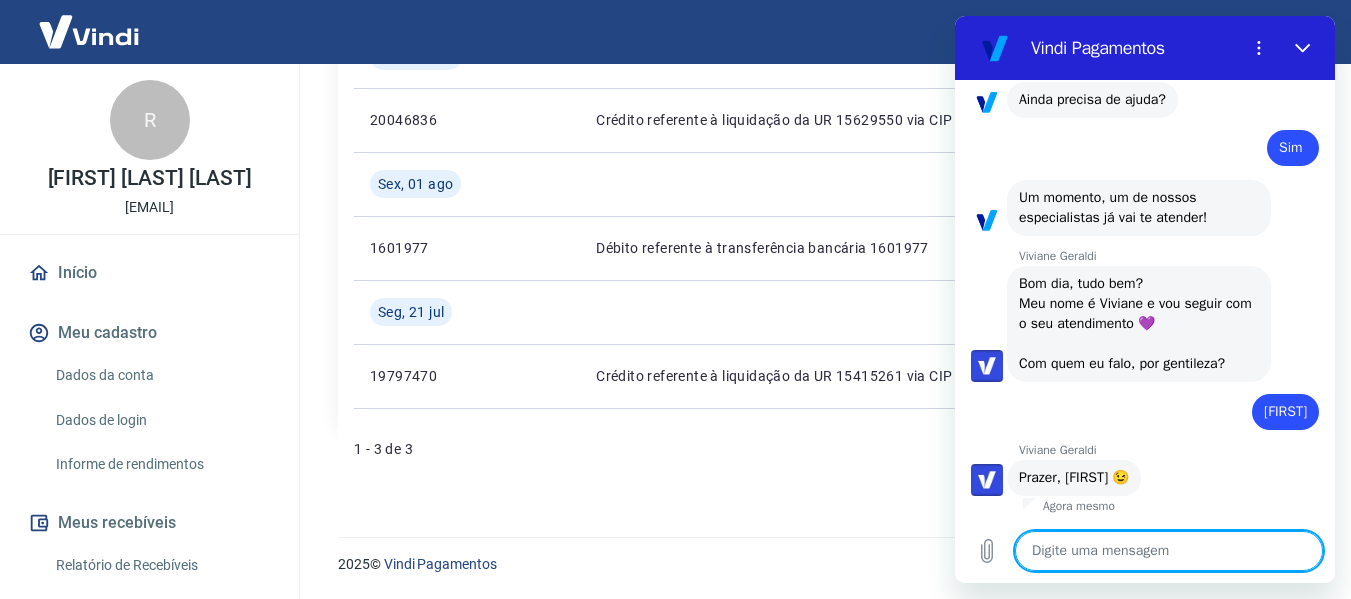 type on "x" 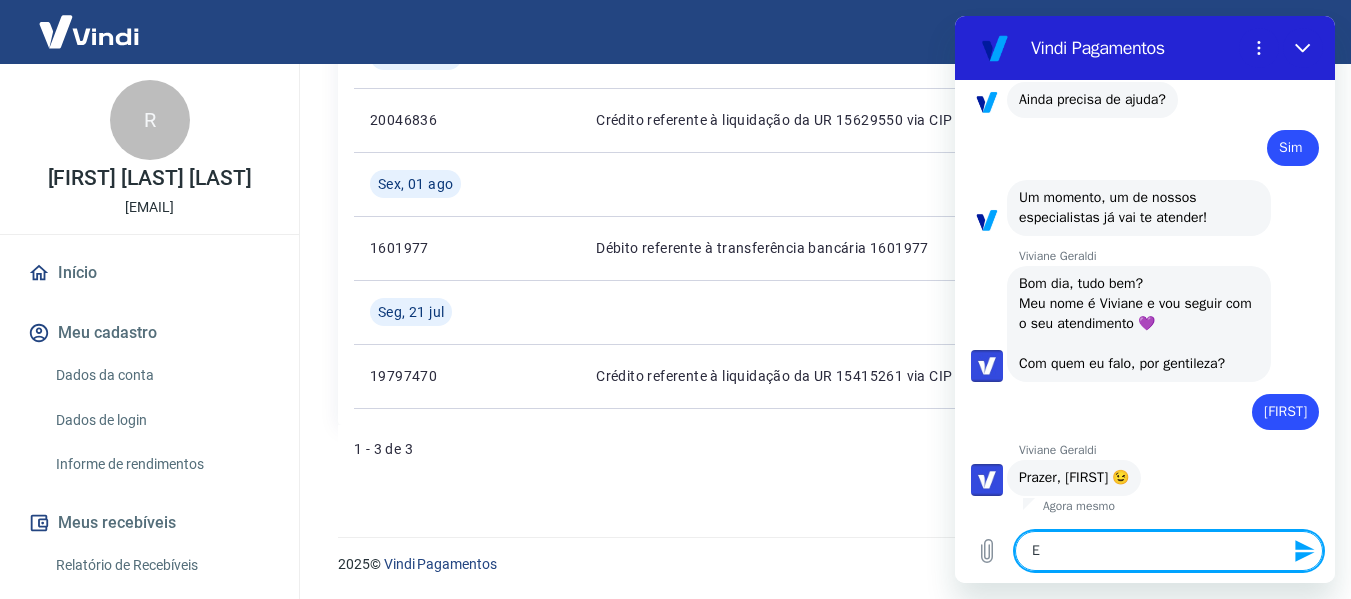 type on "Ei" 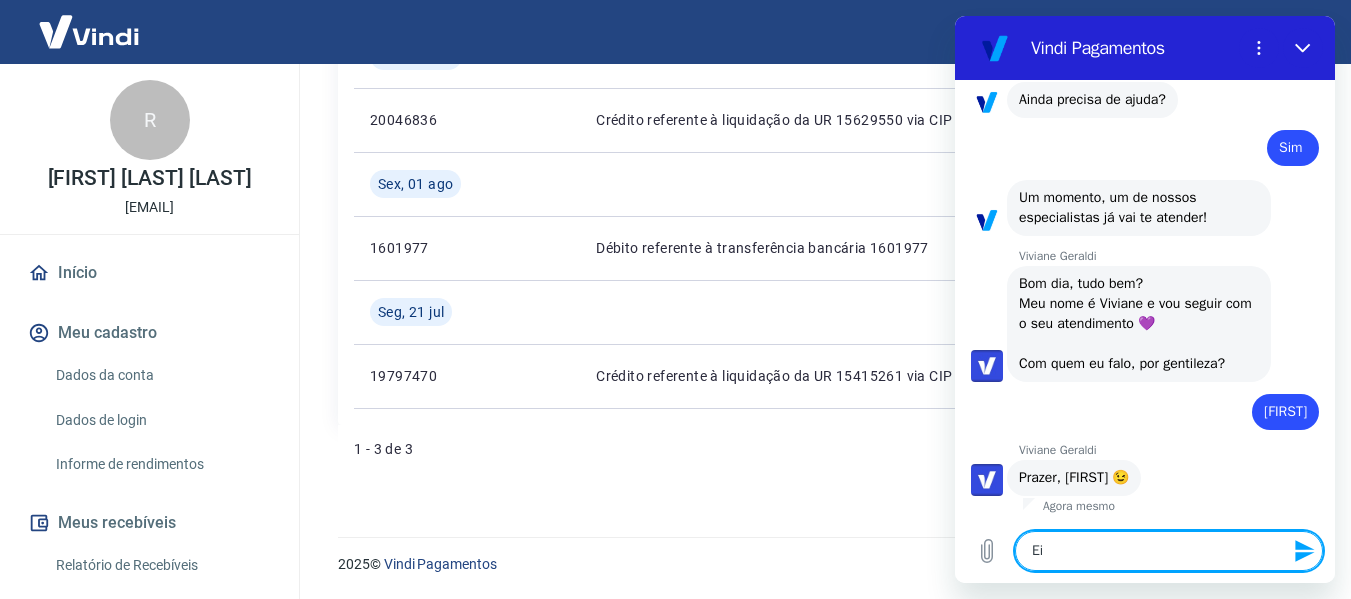 type on "Ei," 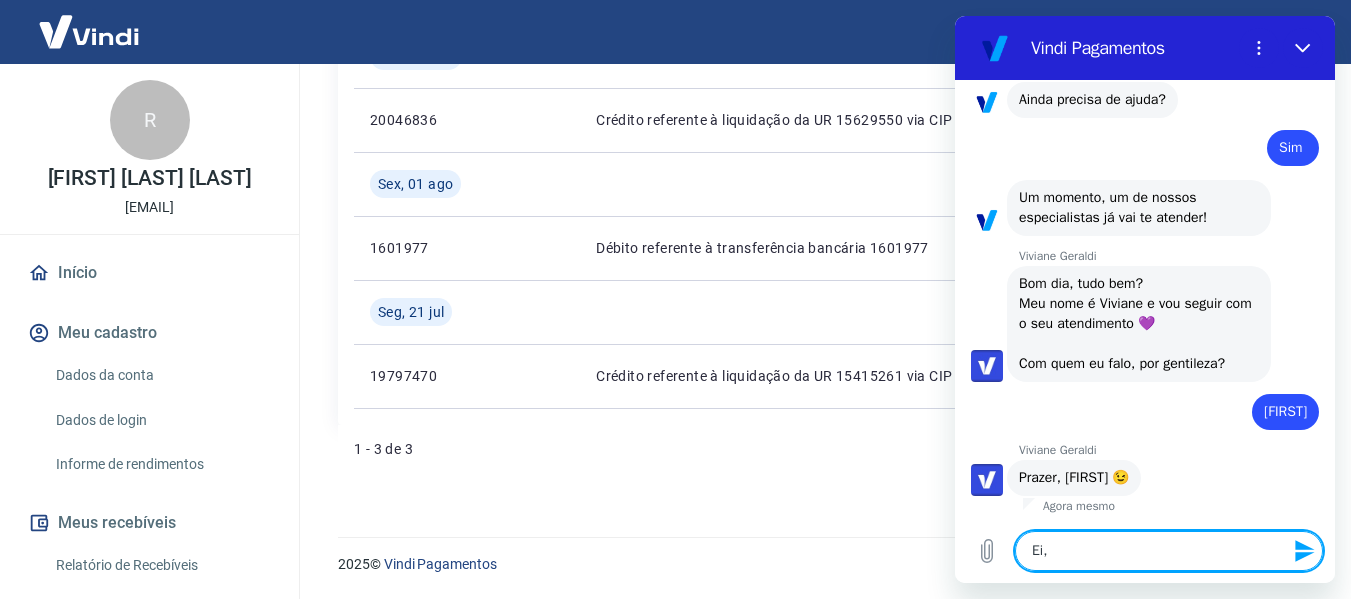 type on "Ei,," 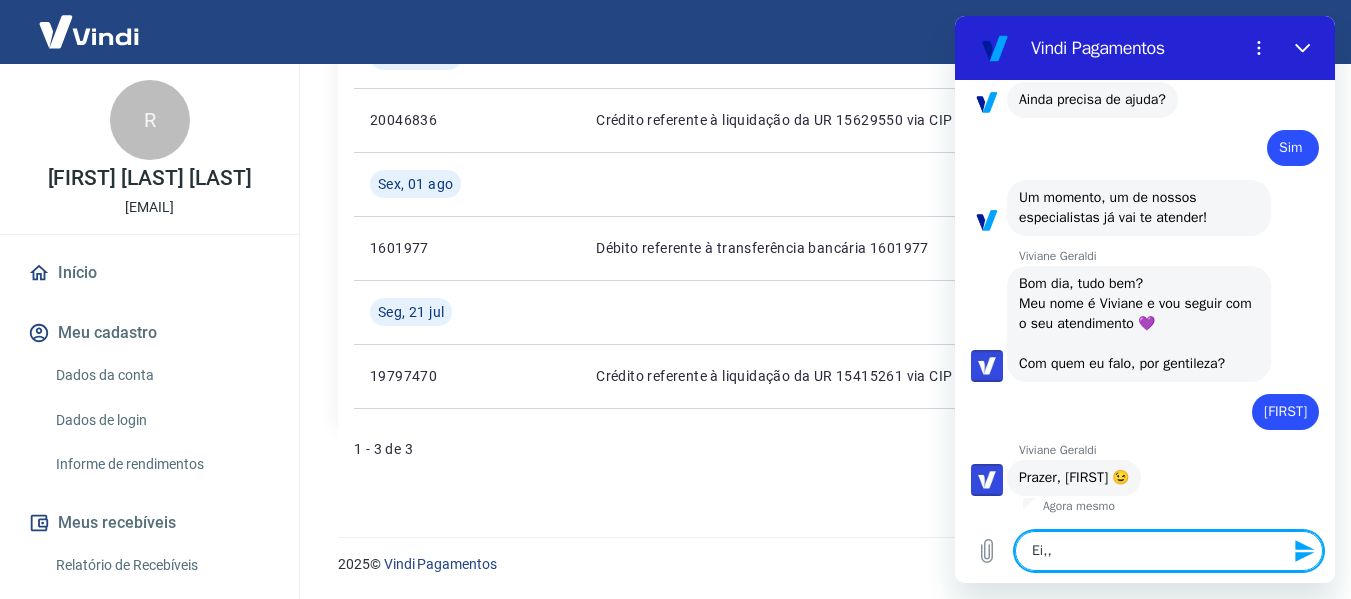 type on "Ei," 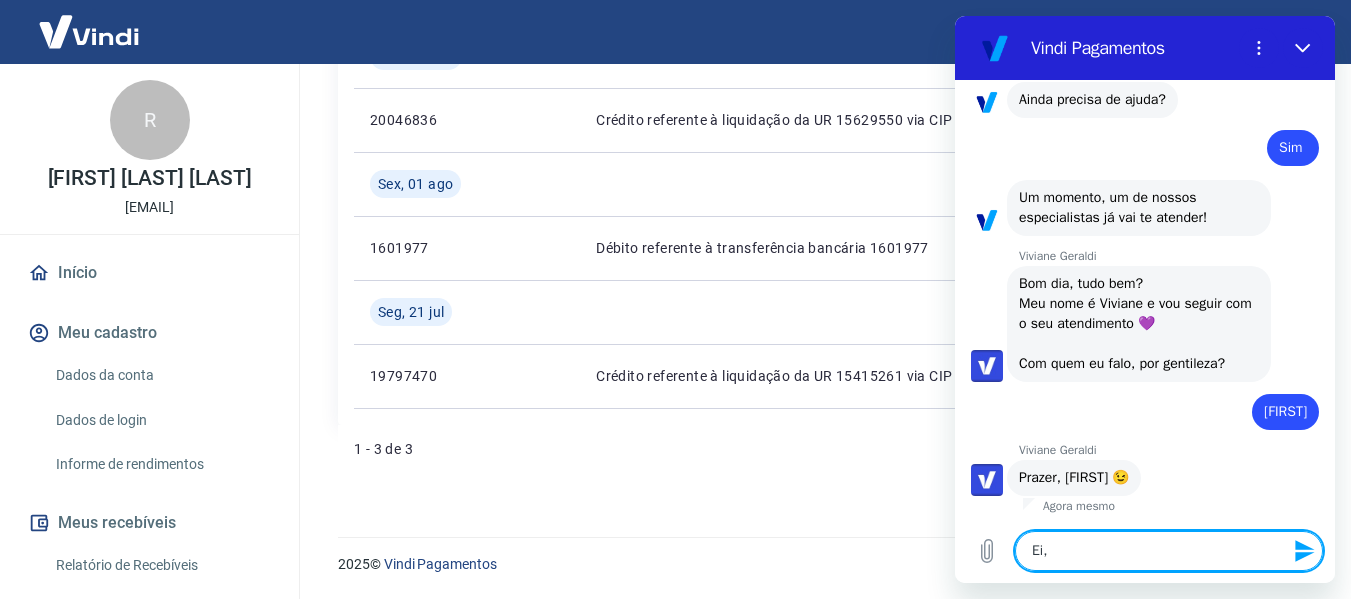 type on "Ei," 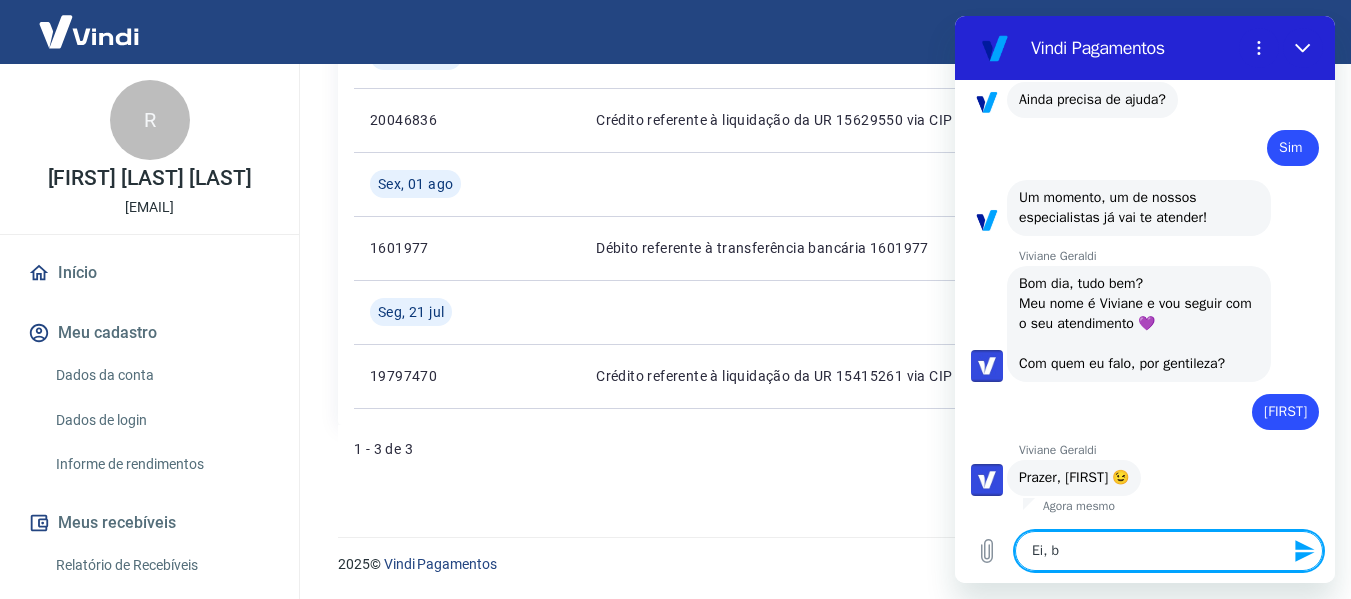 type on "Ei, bo" 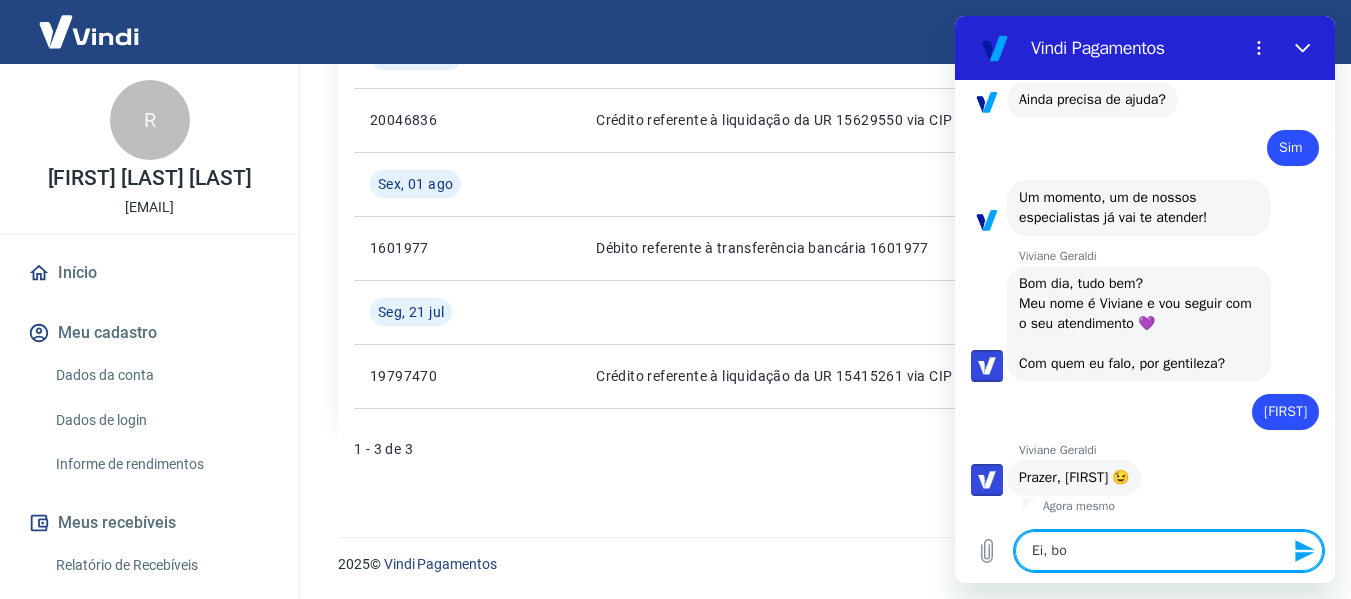 type on "Ei, bom" 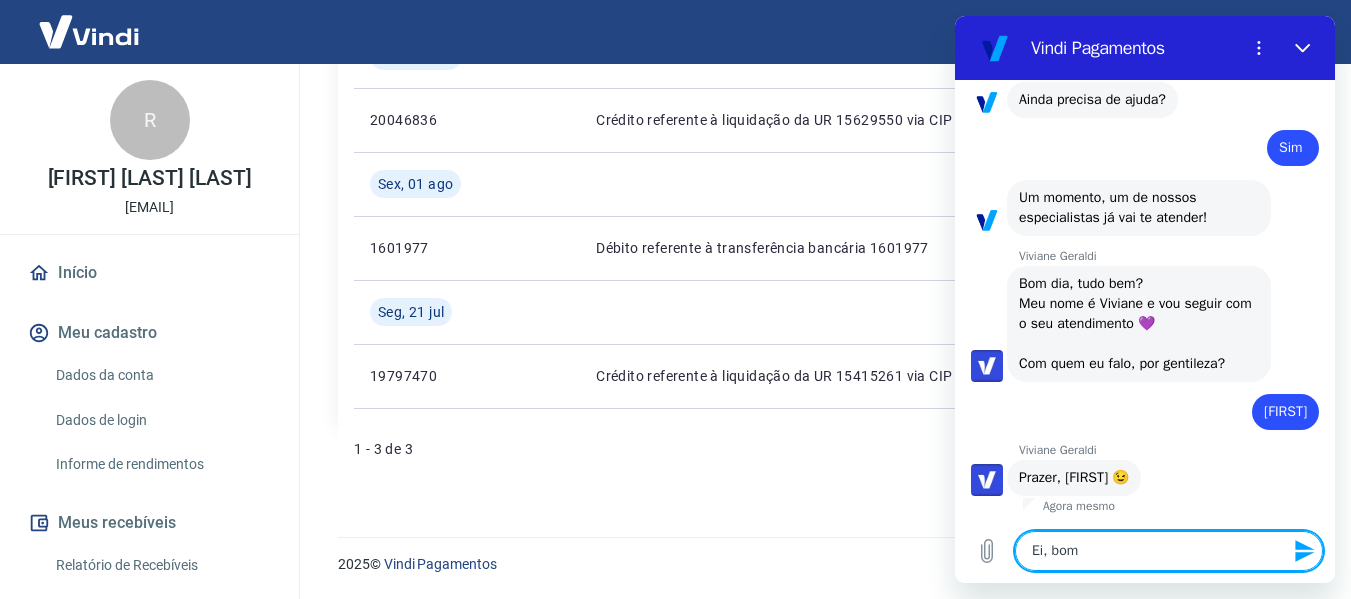 type on "Ei, bom" 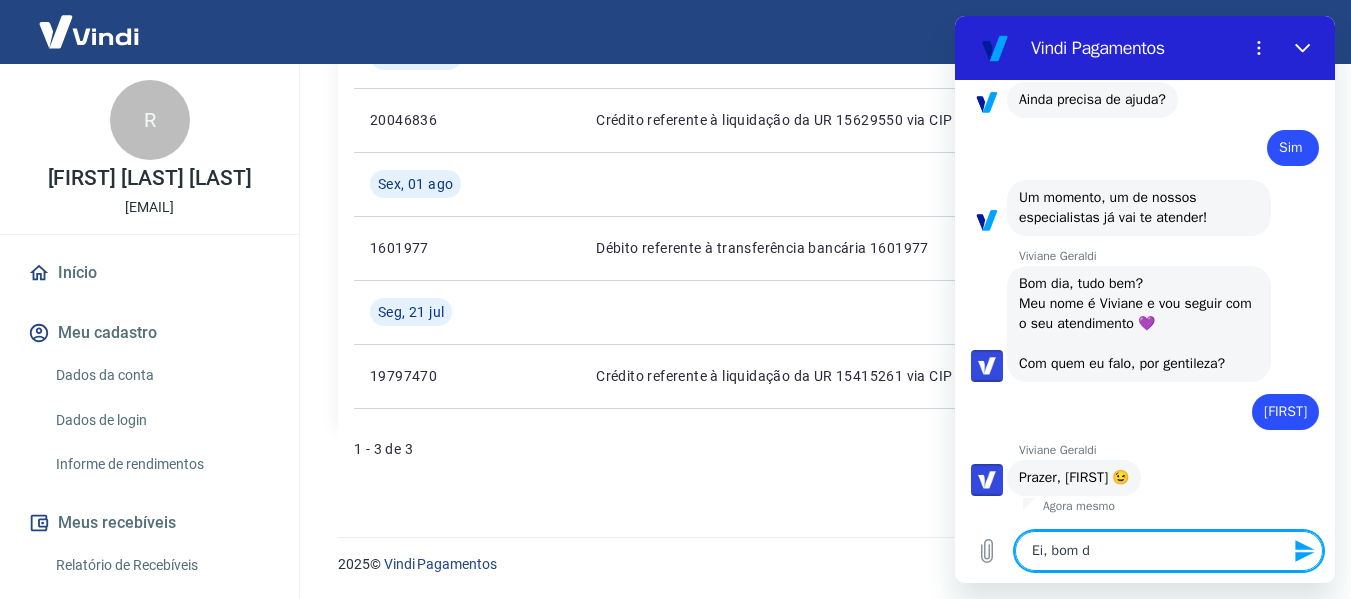 type on "Ei, bom do" 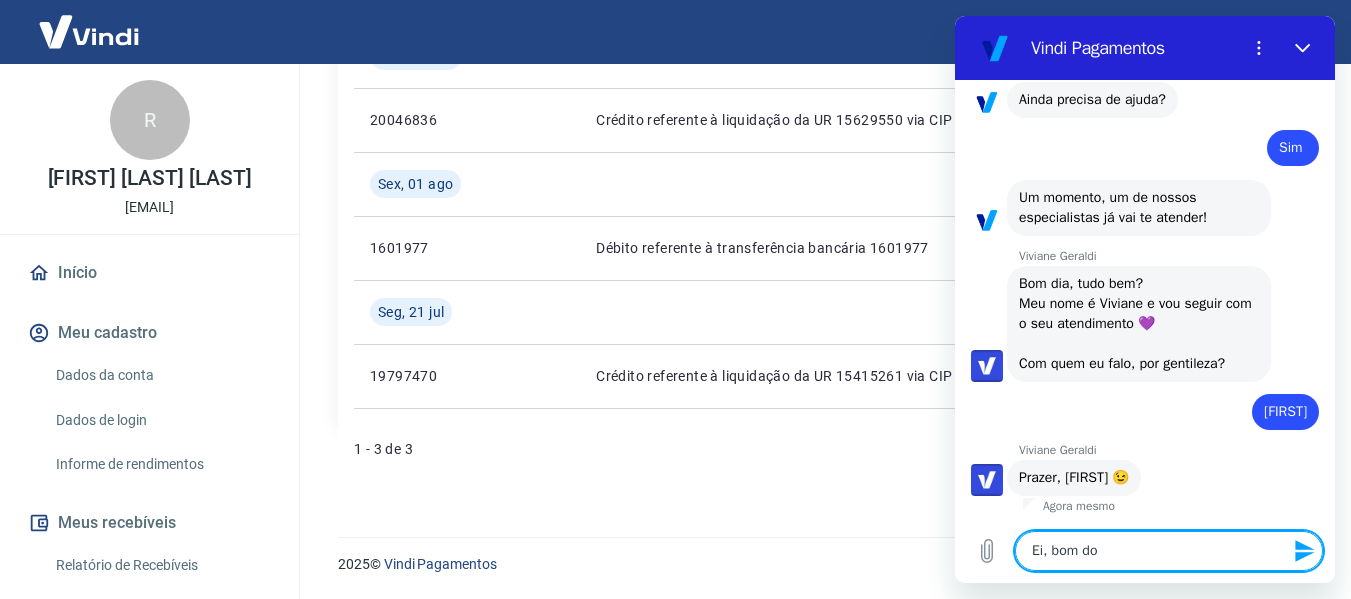 type on "Ei, bom doa" 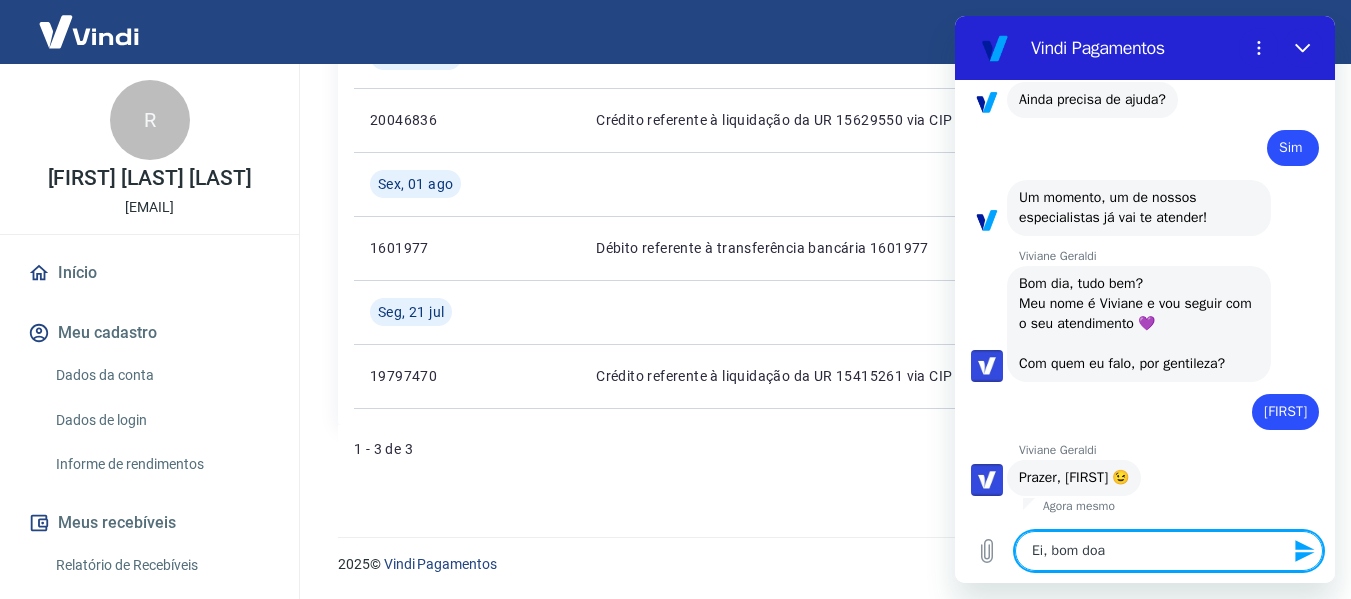 type on "Ei, bom doa" 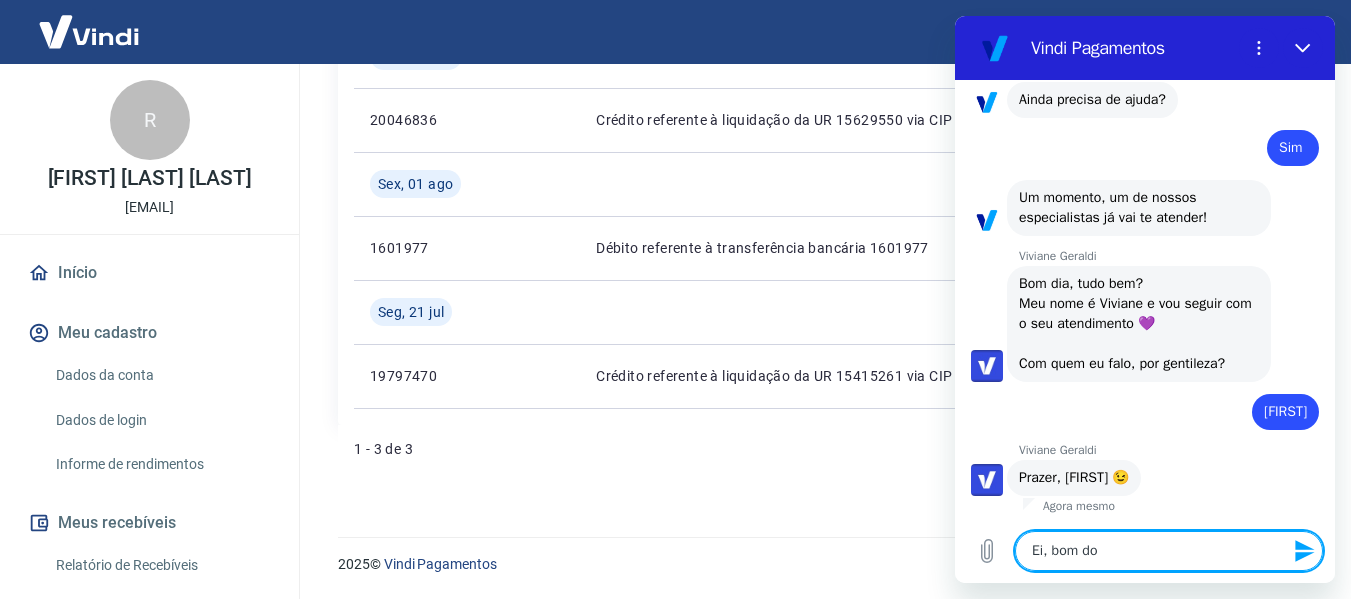 type on "Ei, bom d" 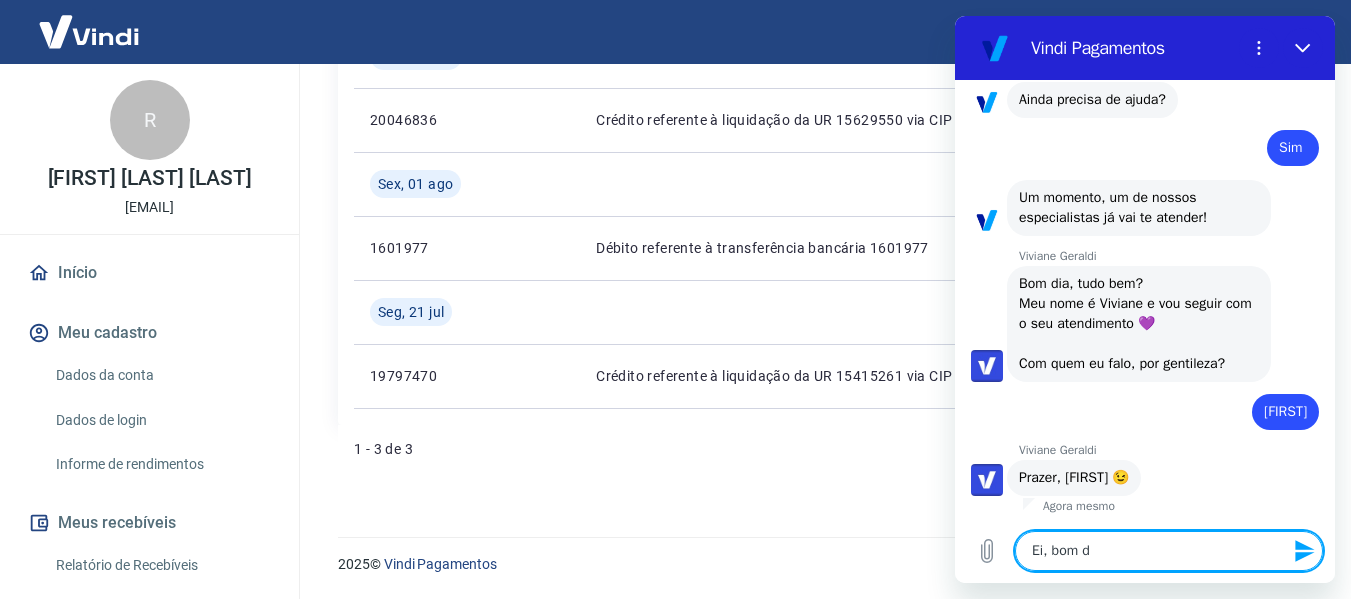 type on "Ei, bom di" 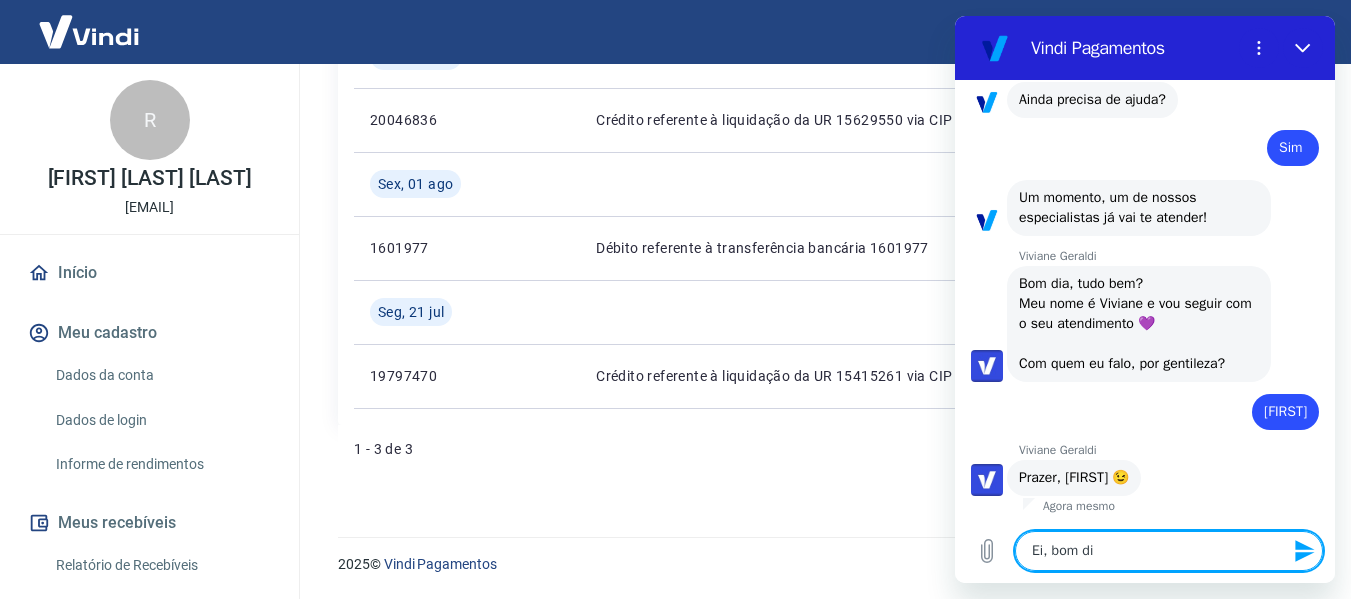 type on "Ei, bom dia" 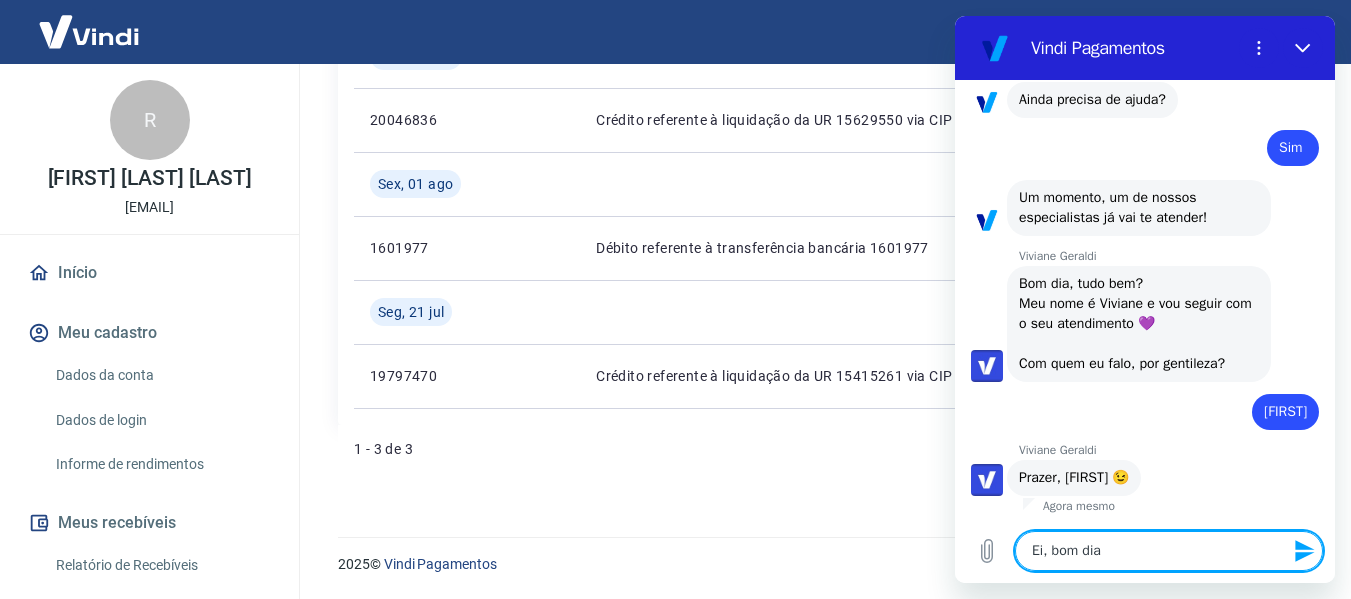 type on "Ei, bom dia" 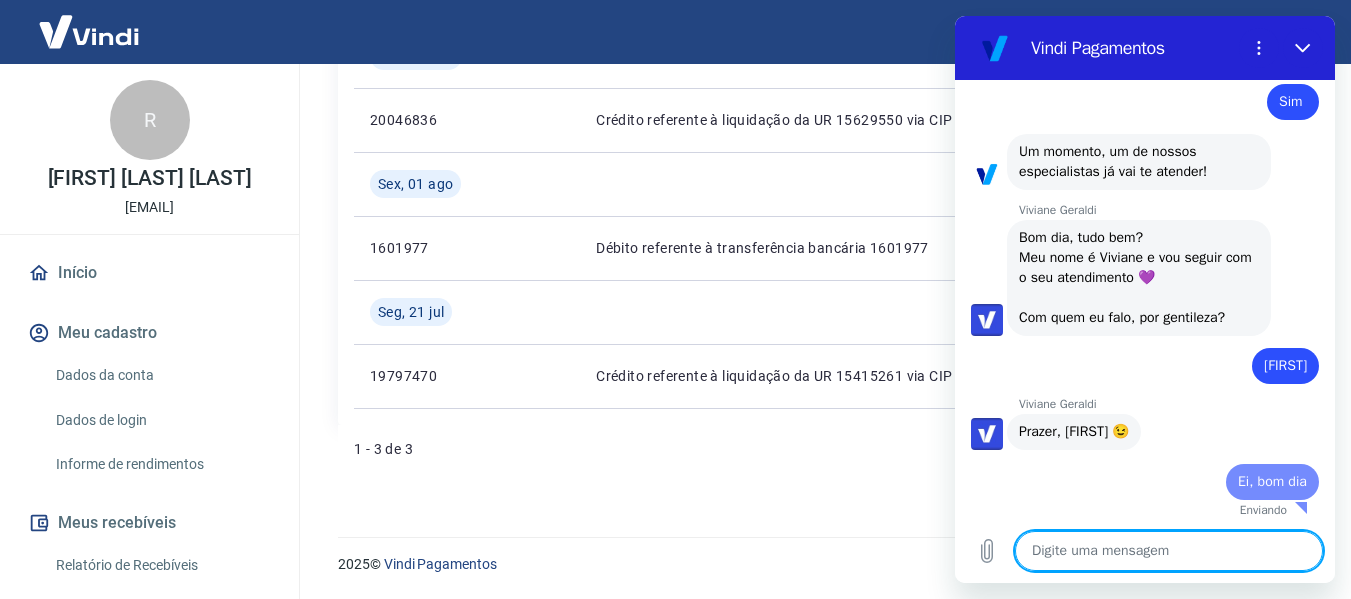 type on "x" 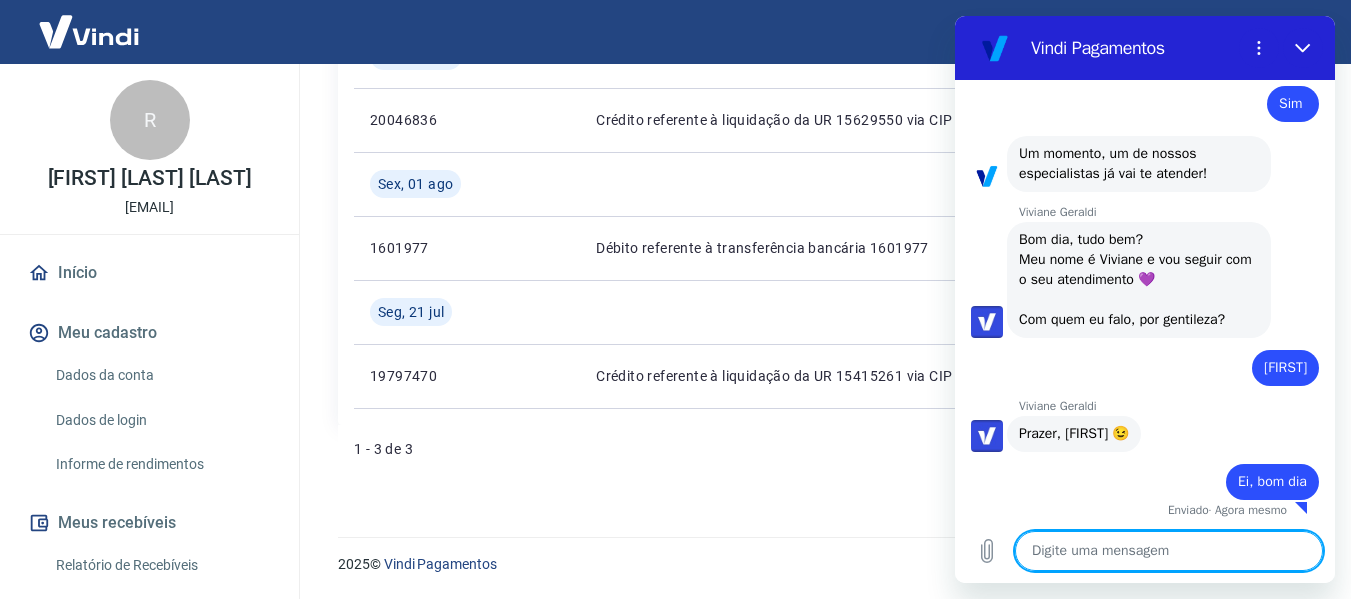 type on "E" 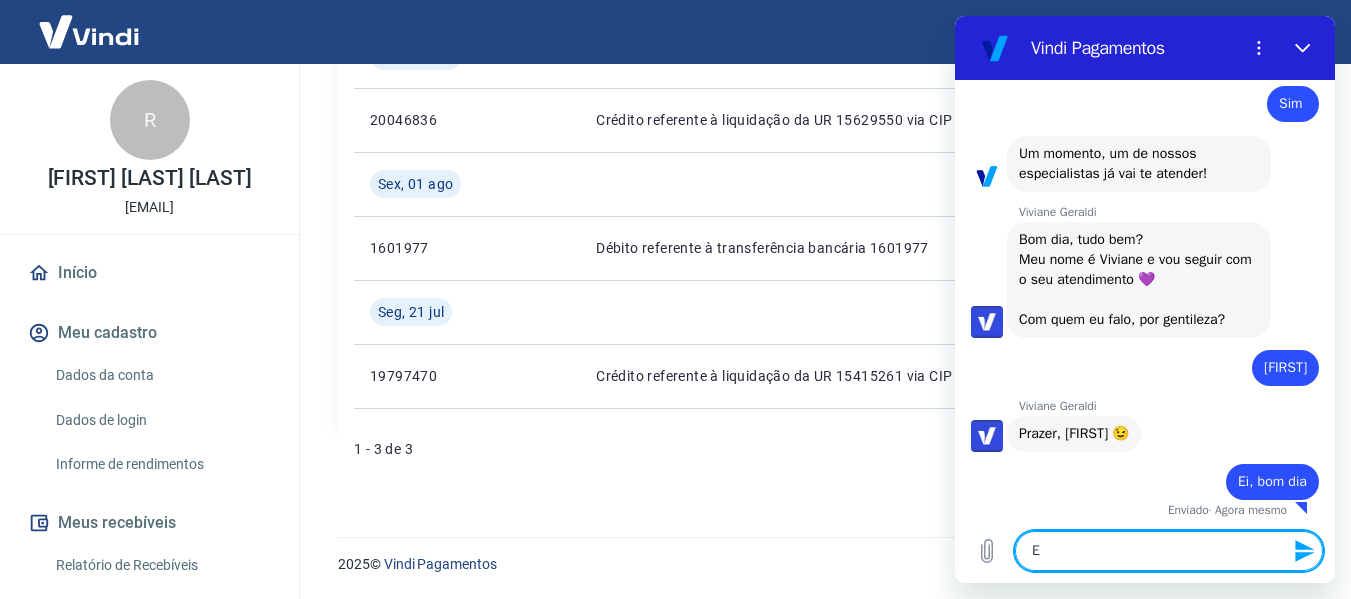 type on "Es" 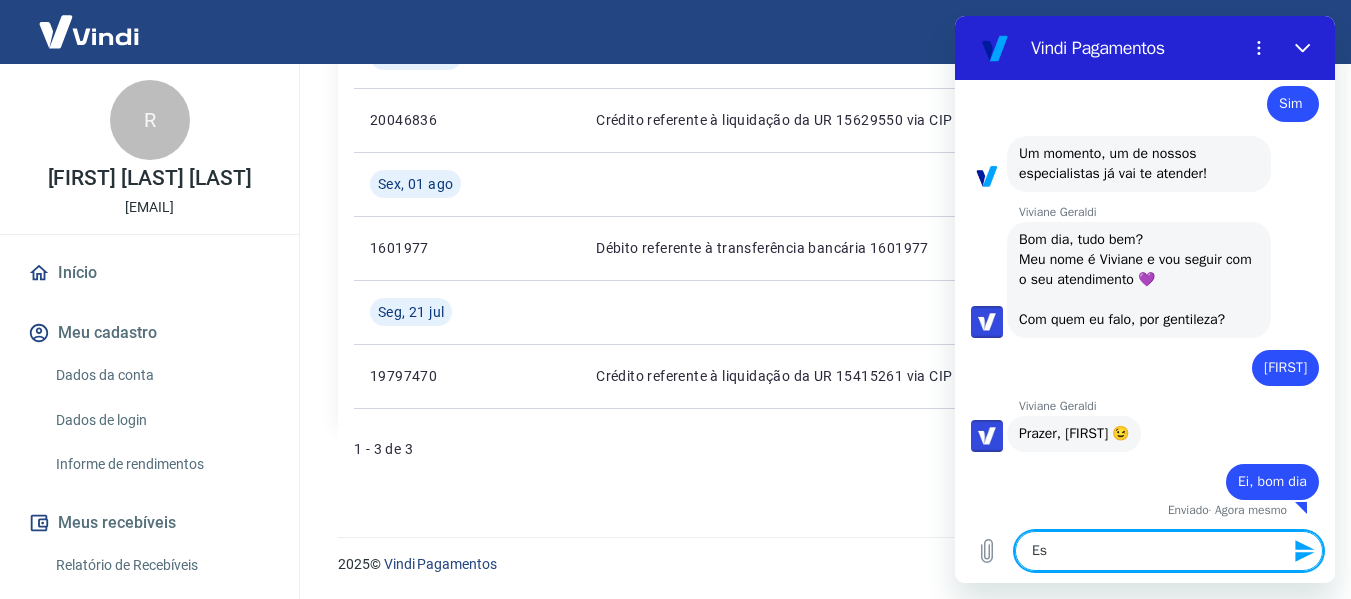 scroll, scrollTop: 2670, scrollLeft: 0, axis: vertical 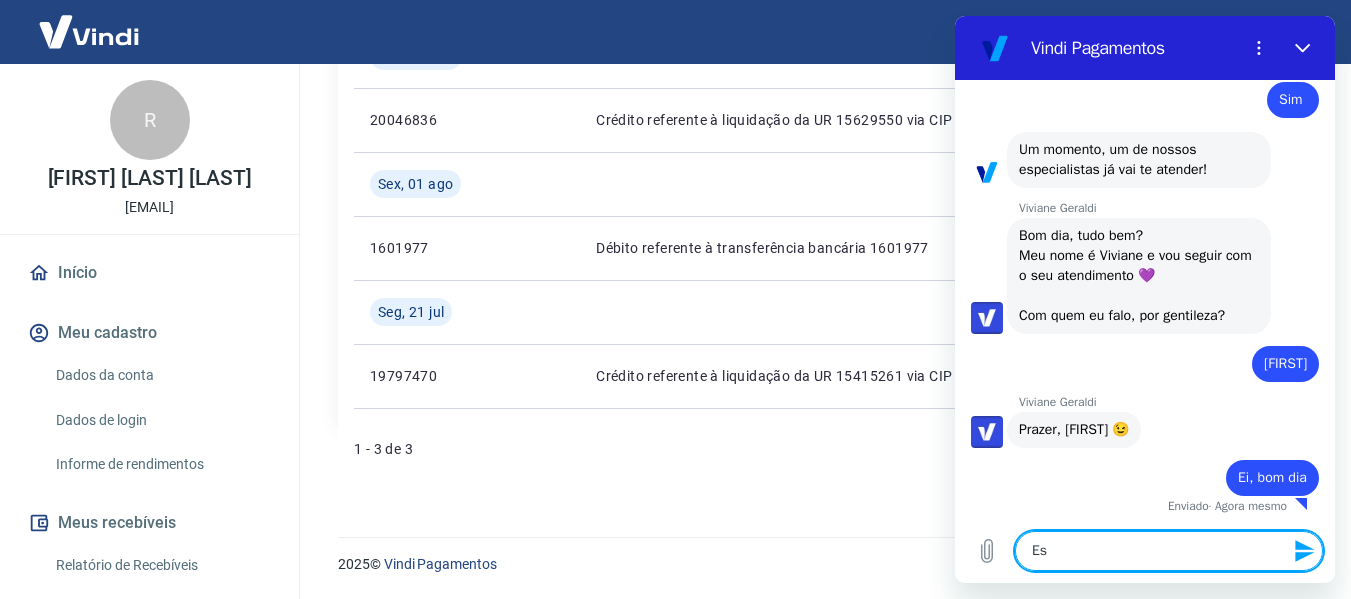 type on "Est" 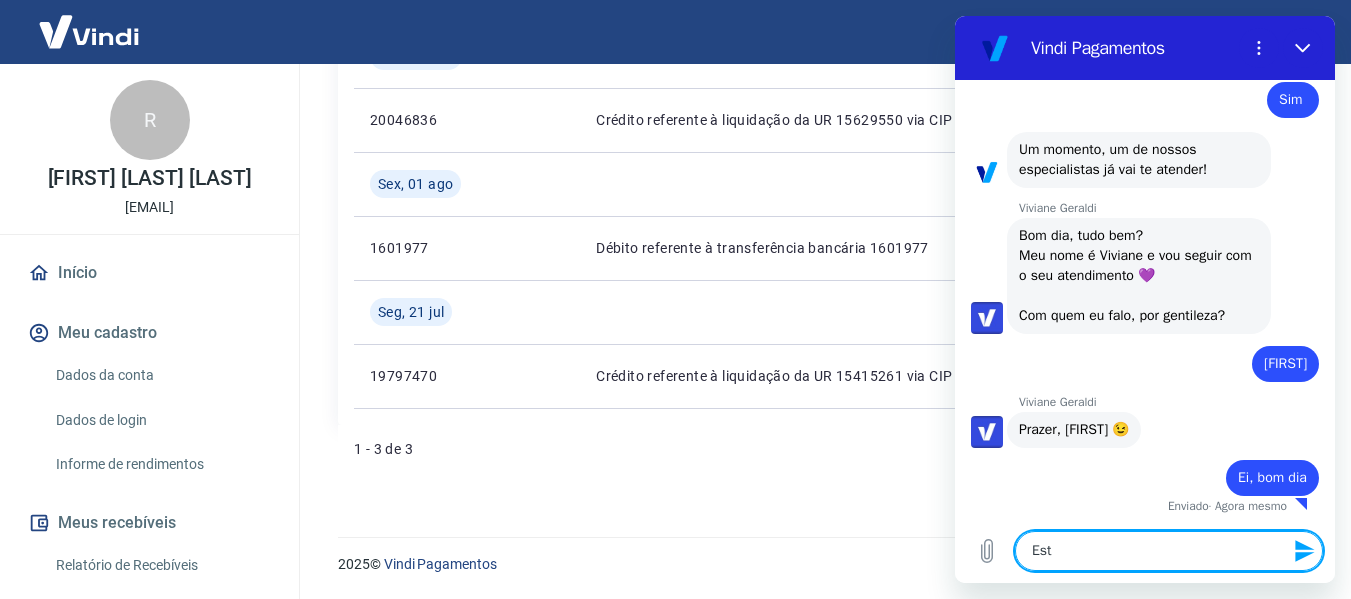 type on "Esto" 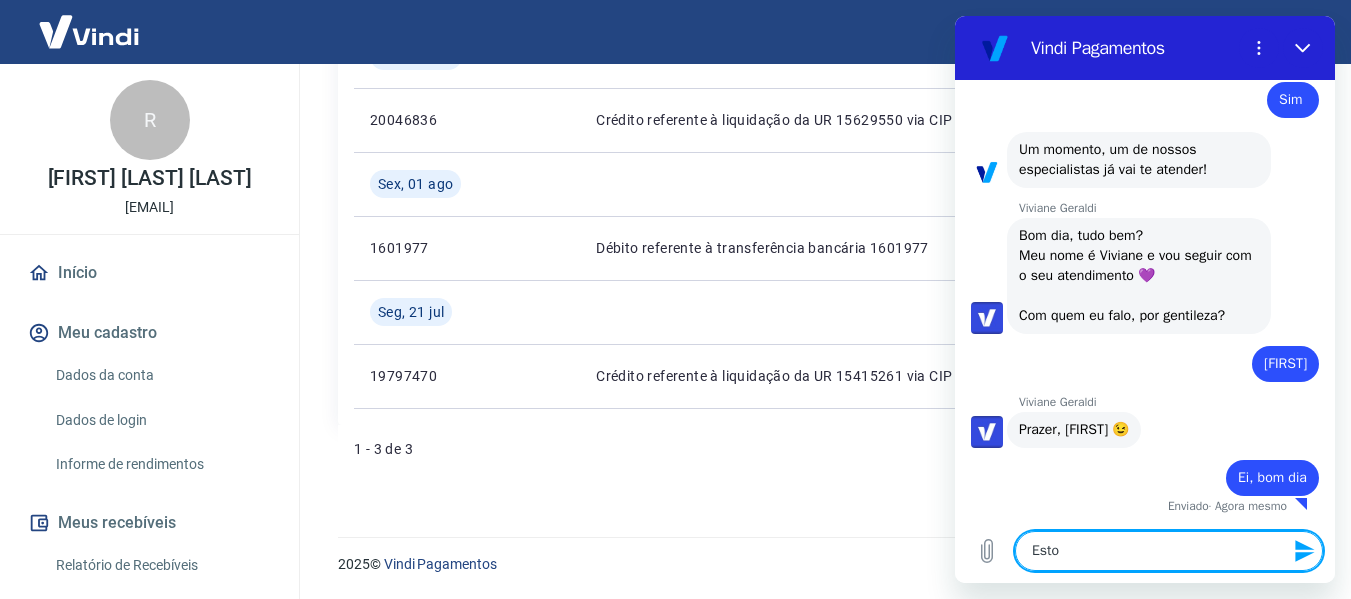 type on "Estoi" 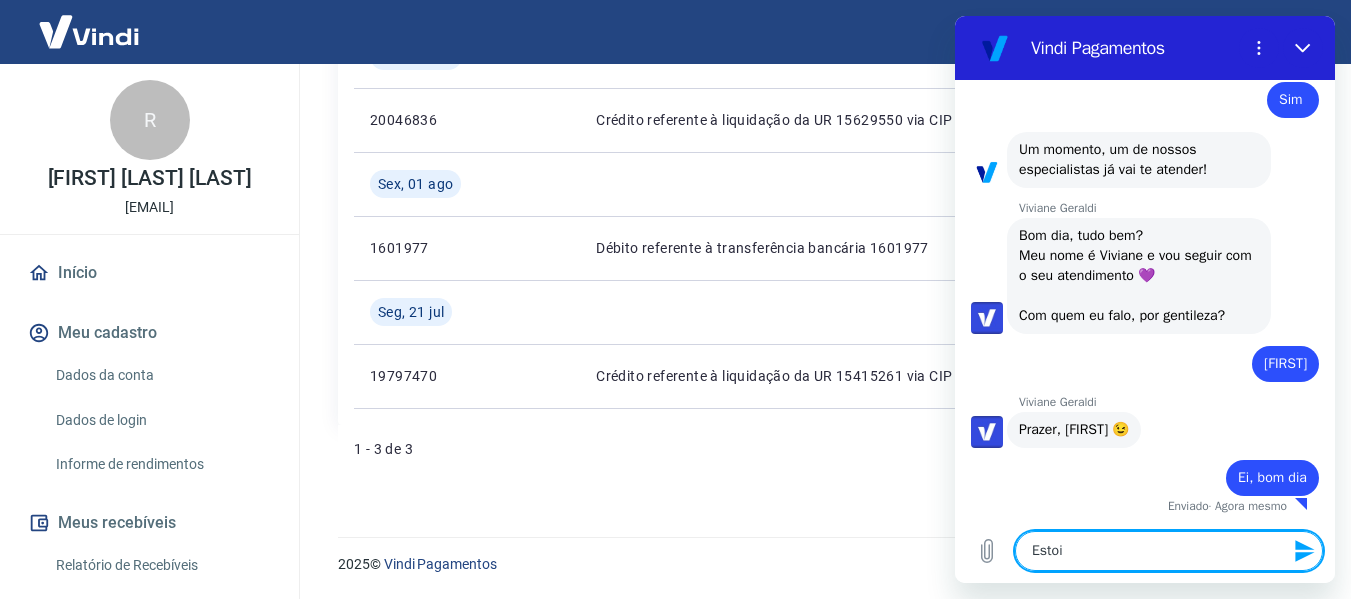 type on "Estoi" 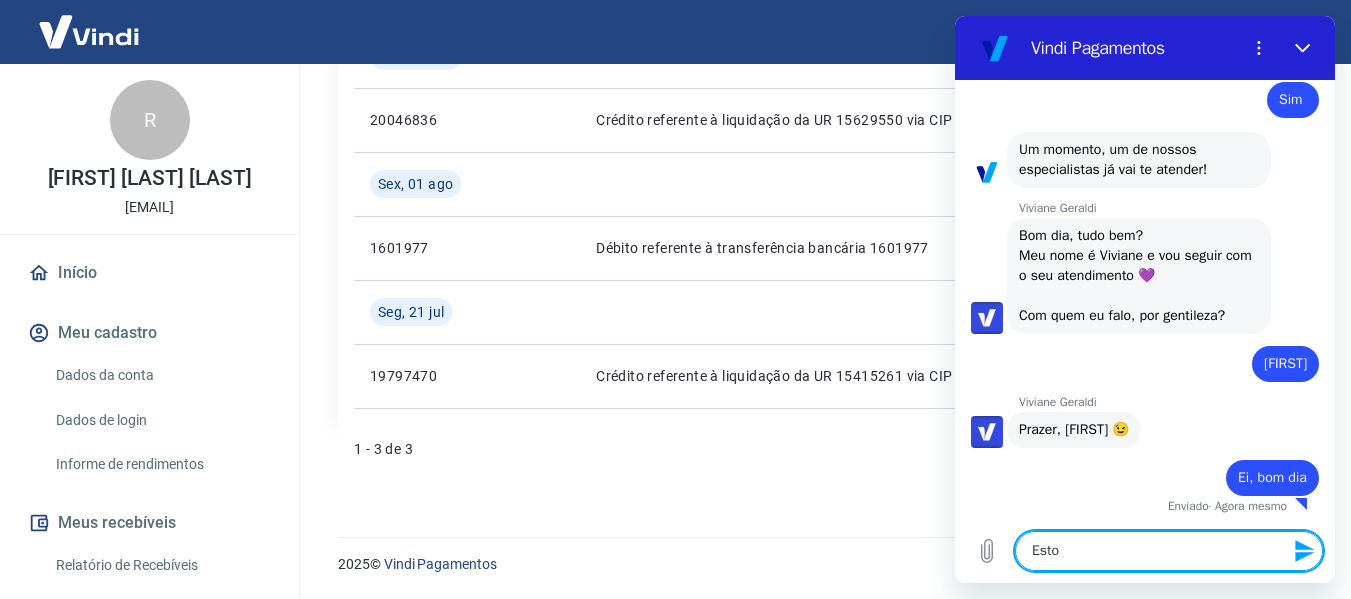 type on "Estou" 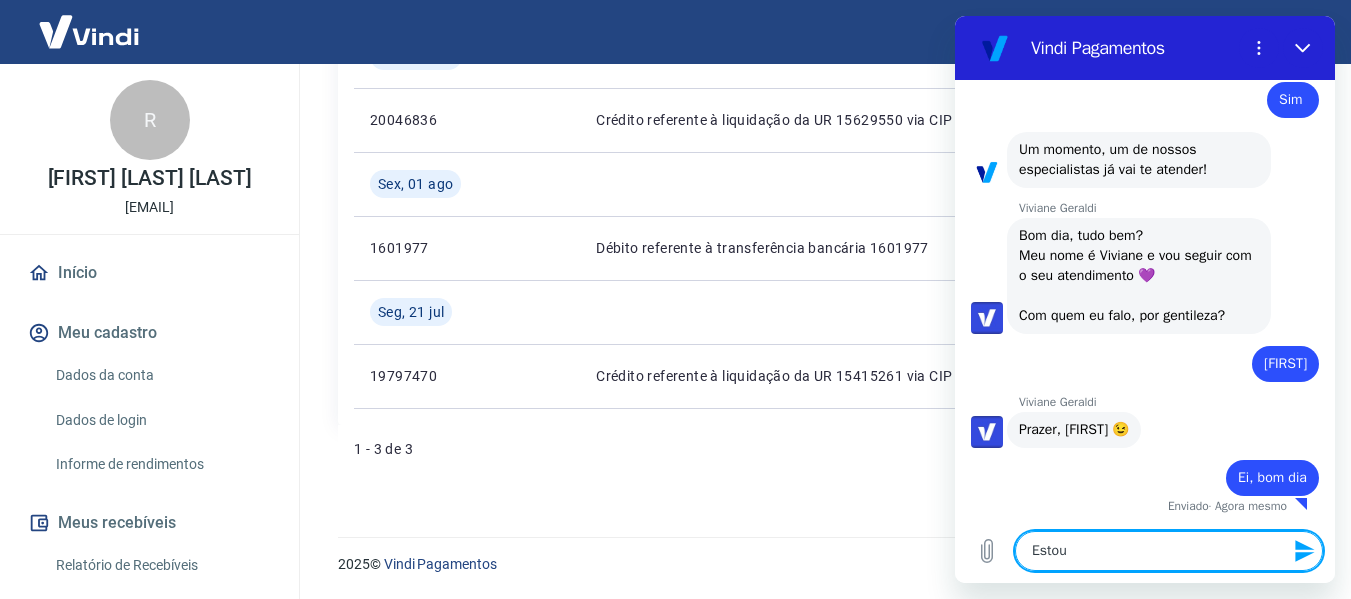 type on "Estou" 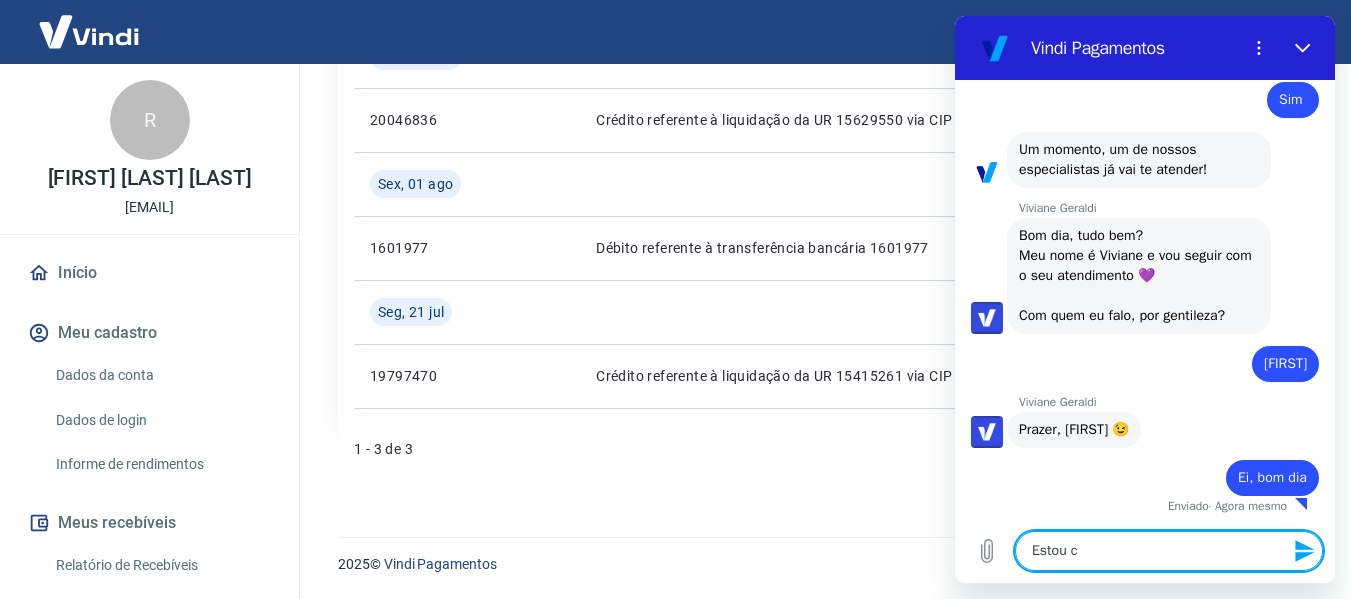 type on "Estou co" 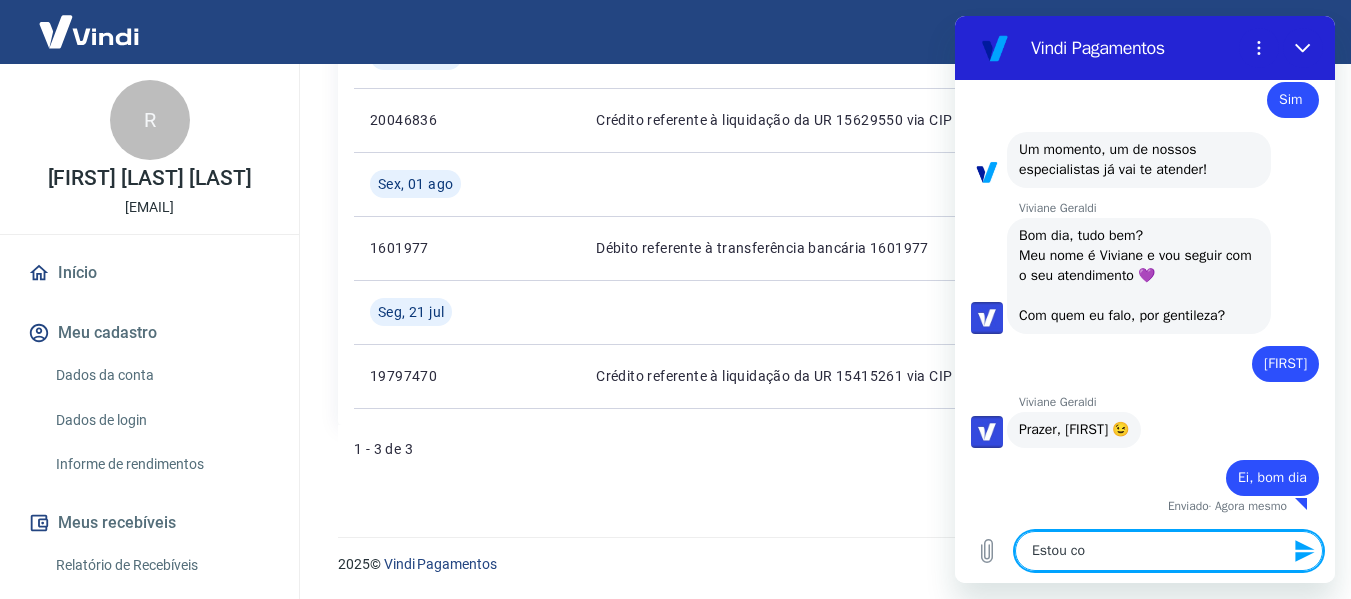 type on "Estou com" 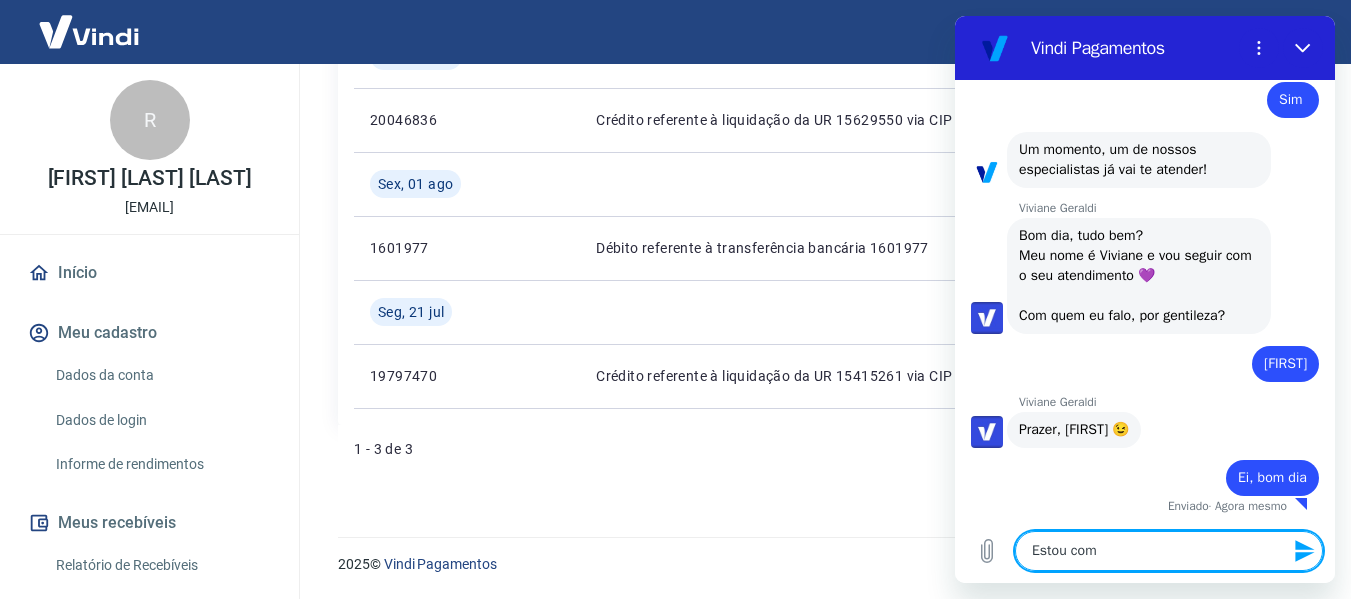 type on "Estou com" 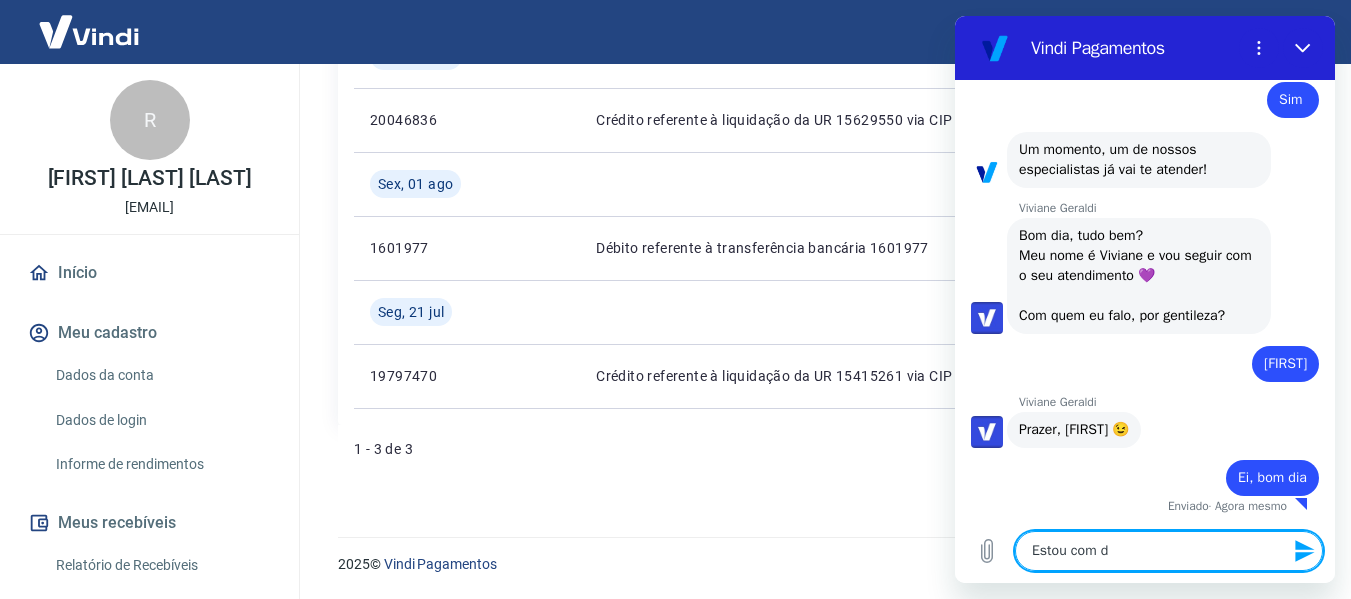 type on "Estou com du" 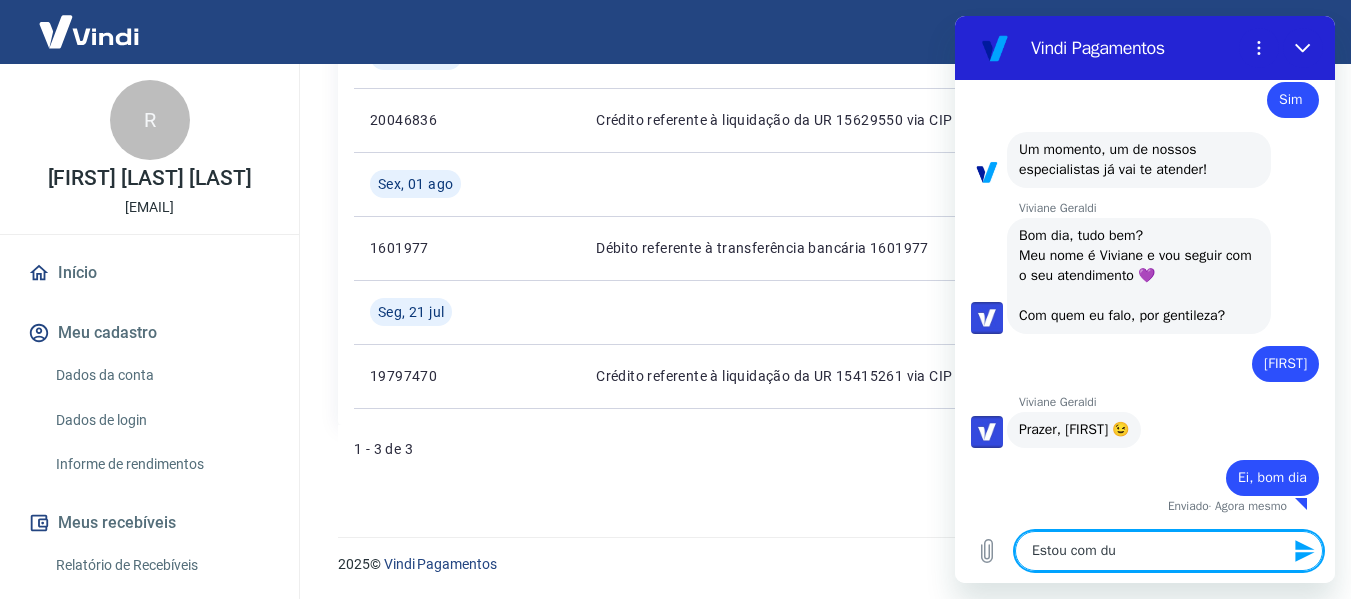 type on "Estou com duv" 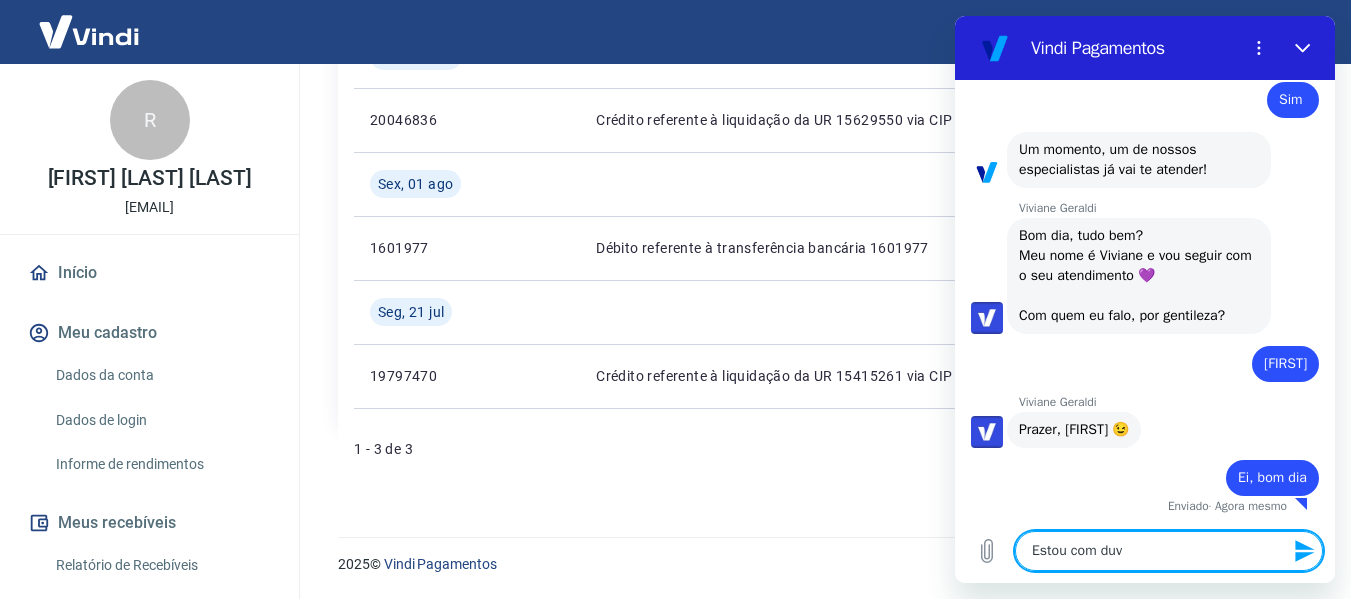 type on "Estou com duvi" 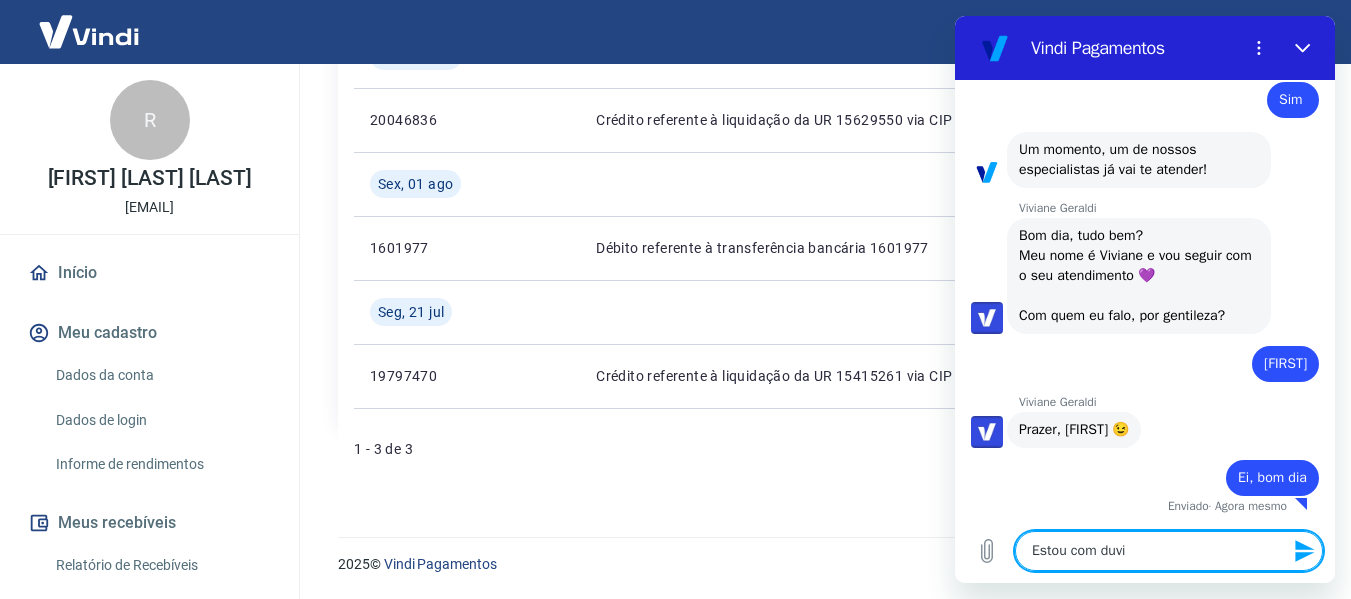 type on "Estou com duvid" 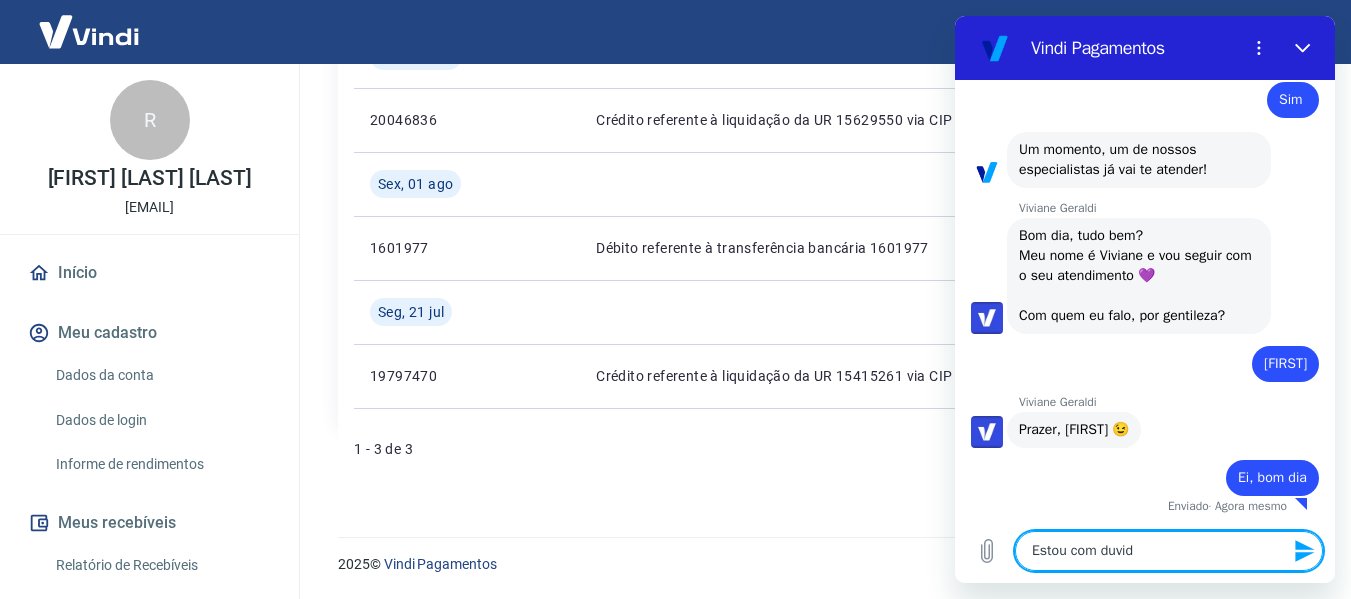 type on "Estou com duvida" 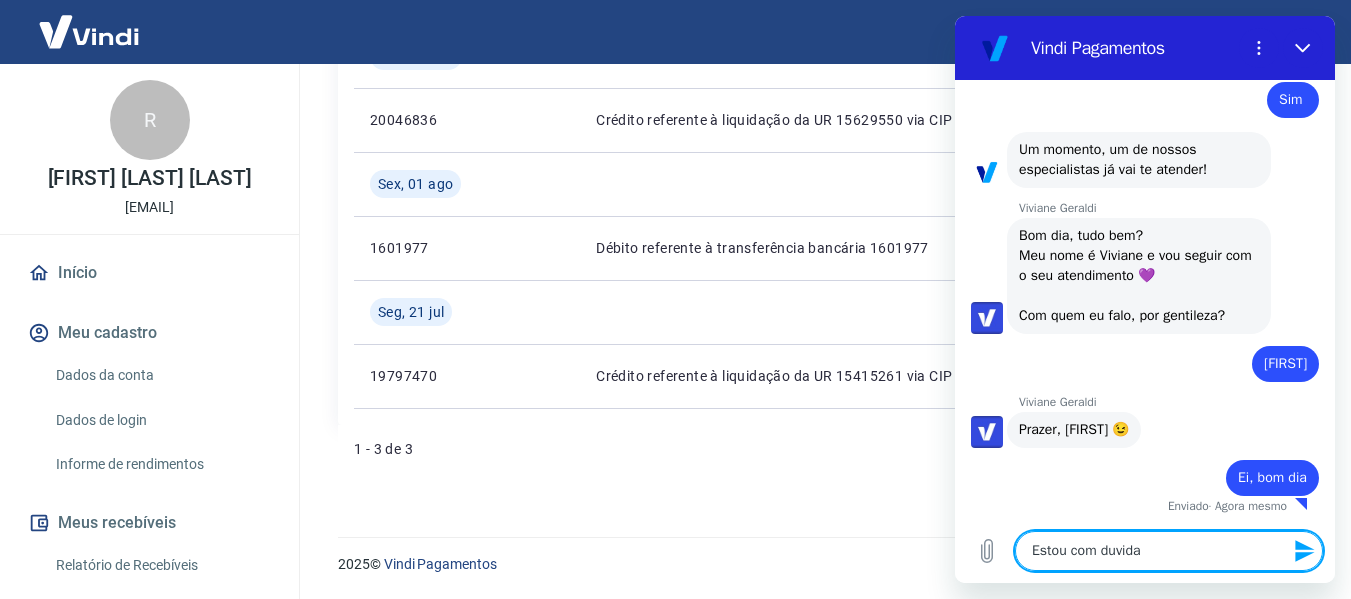 type on "Estou com duvida" 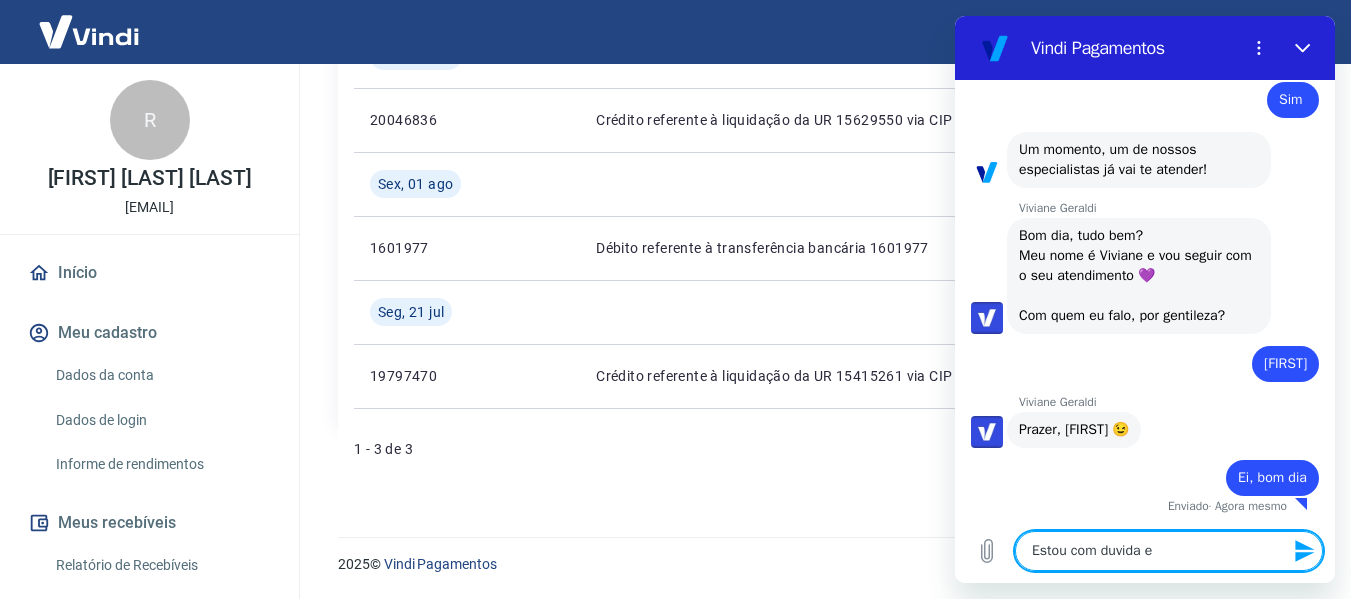 type on "Estou com duvida em" 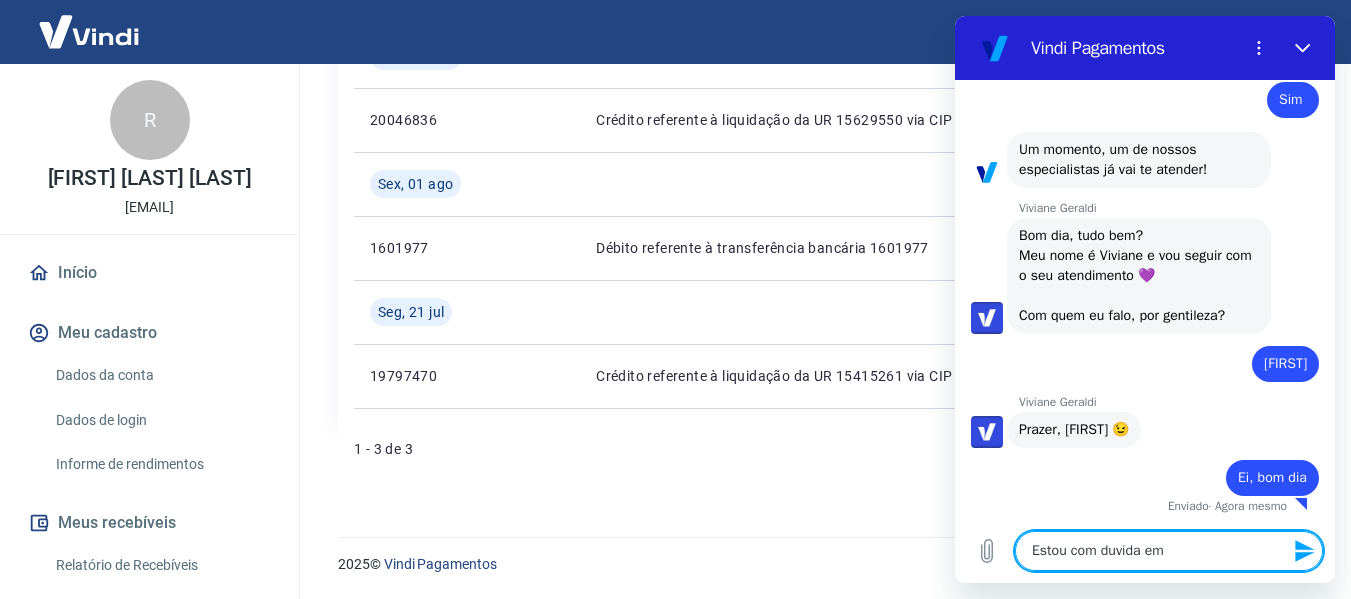 type on "Estou com duvida em" 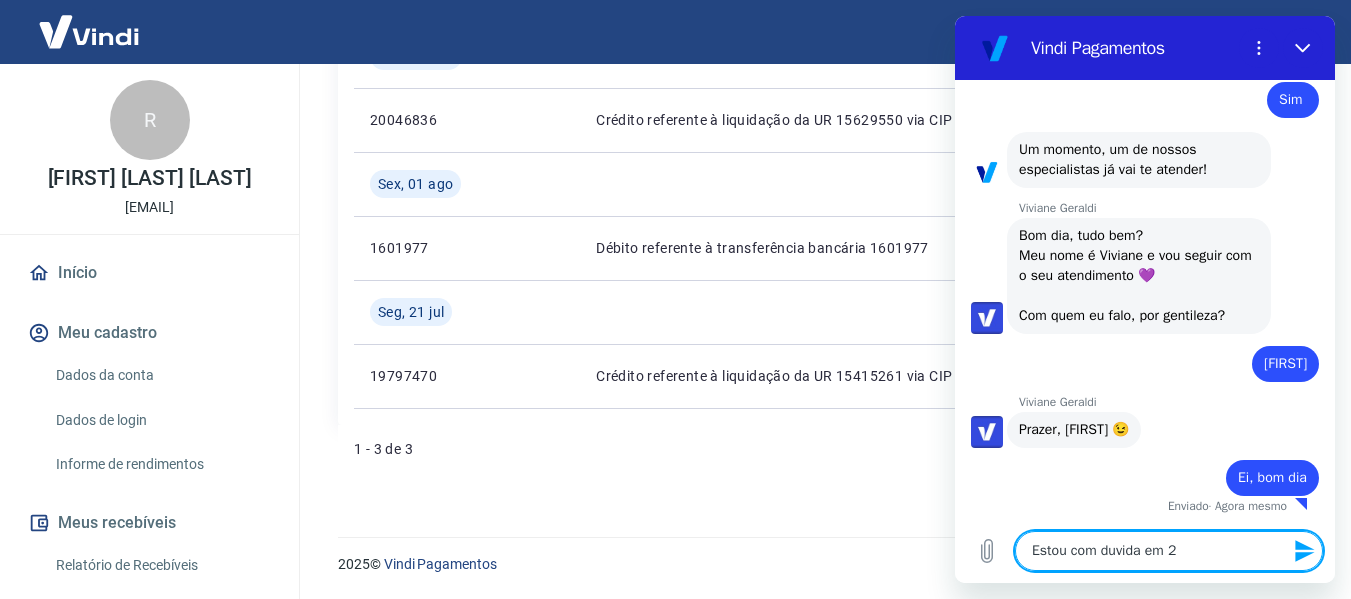 type on "Estou com duvida em 2" 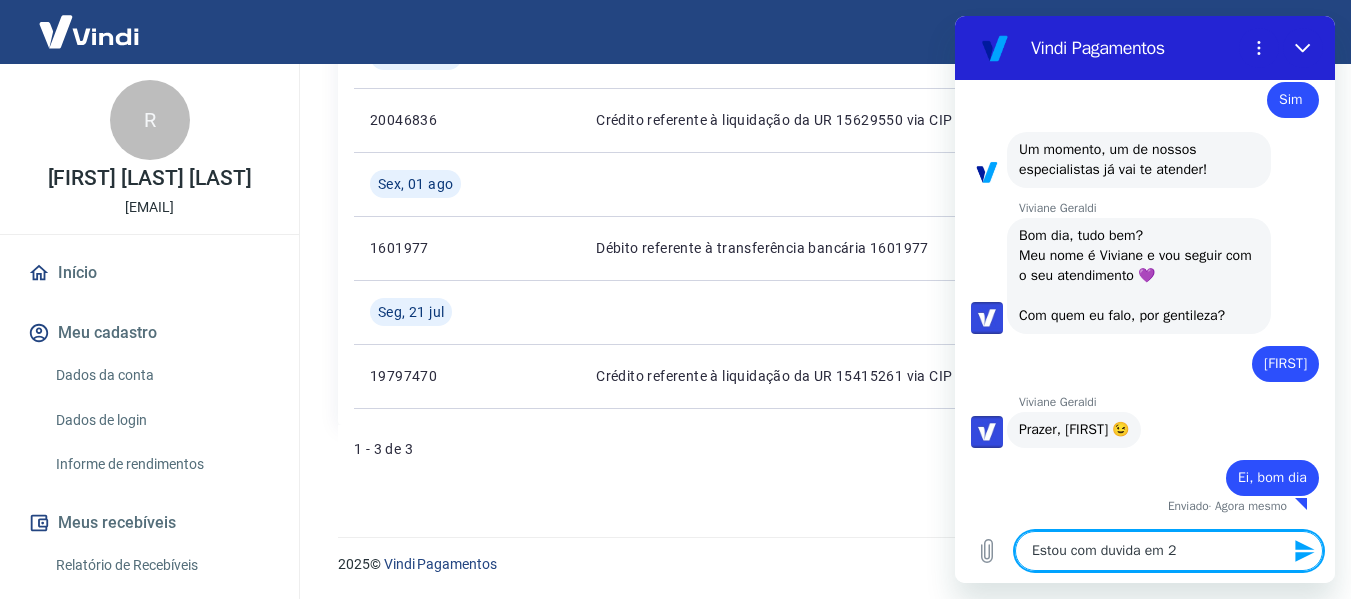paste on "Chargeback" 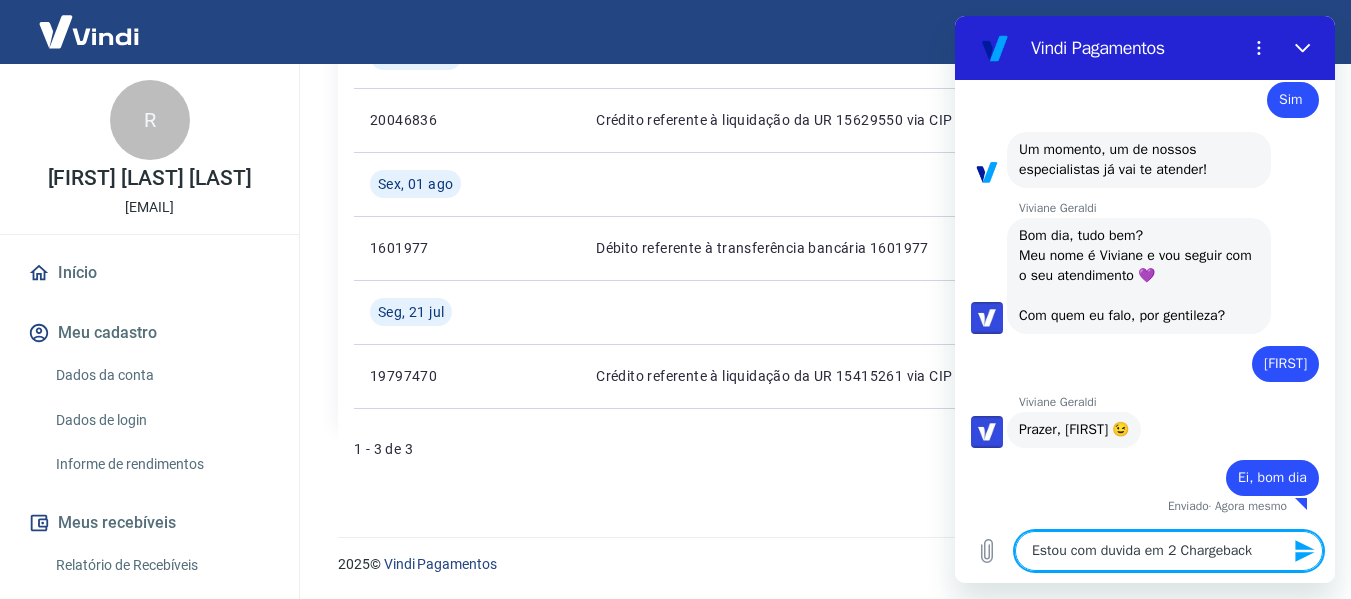 type on "Estou com duvida em 2 Chargeback" 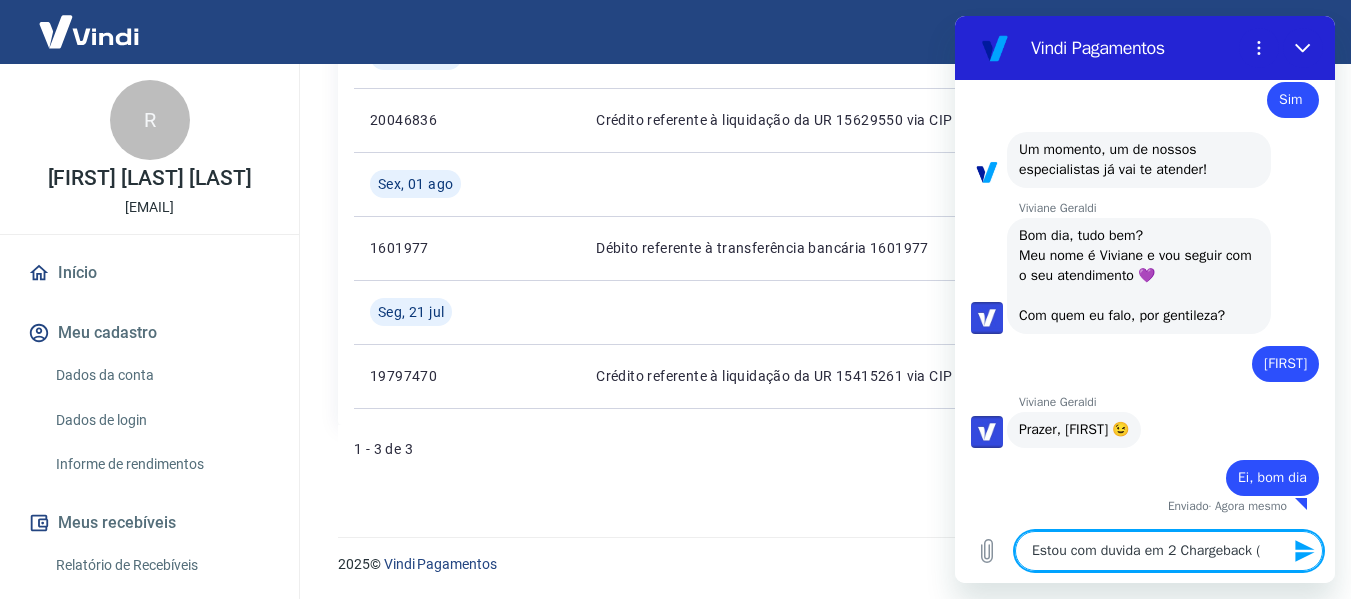 type on "Estou com duvida em 2 Chargeback (a" 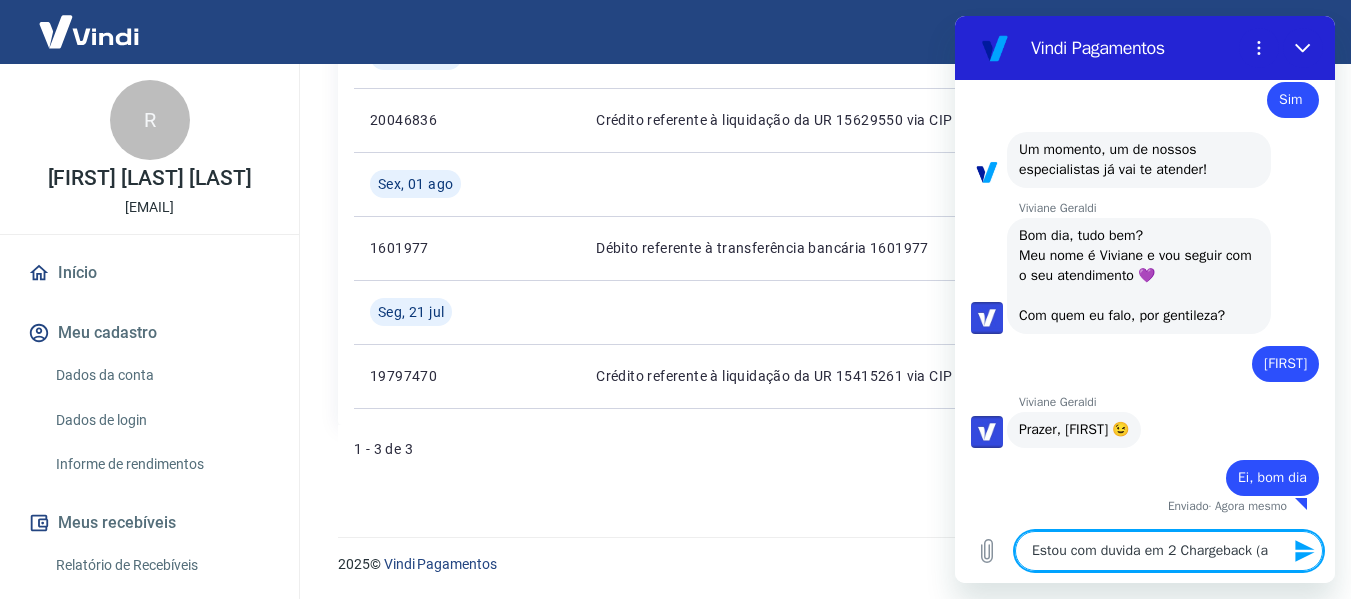 type on "Estou com duvida em 2 Chargeback (am" 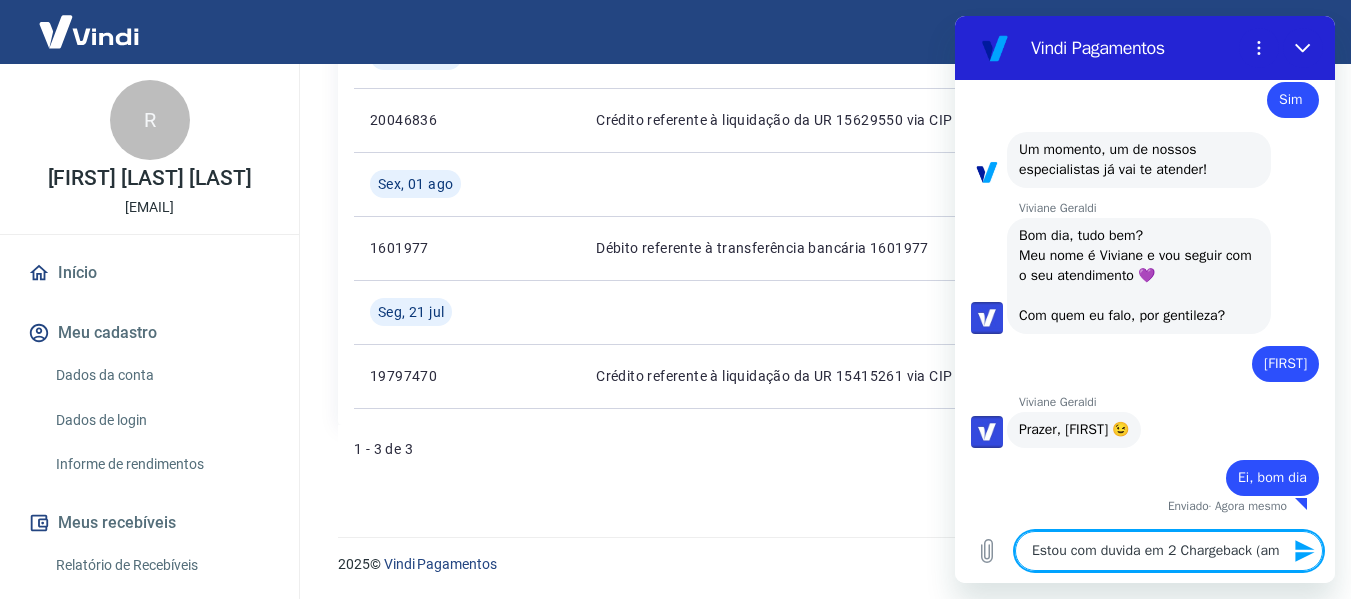 type on "Estou com duvida em 2 Chargeback (amb" 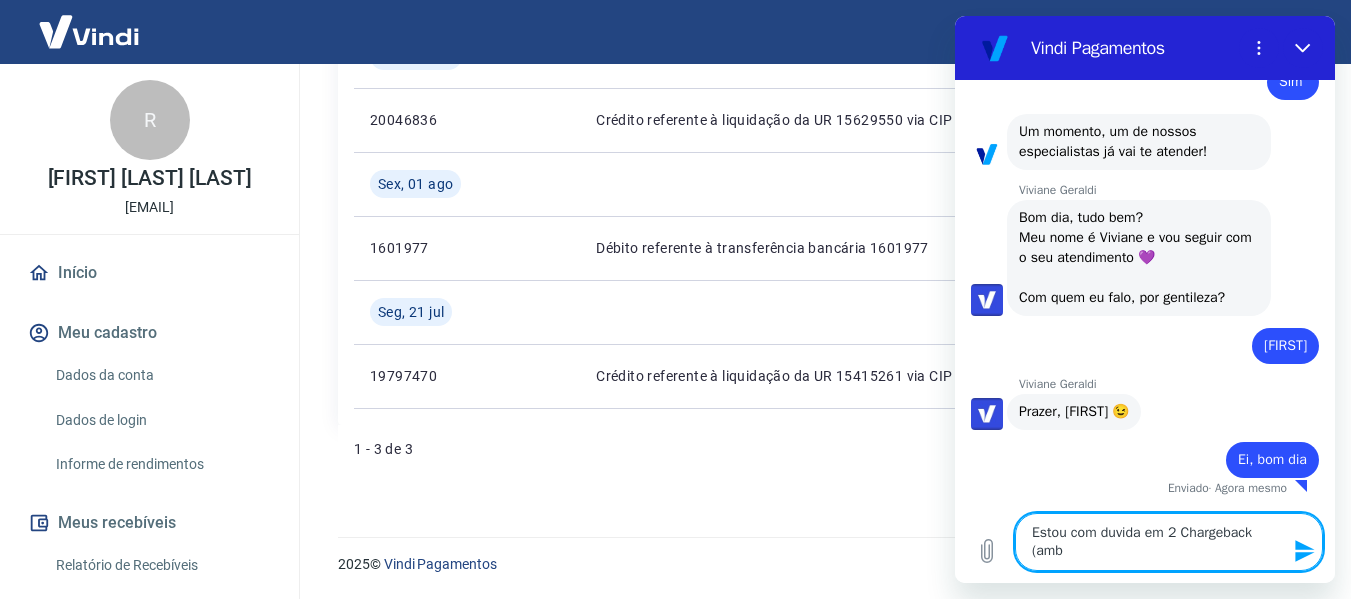 type on "Estou com duvida em 2 Chargeback (ambo" 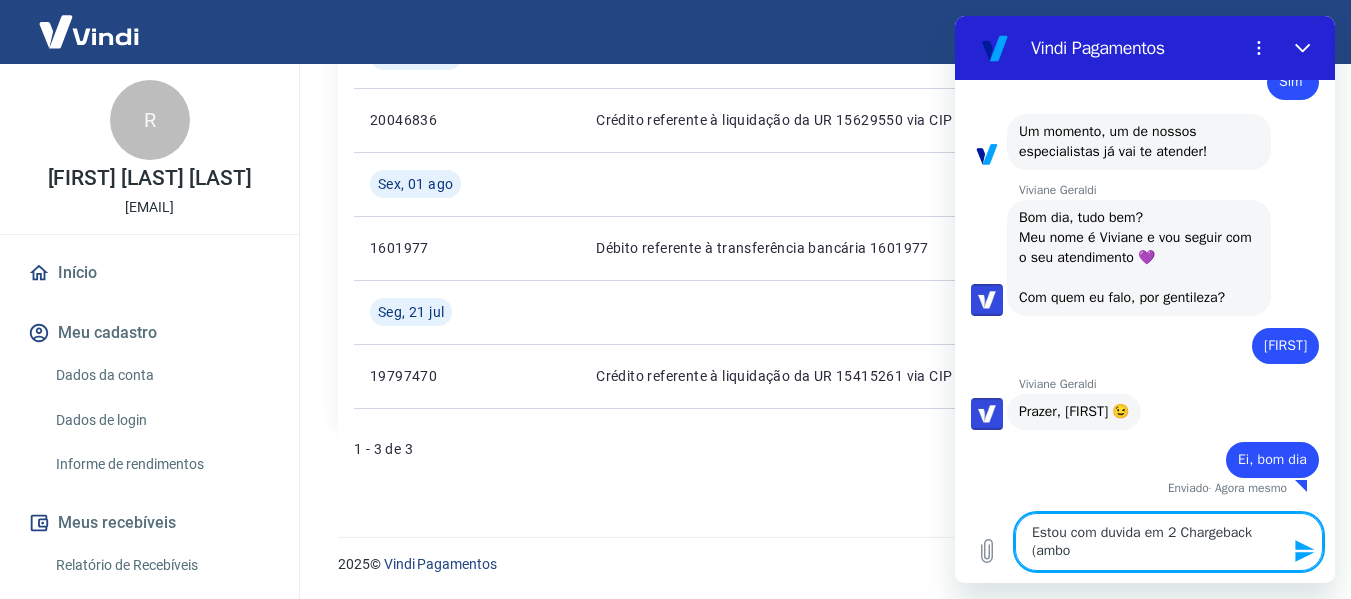 type on "Estou com duvida em 2 Chargeback (ambos" 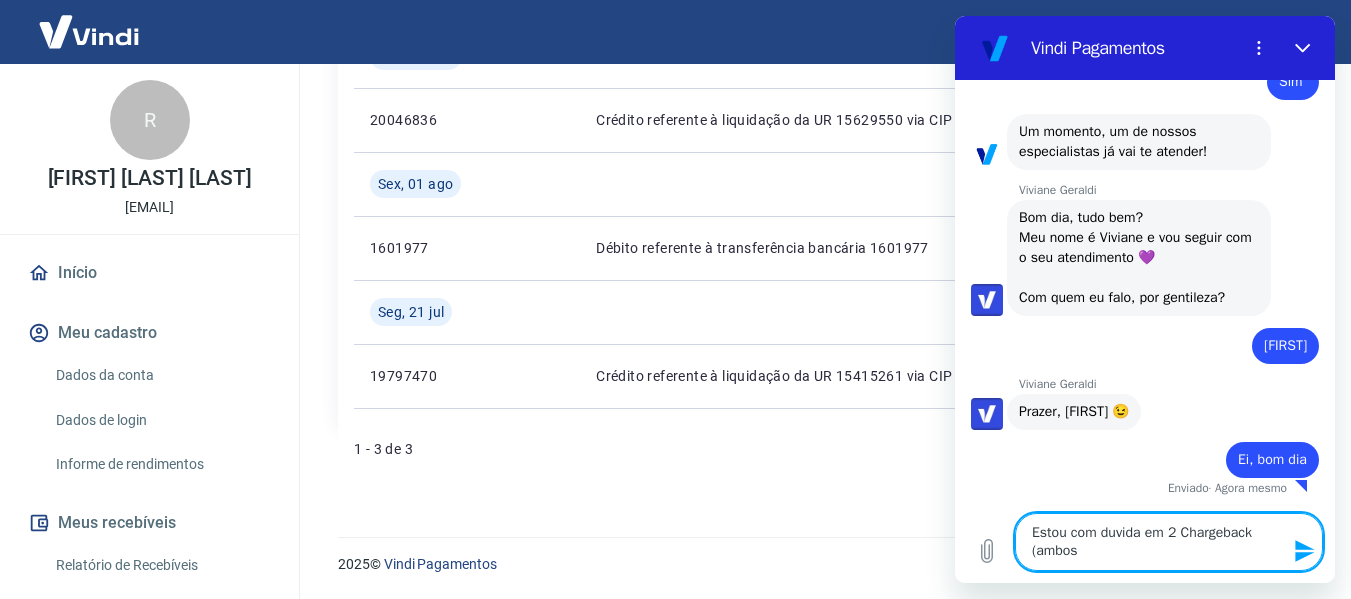 type on "x" 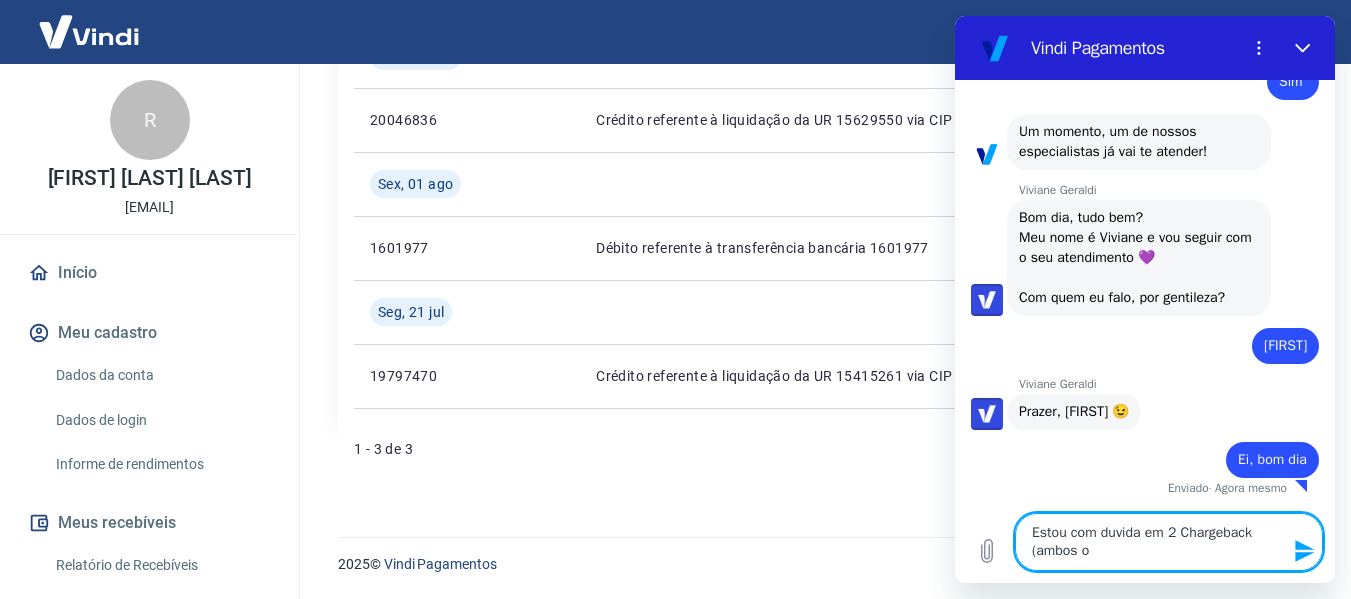 type on "Estou com duvida em 2 Chargeback (ambos od" 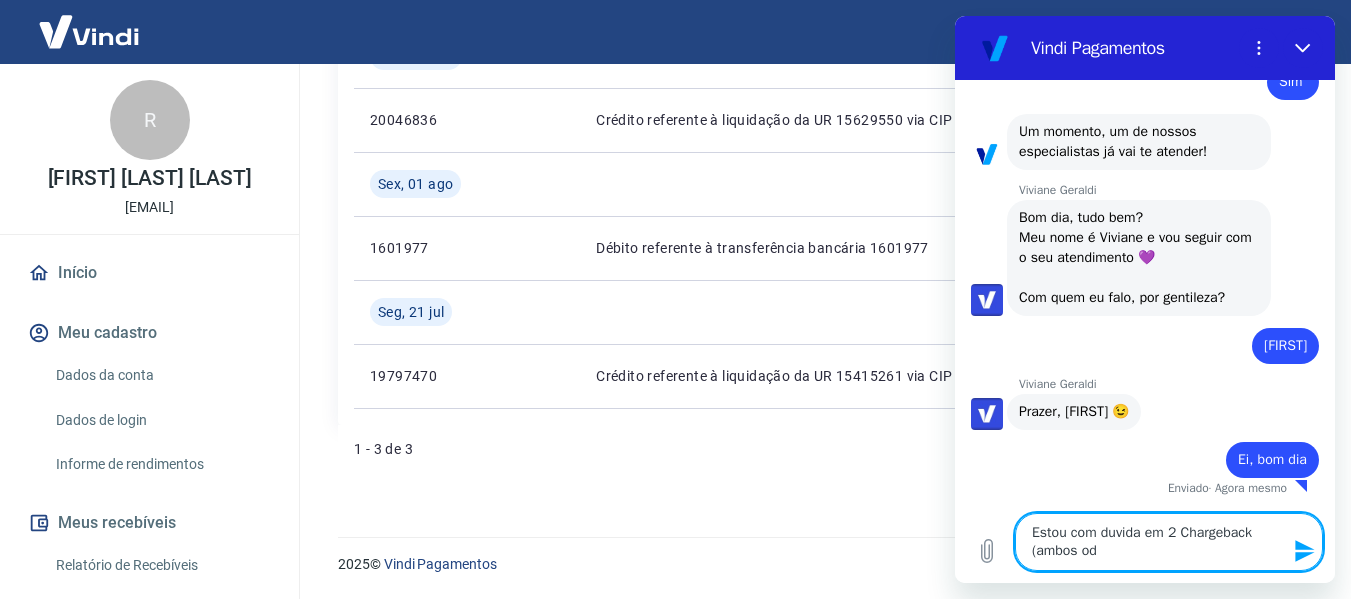 type on "Estou com duvida em 2 Chargeback (ambos od" 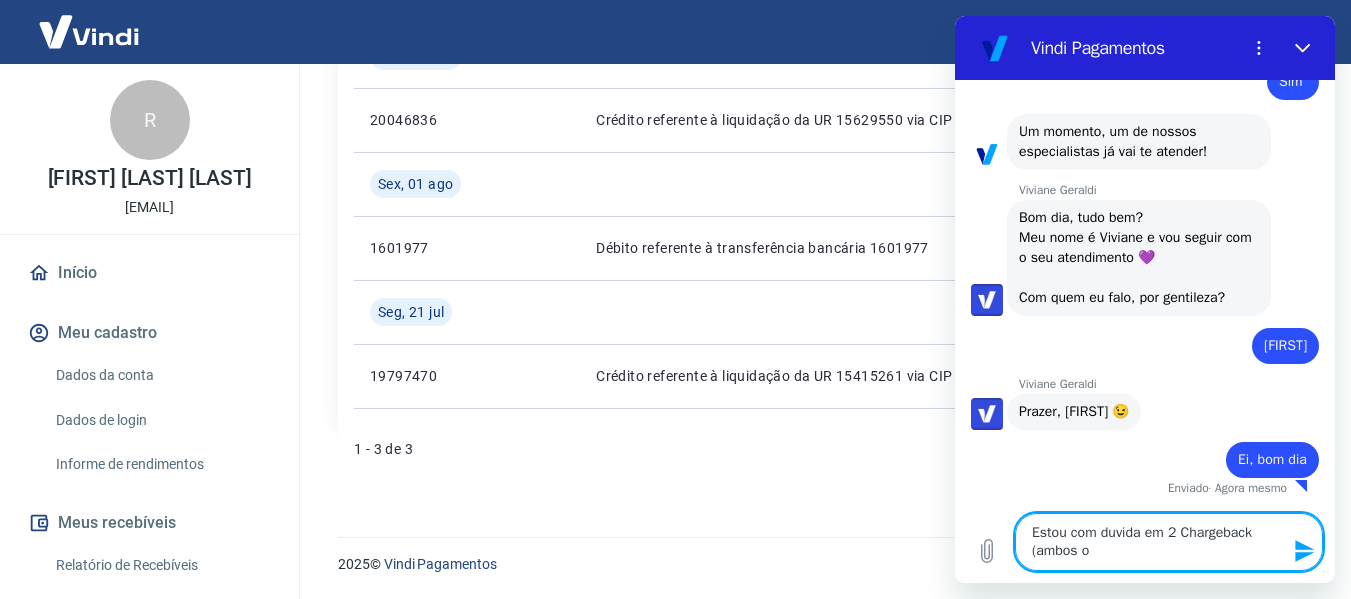 type on "Estou com duvida em 2 Chargeback (ambos" 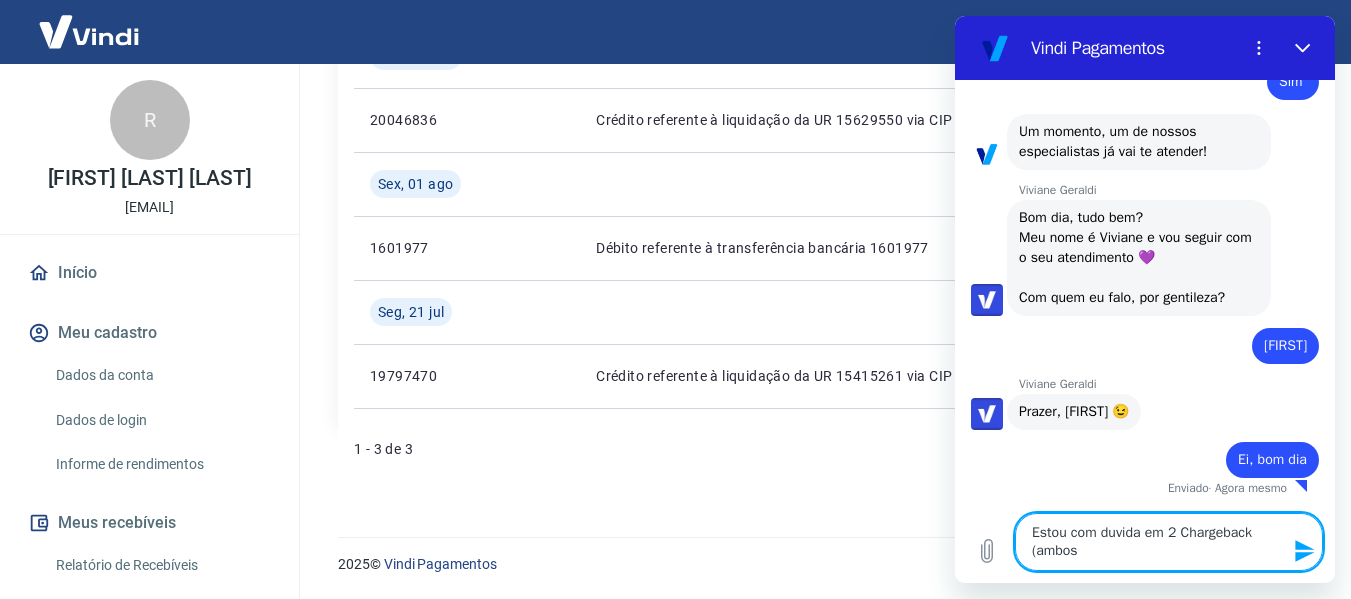 type on "Estou com duvida em 2 Chargeback (ambos d" 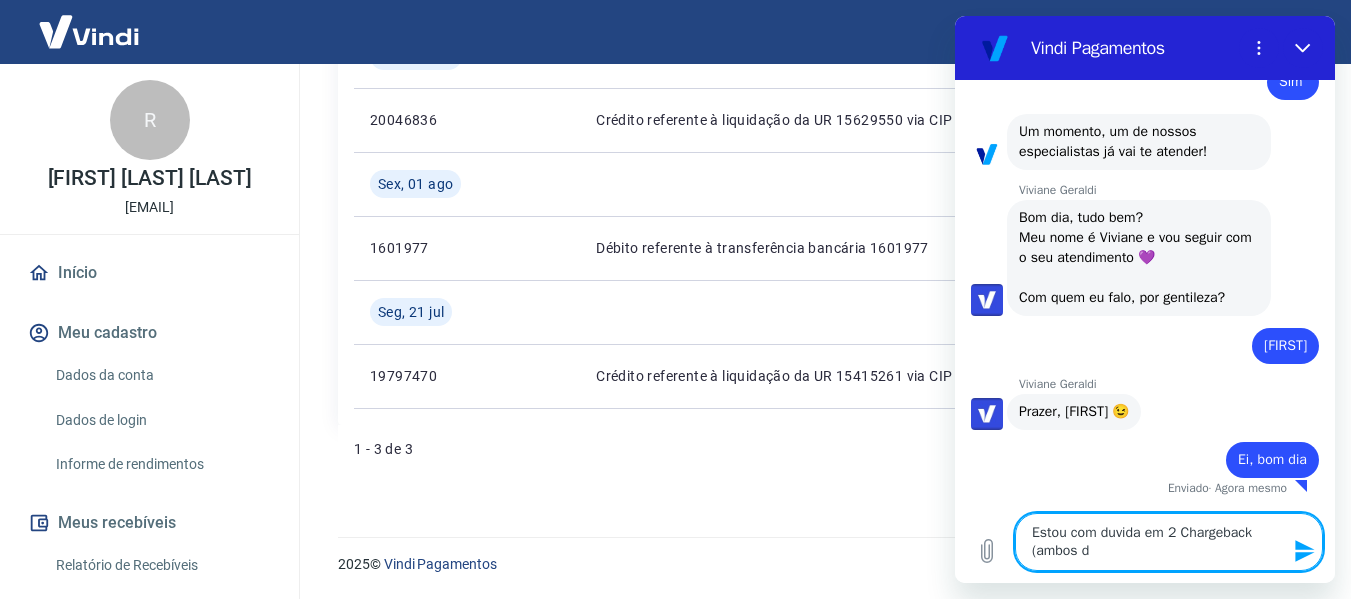 type on "Estou com duvida em 2 Chargeback (ambos do" 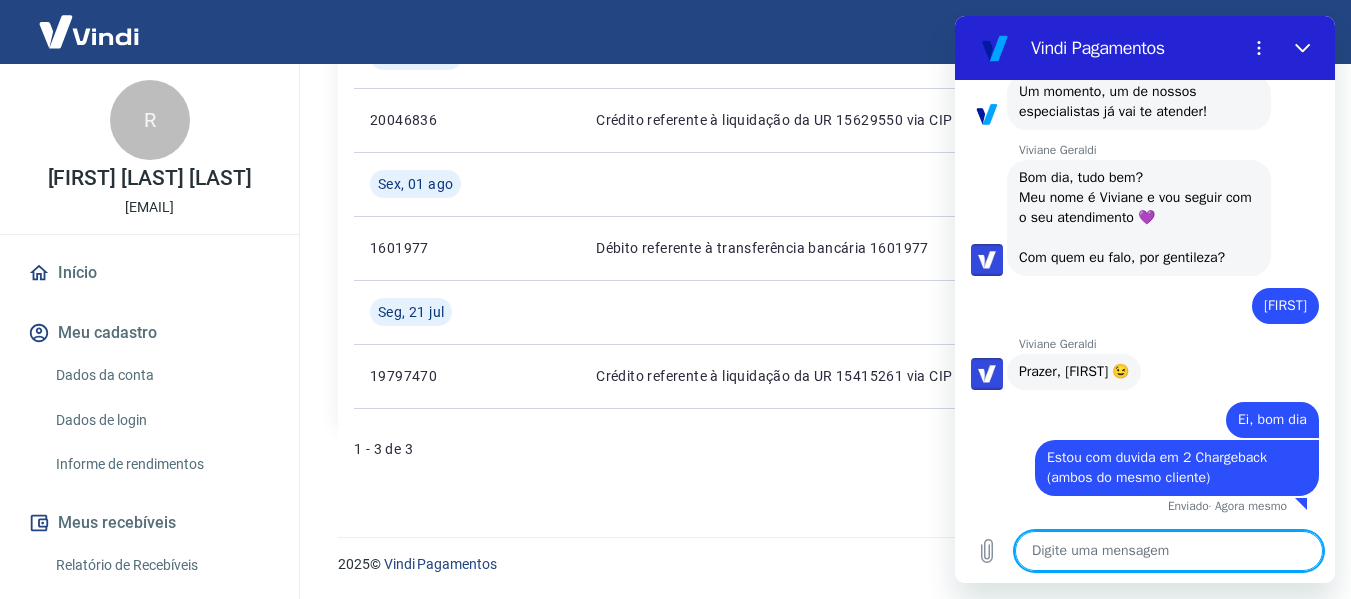 scroll, scrollTop: 2728, scrollLeft: 0, axis: vertical 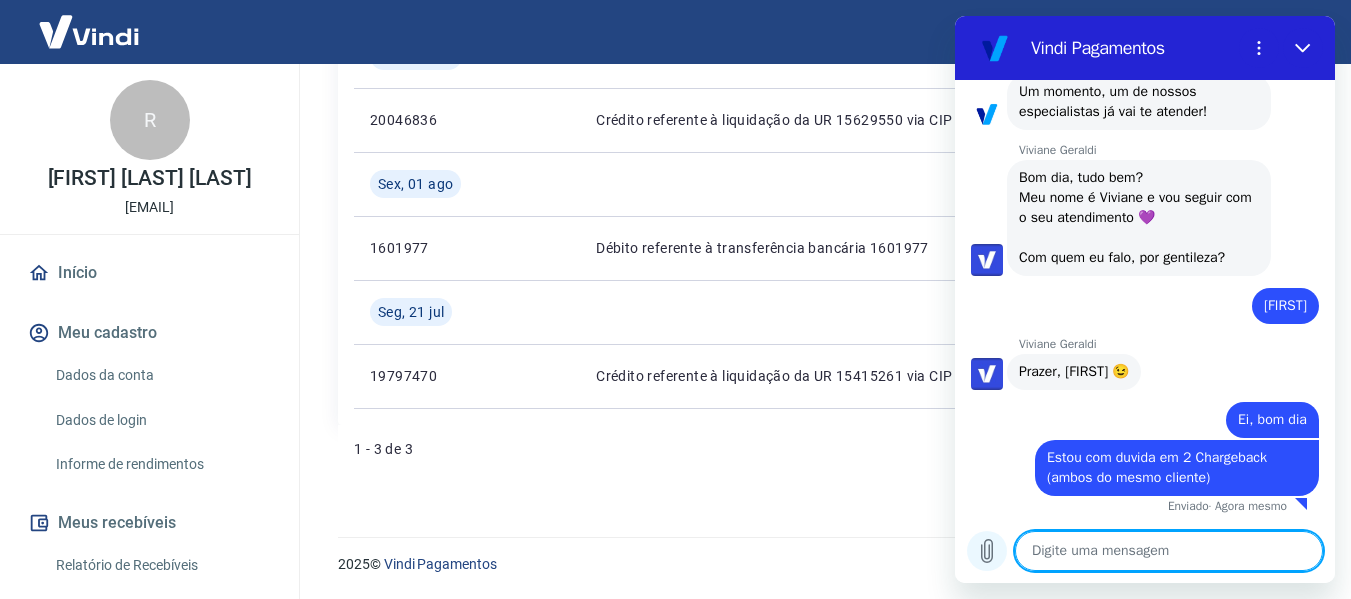 click 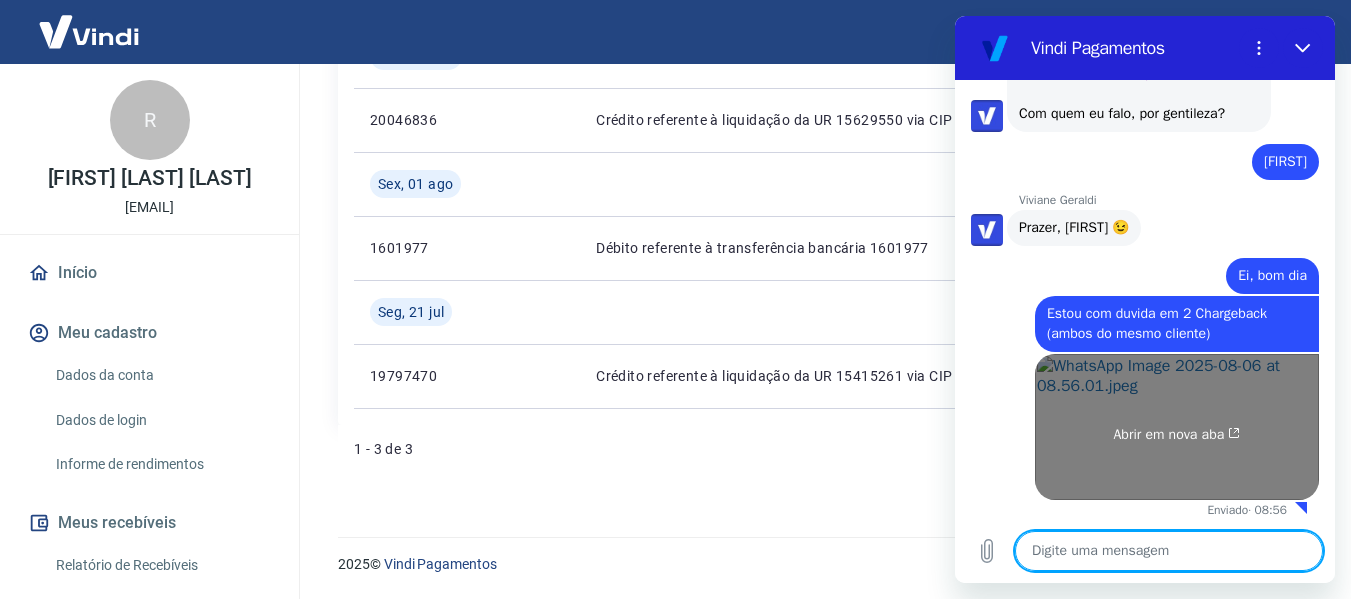 scroll, scrollTop: 2876, scrollLeft: 0, axis: vertical 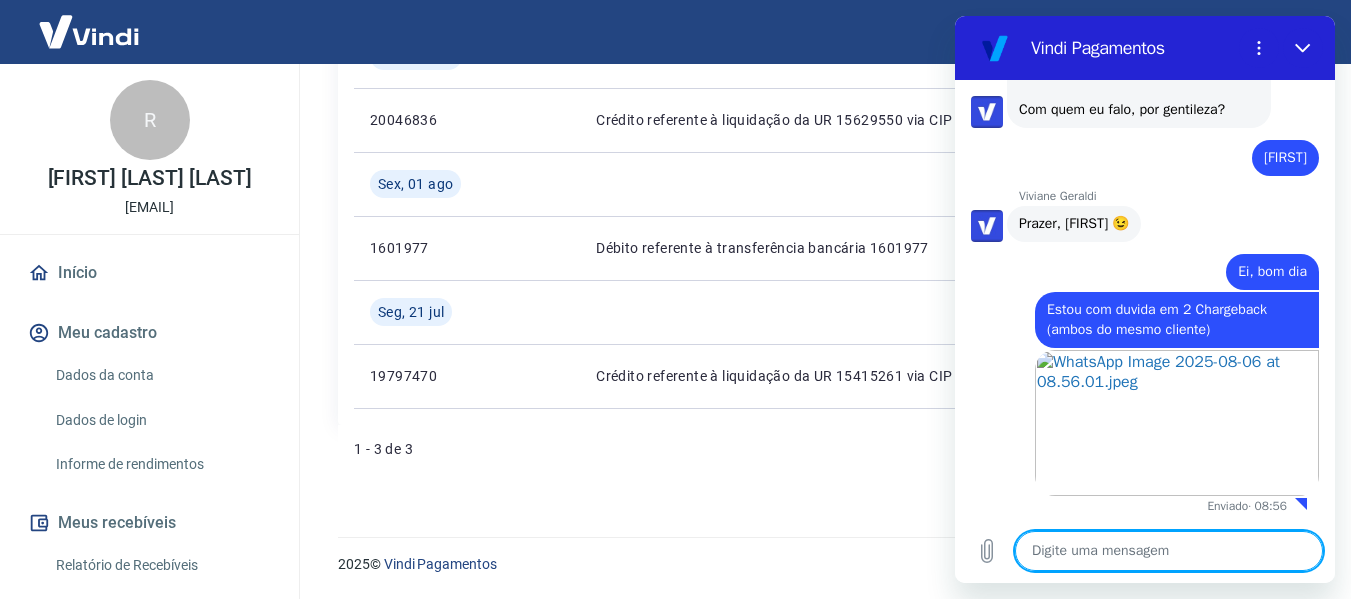 click at bounding box center (1169, 551) 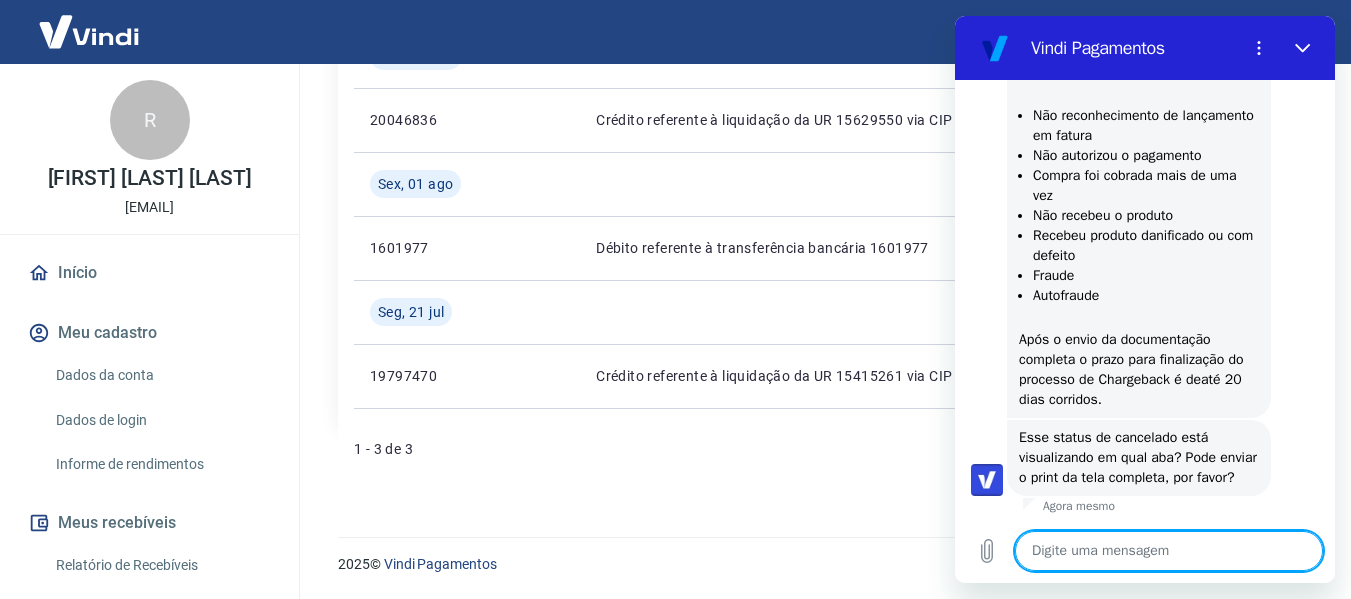 scroll, scrollTop: 3706, scrollLeft: 0, axis: vertical 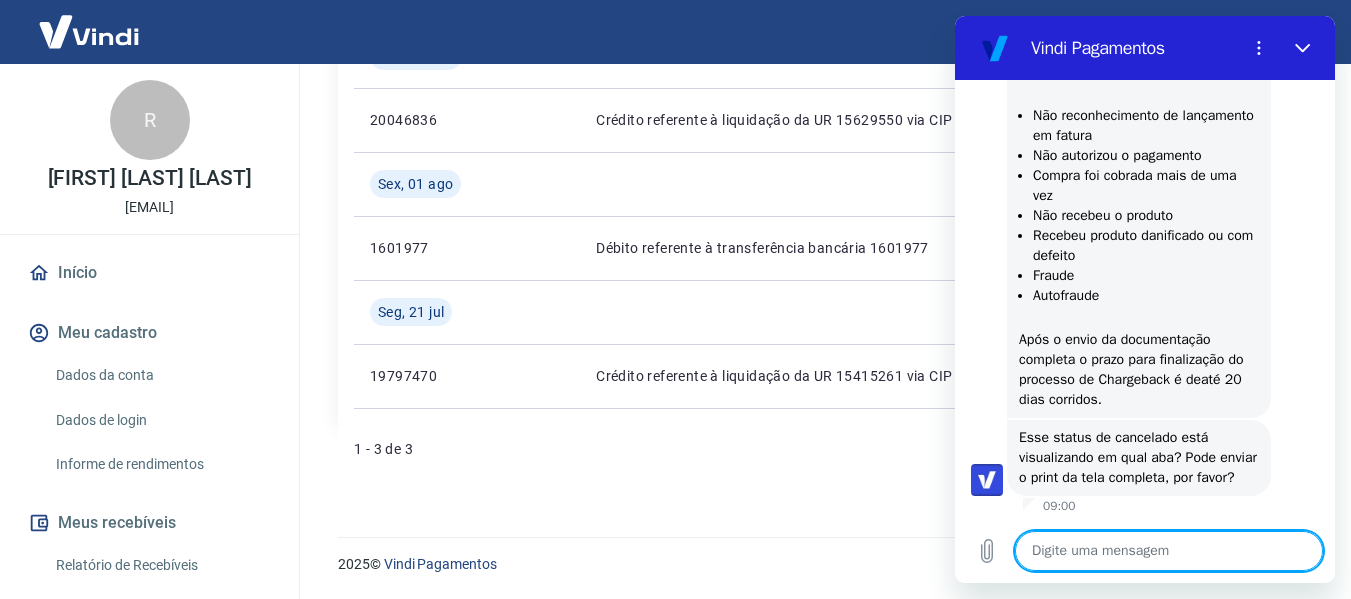 click at bounding box center [1169, 551] 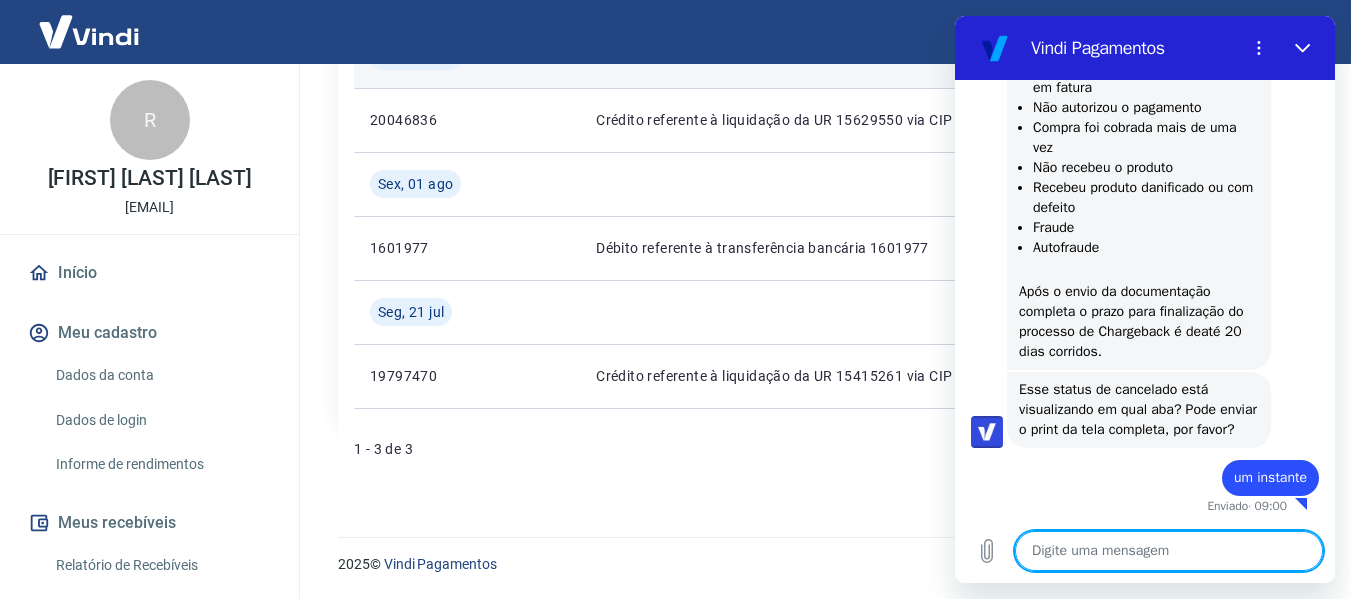 scroll, scrollTop: 3754, scrollLeft: 0, axis: vertical 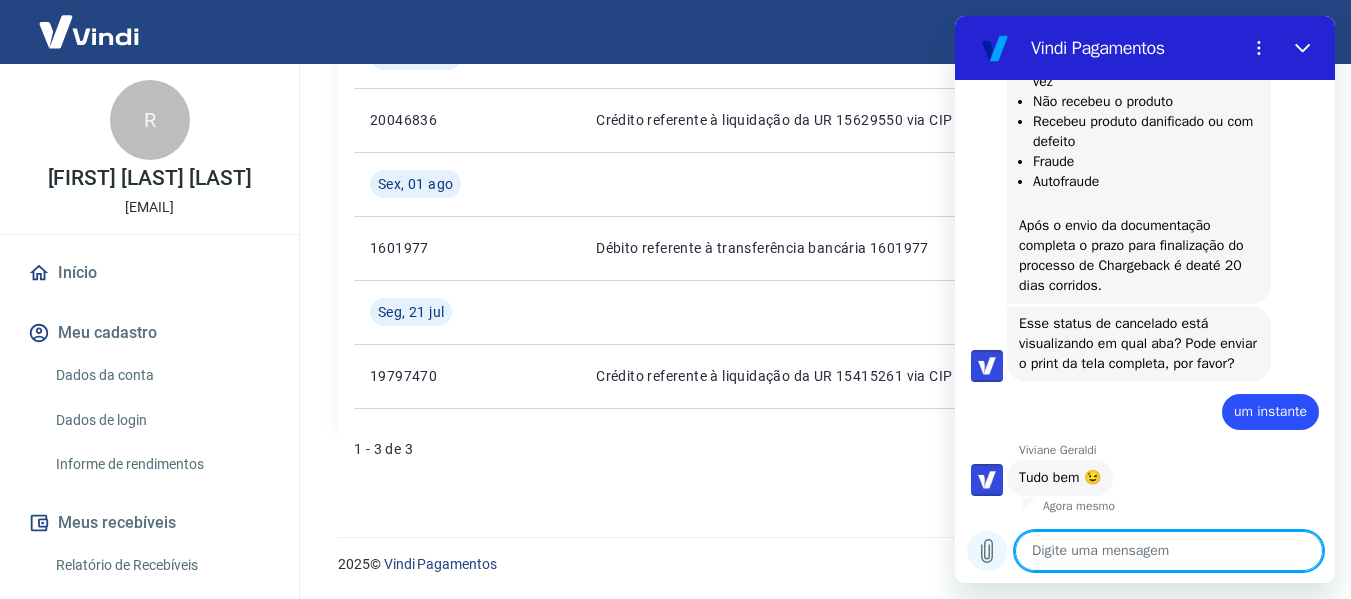 click 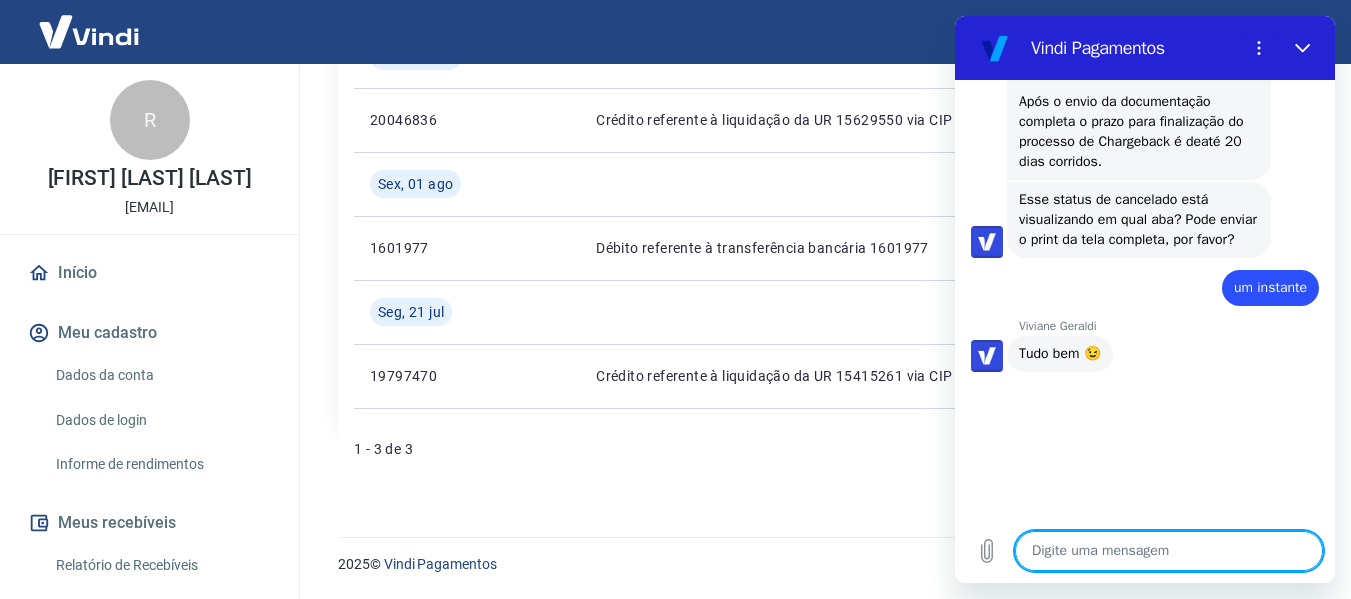 click at bounding box center [1169, 551] 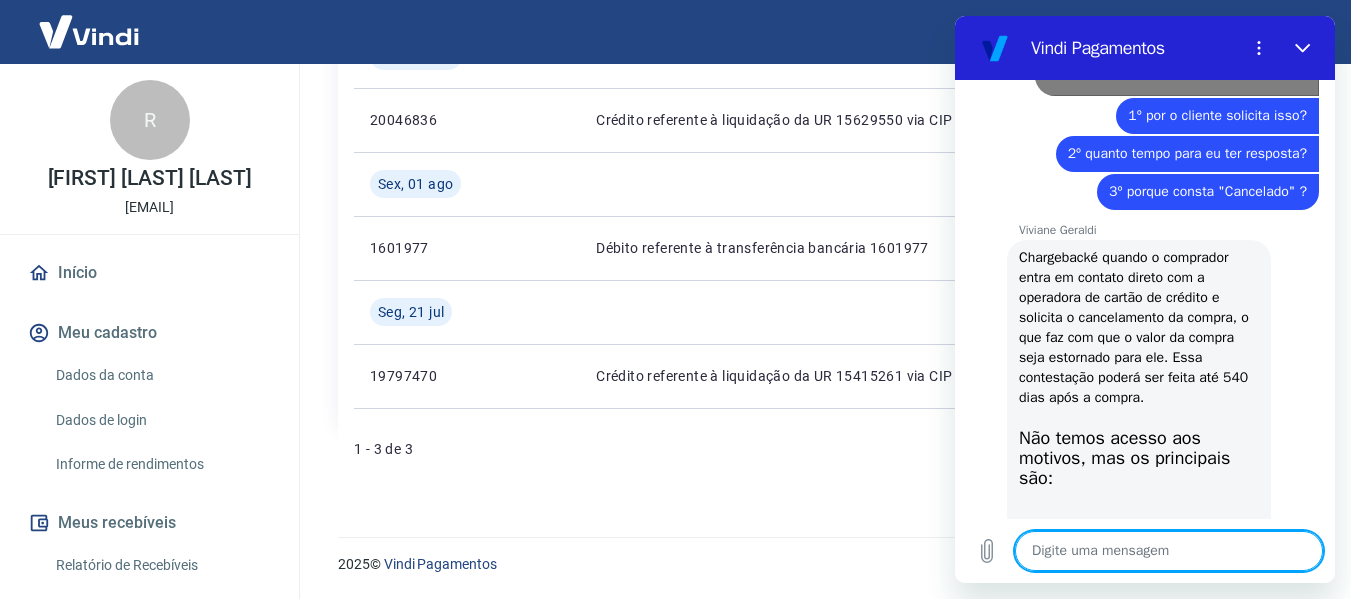 scroll, scrollTop: 2916, scrollLeft: 0, axis: vertical 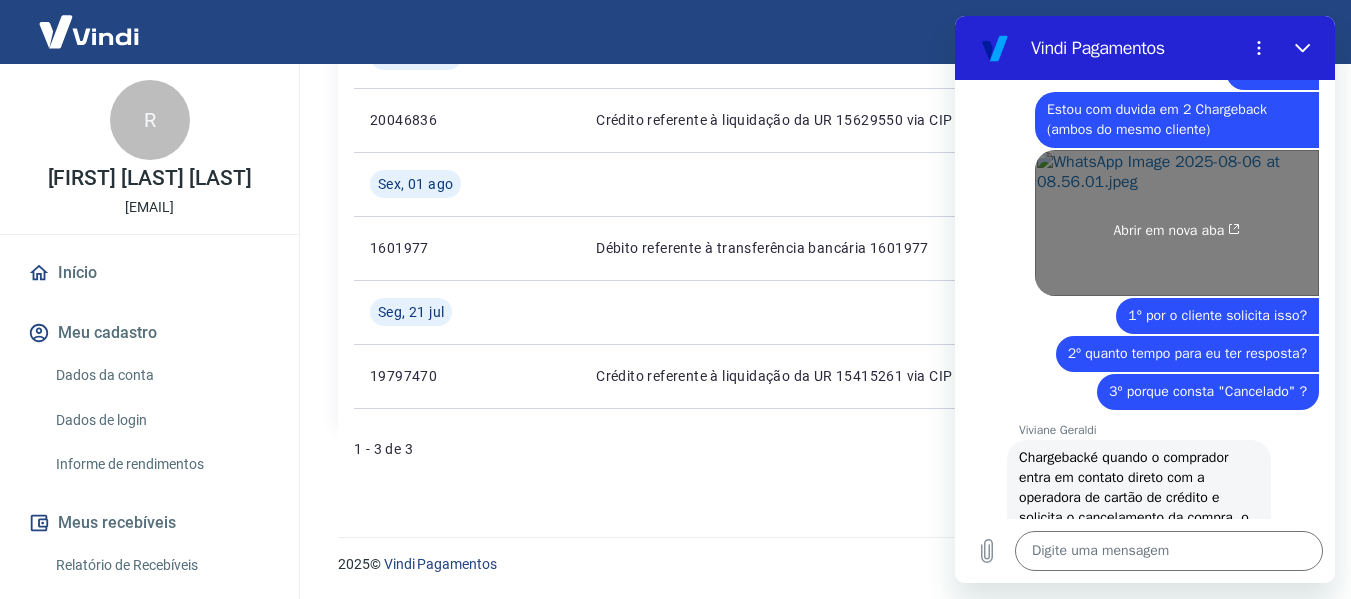 click on "Abrir em nova aba" at bounding box center (1177, 223) 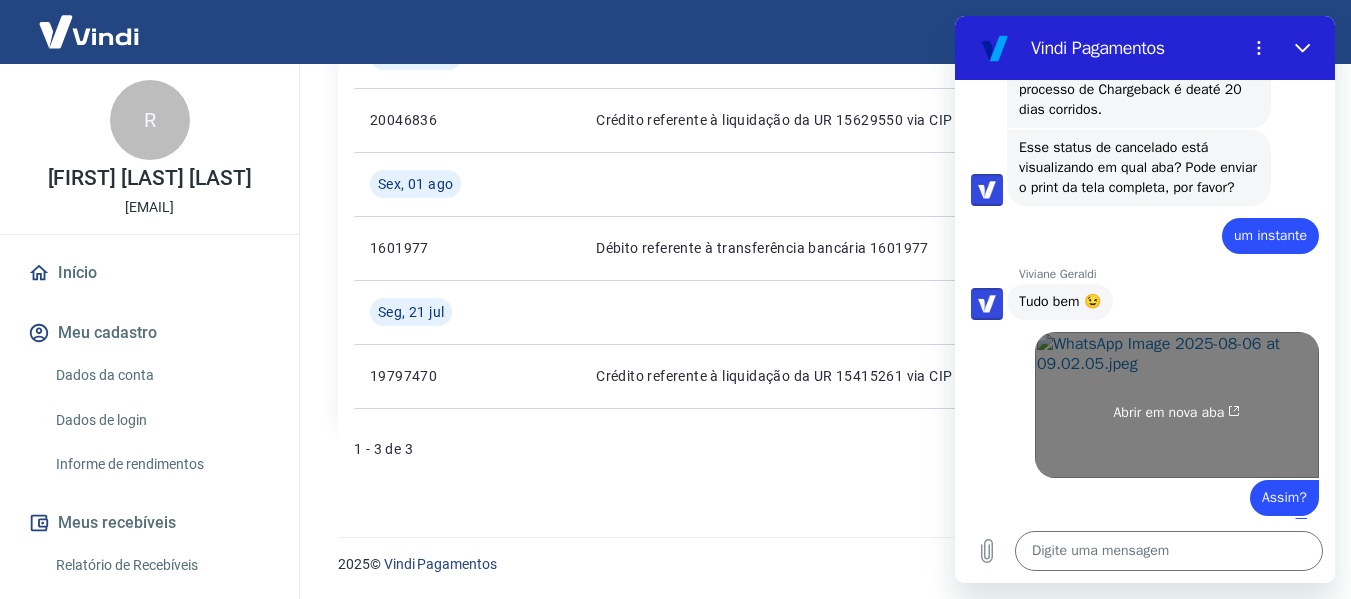 scroll, scrollTop: 4016, scrollLeft: 0, axis: vertical 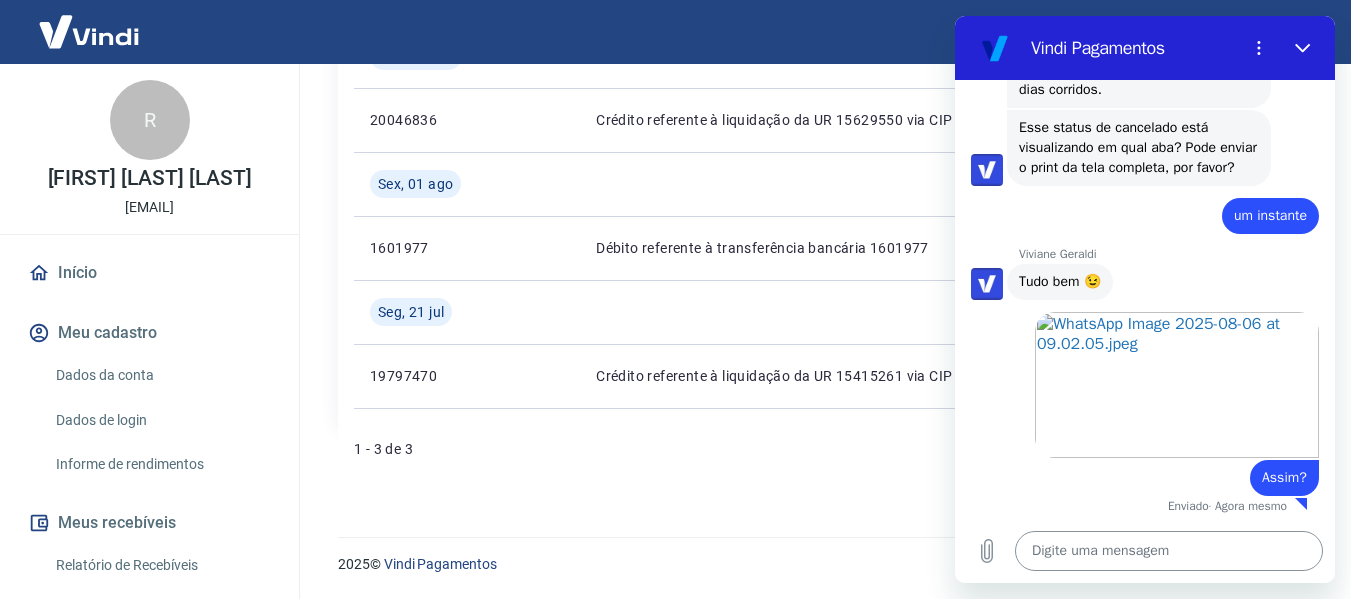 click at bounding box center [1169, 551] 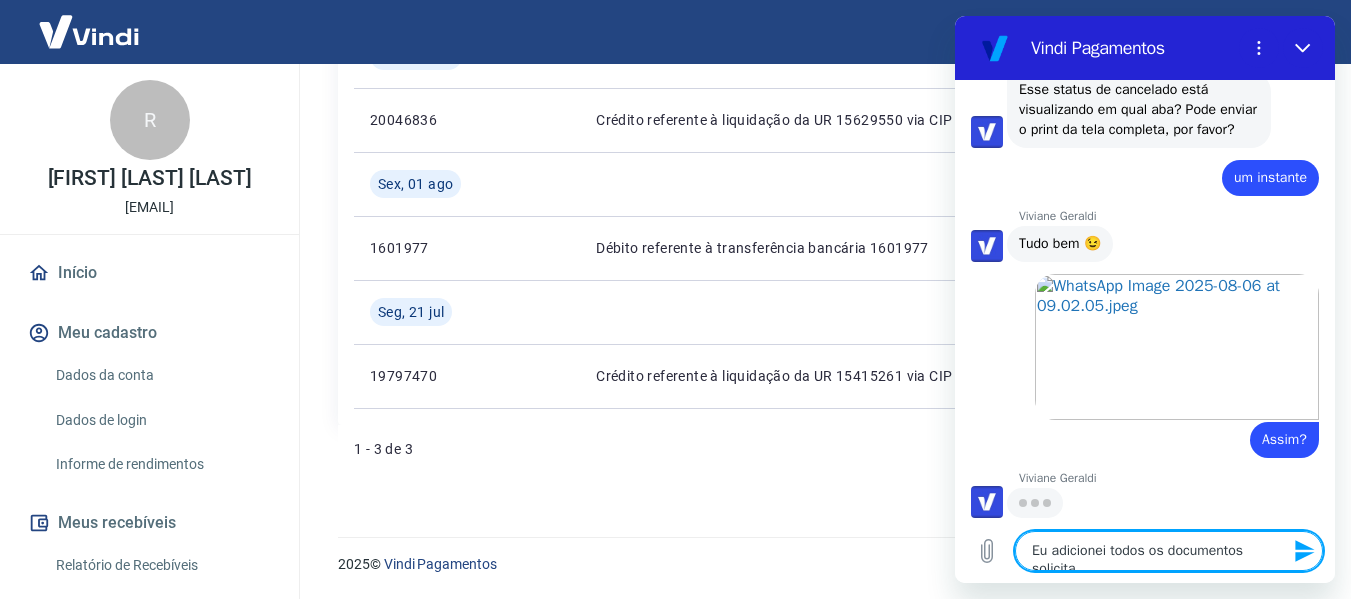 scroll, scrollTop: 4056, scrollLeft: 0, axis: vertical 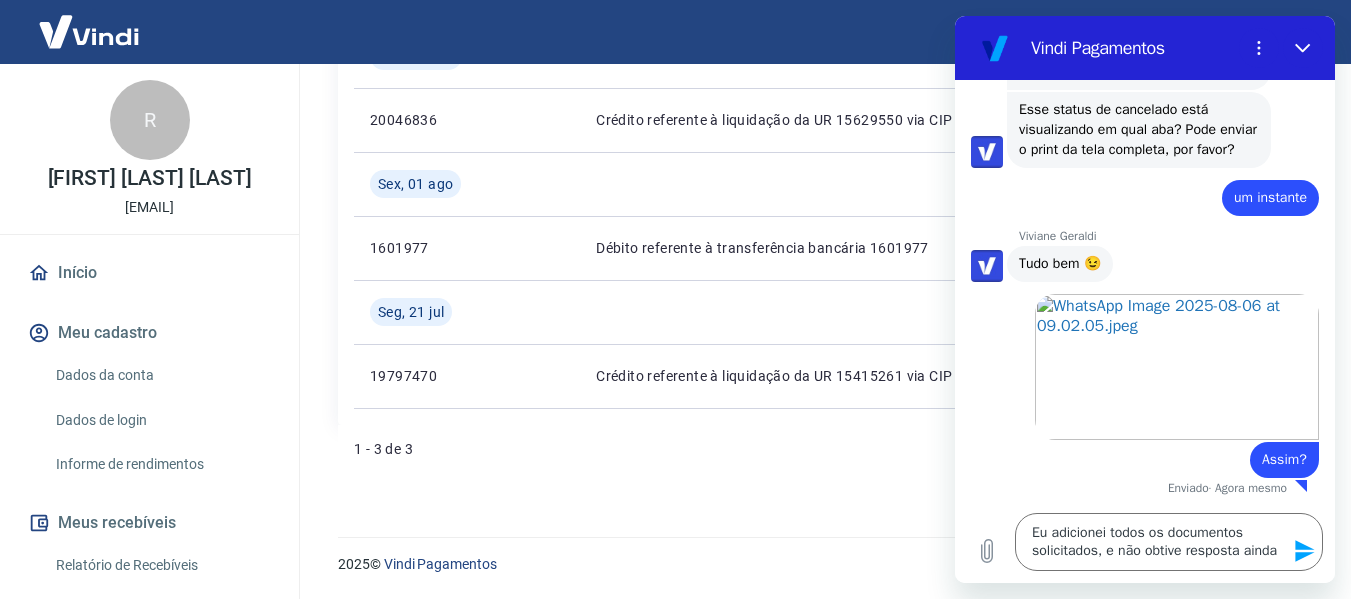 click 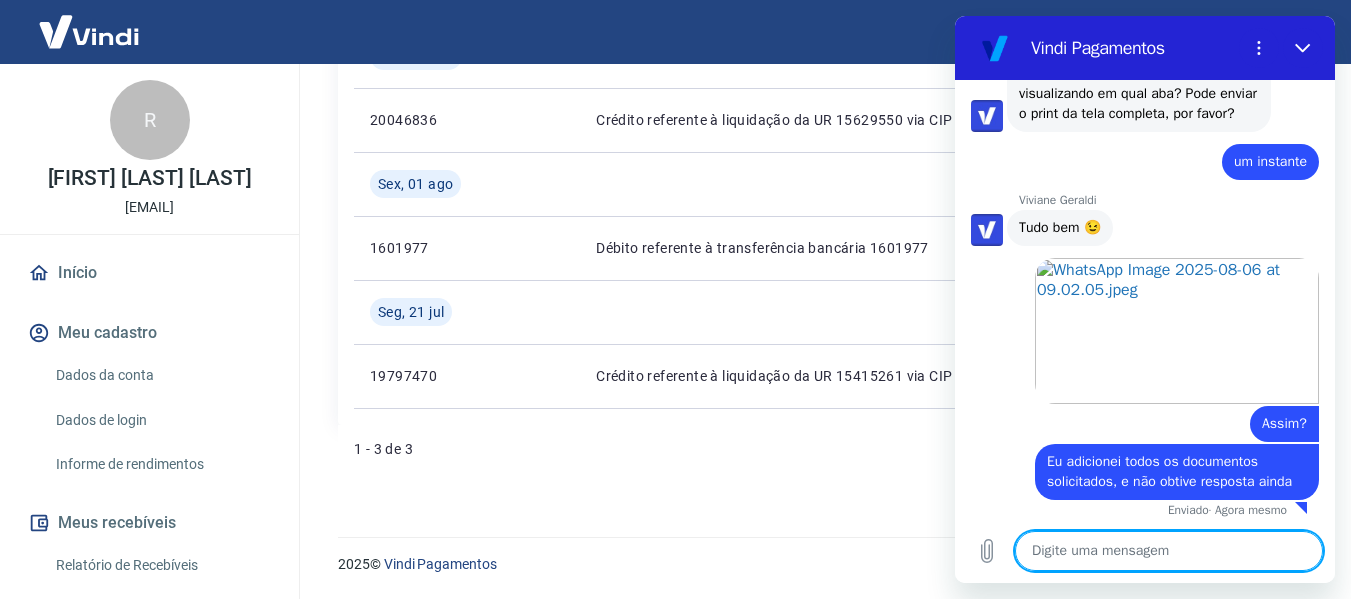 scroll, scrollTop: 4074, scrollLeft: 0, axis: vertical 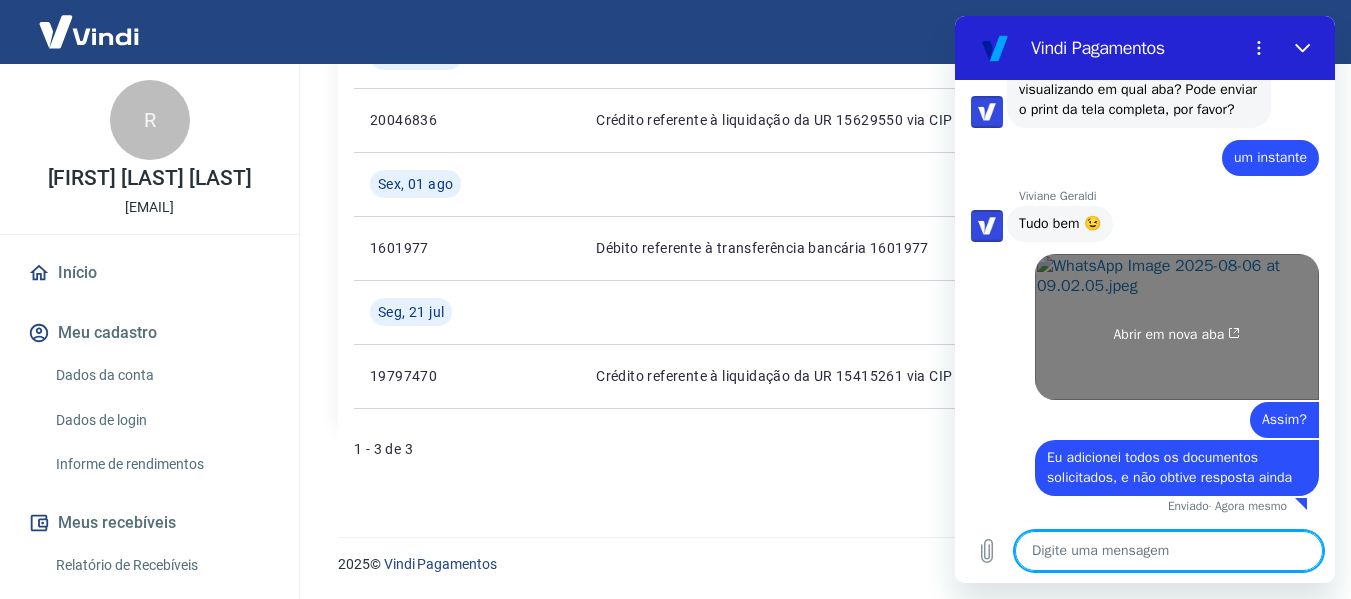 click on "Abrir em nova aba" at bounding box center [1177, 327] 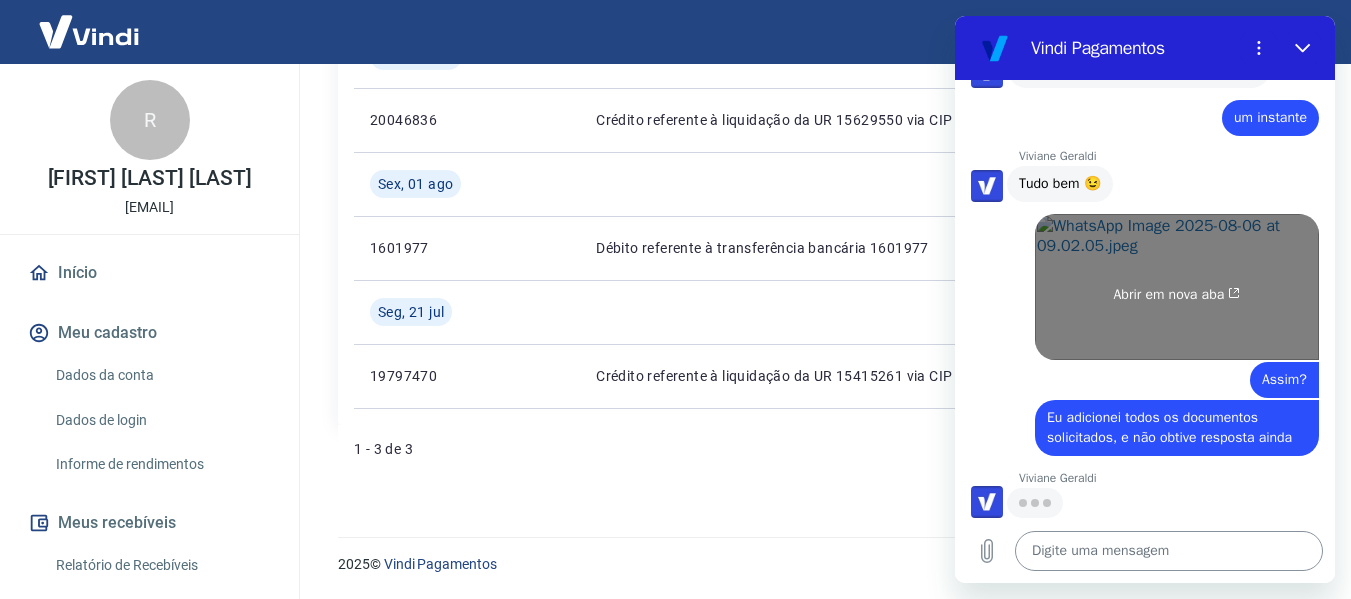 scroll, scrollTop: 4112, scrollLeft: 0, axis: vertical 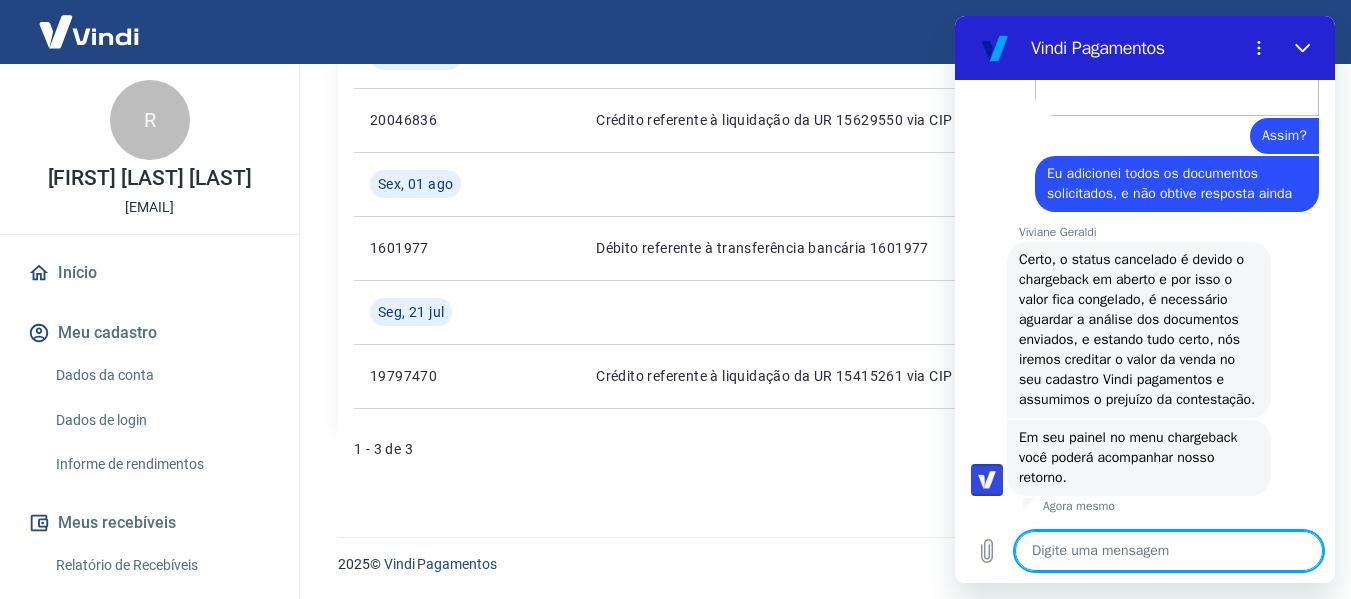 click at bounding box center [1169, 551] 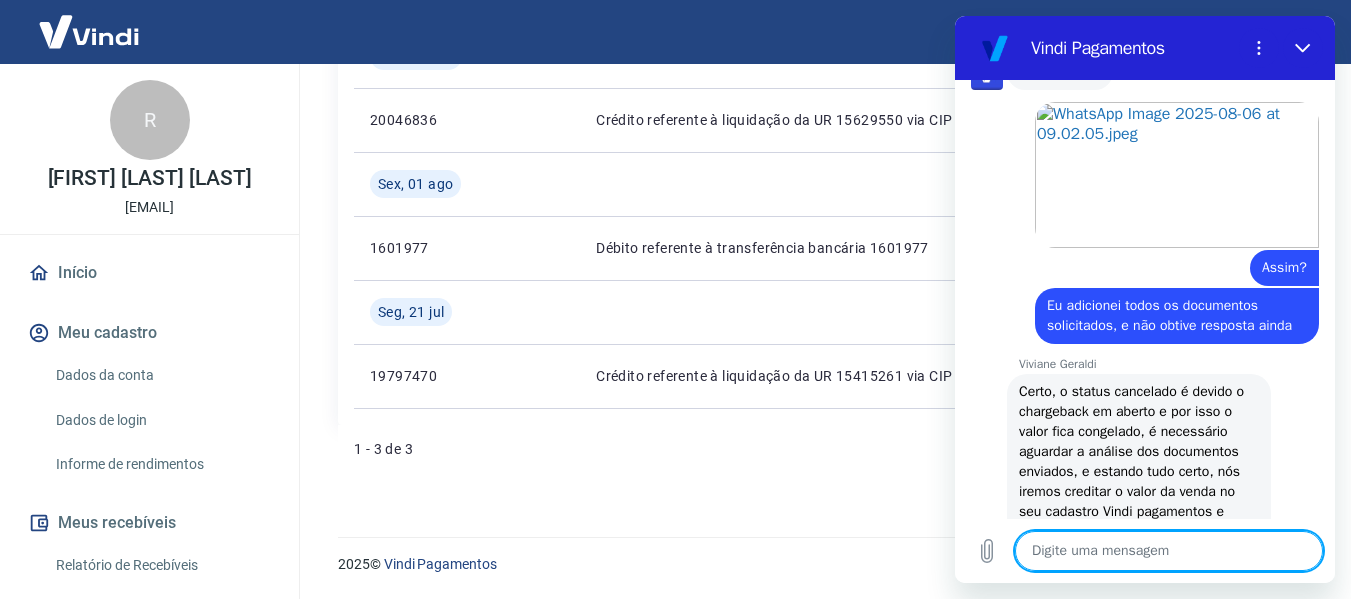 scroll, scrollTop: 3846, scrollLeft: 0, axis: vertical 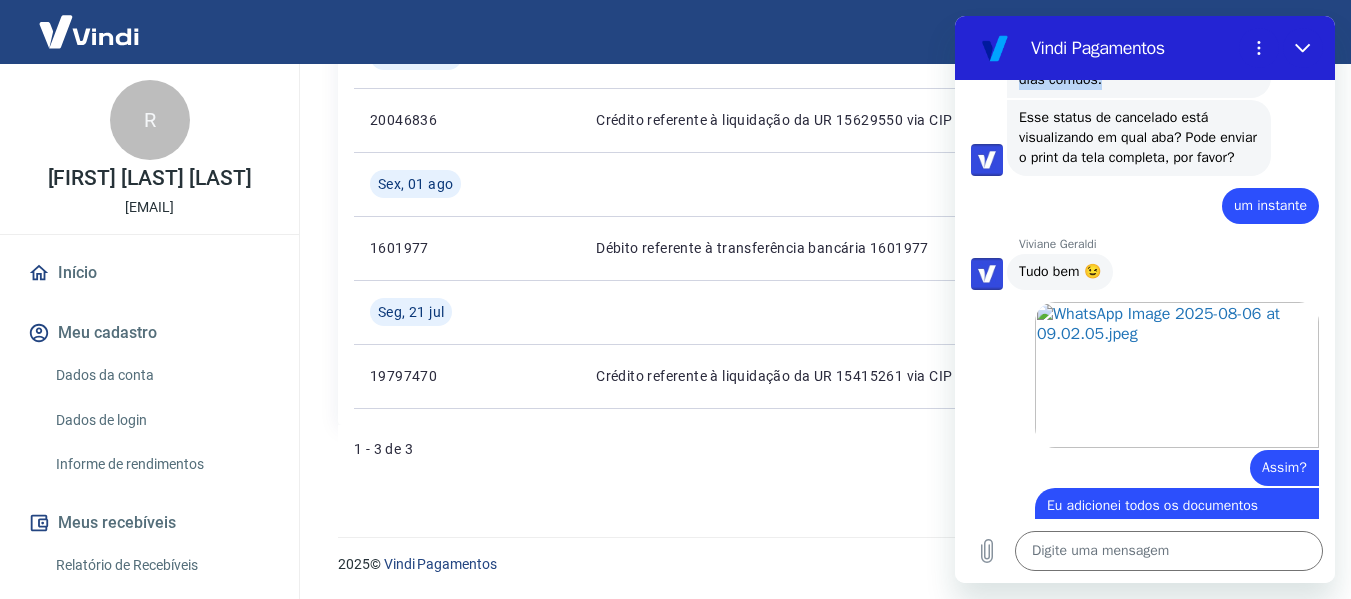 drag, startPoint x: 1034, startPoint y: 241, endPoint x: 1199, endPoint y: 239, distance: 165.01212 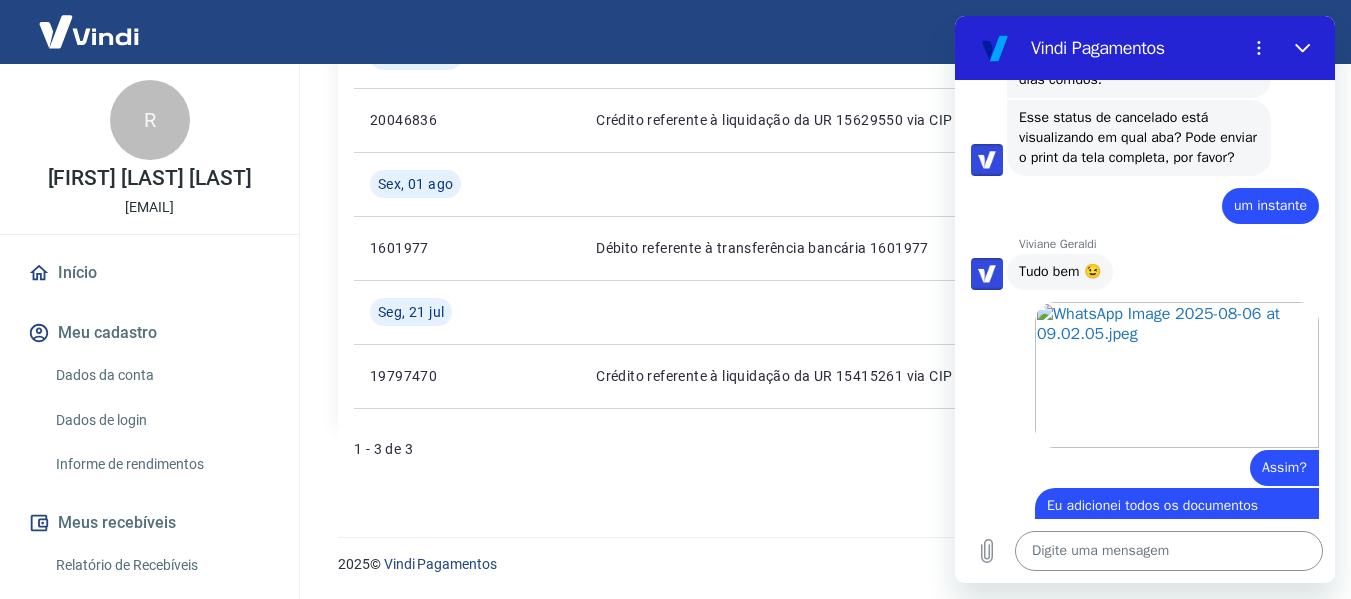 click at bounding box center [1169, 551] 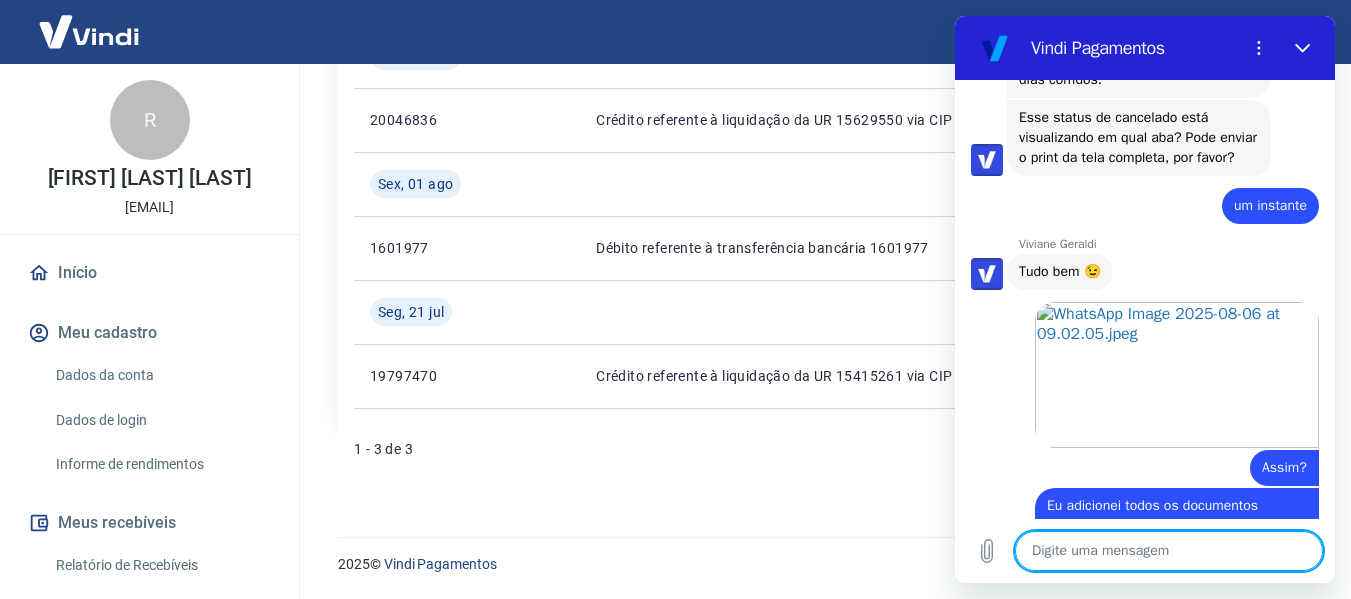 paste on "até 20 dias corridos." 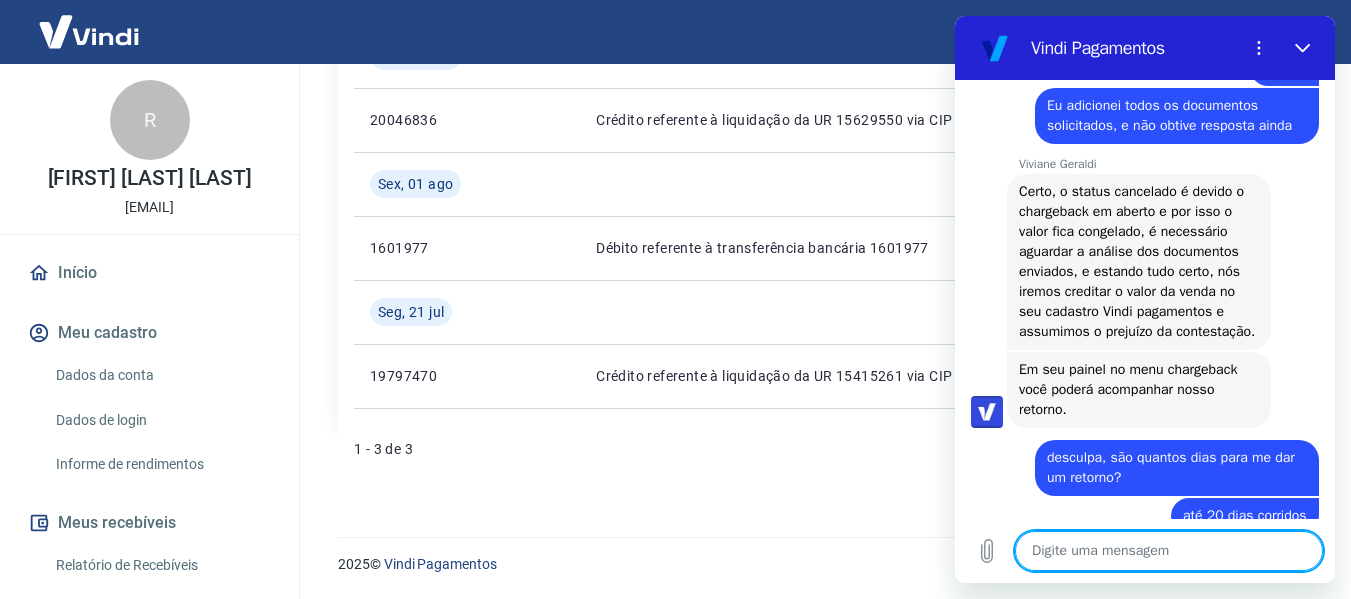 scroll, scrollTop: 4484, scrollLeft: 0, axis: vertical 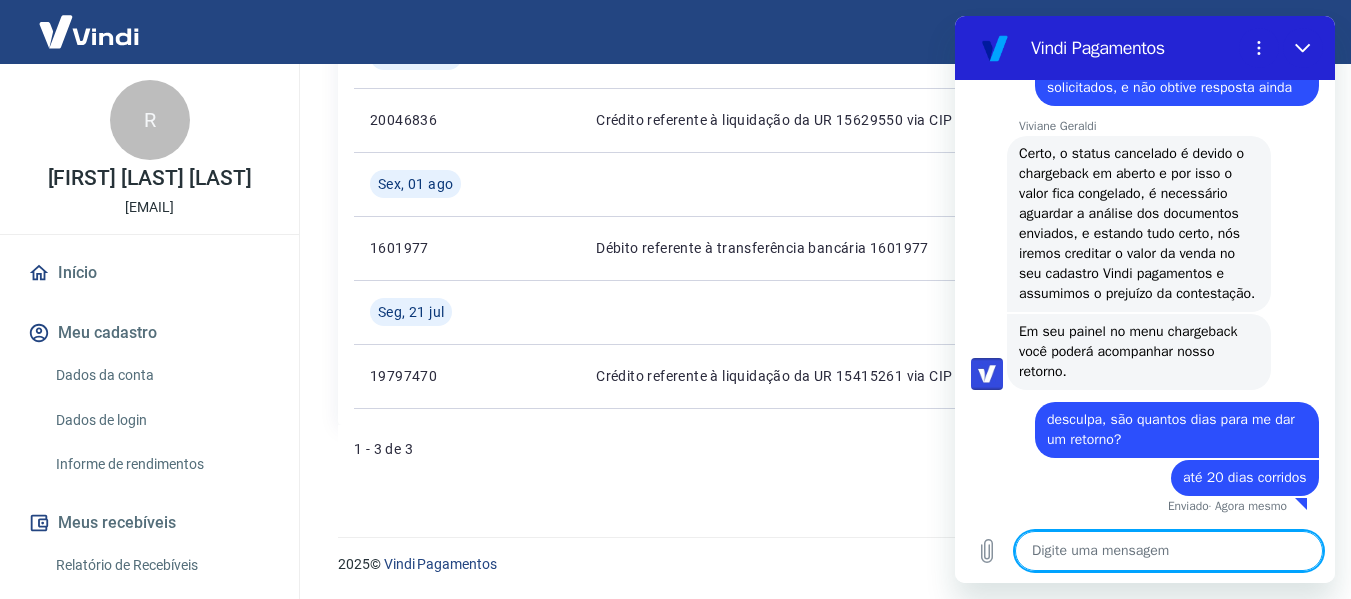 click at bounding box center (1169, 551) 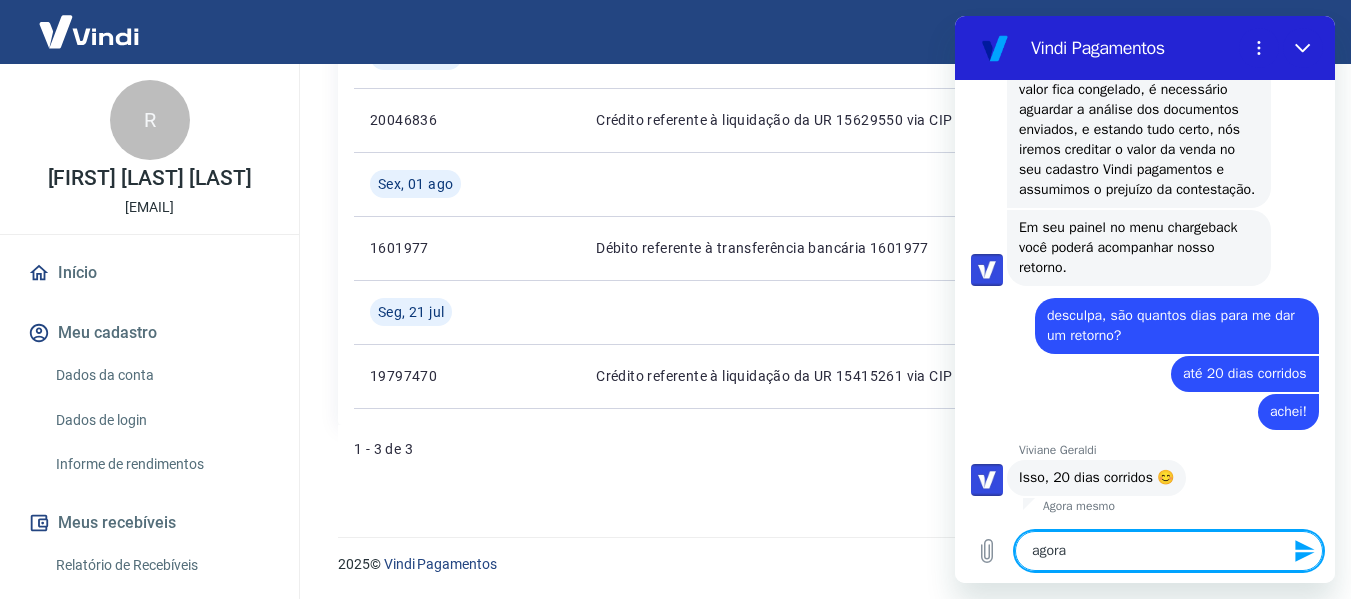 scroll, scrollTop: 4588, scrollLeft: 0, axis: vertical 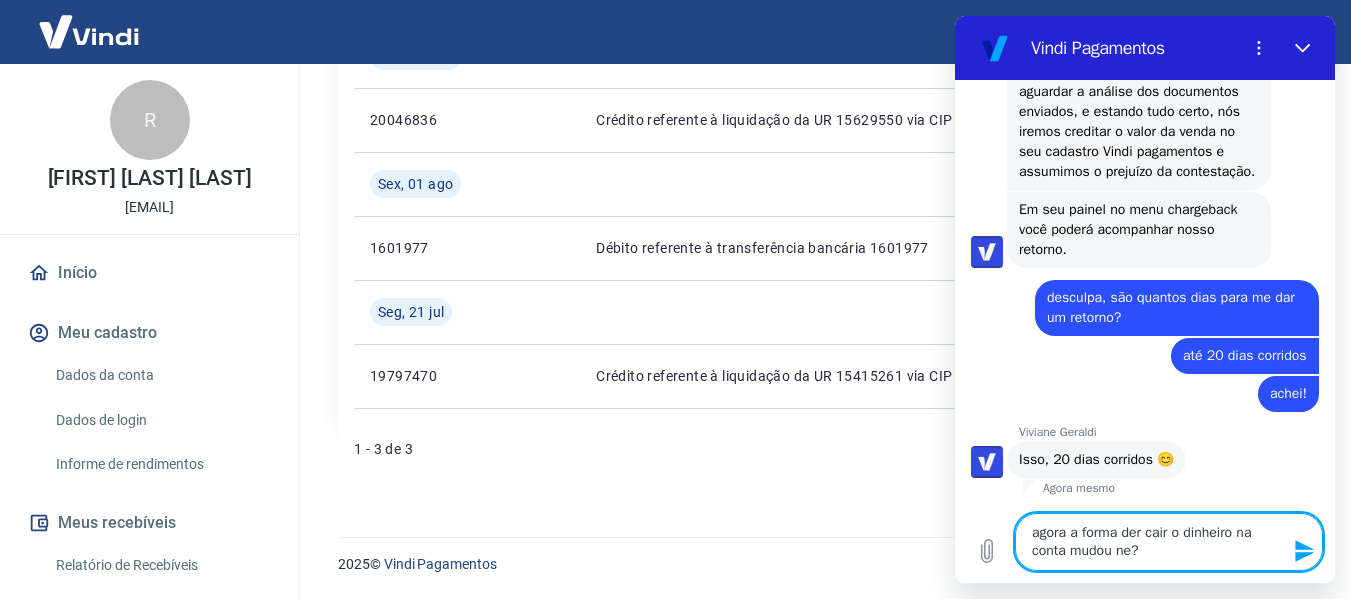 click on "agora a forma der cair o dinheiro na conta mudou ne?" at bounding box center [1169, 542] 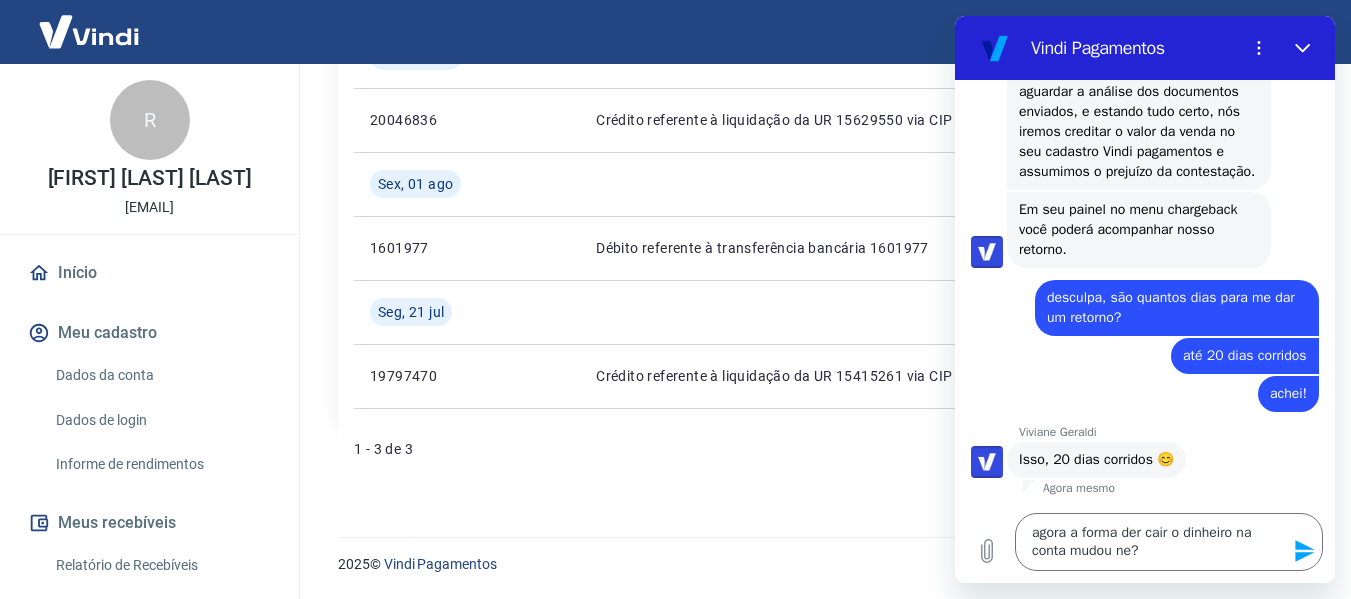 click 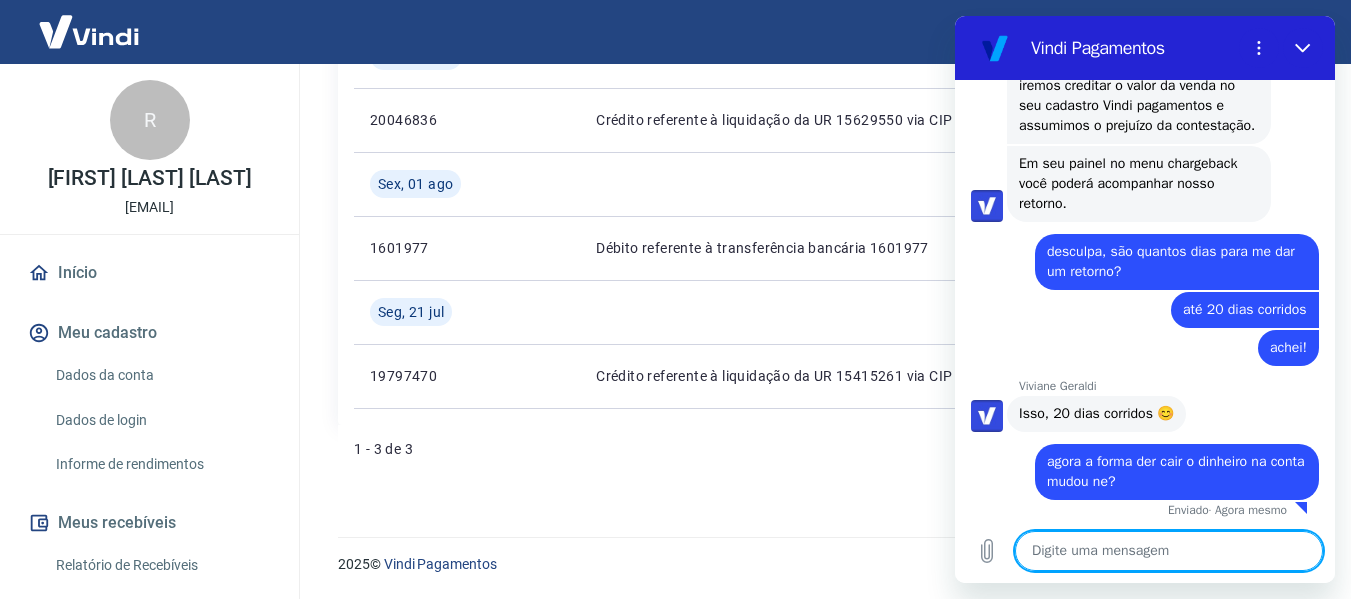 scroll, scrollTop: 4656, scrollLeft: 0, axis: vertical 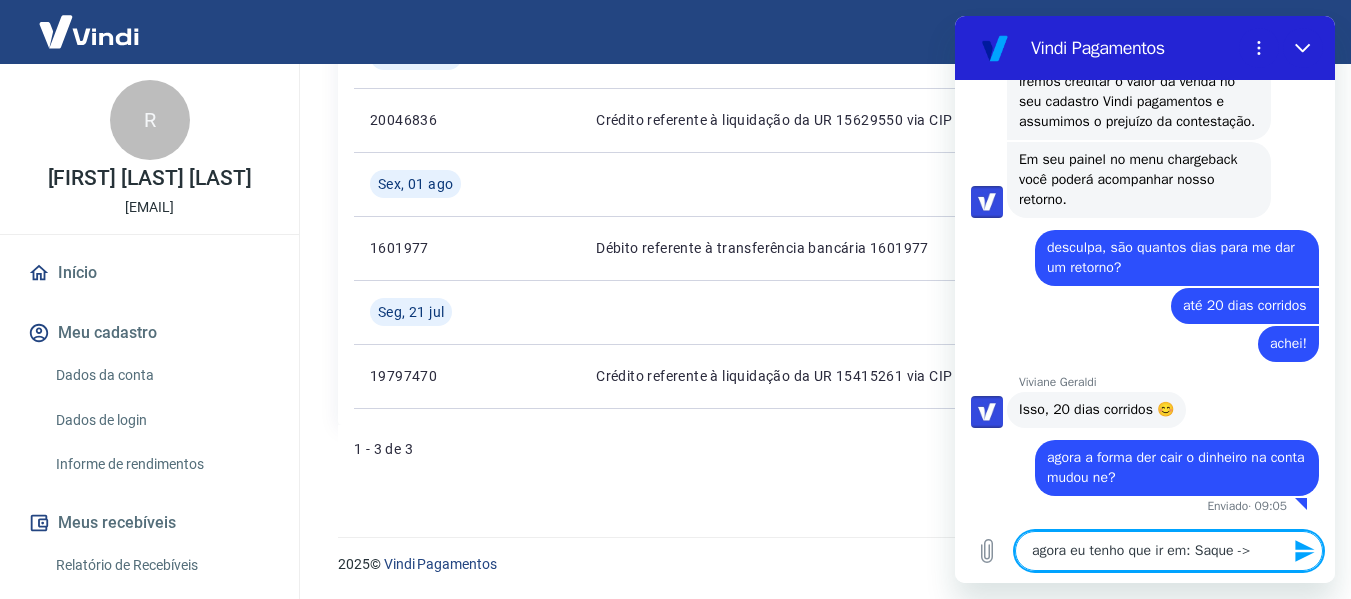 paste on "Retirada para conta bancária" 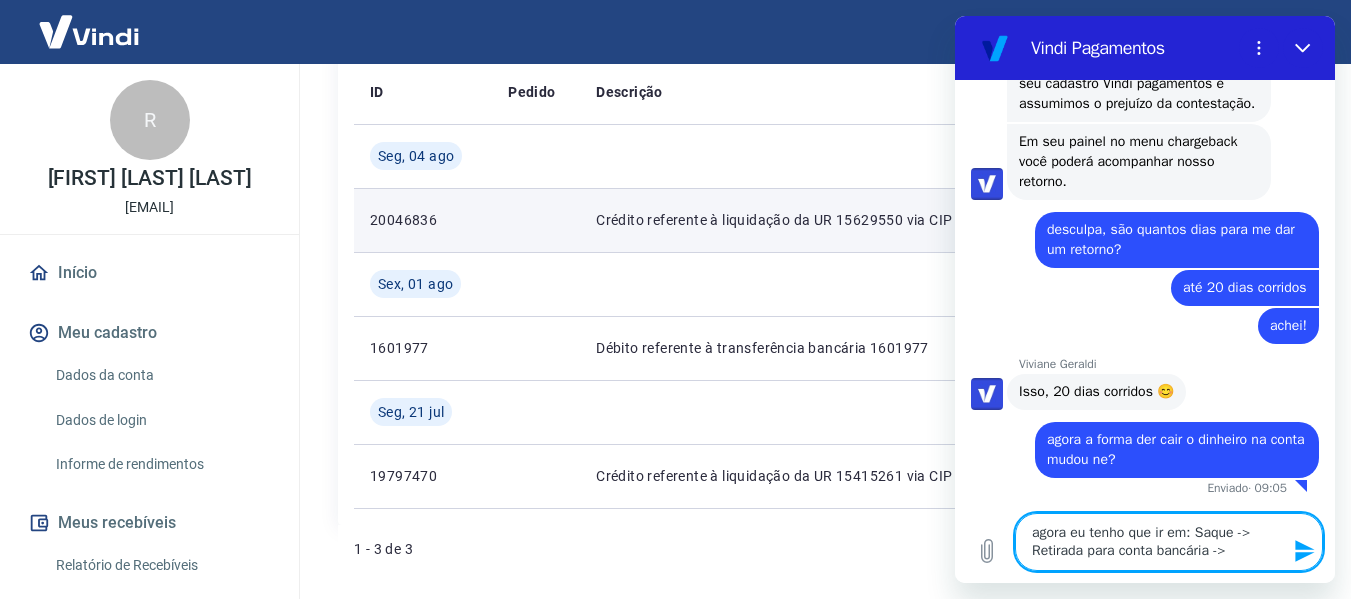 scroll, scrollTop: 399, scrollLeft: 0, axis: vertical 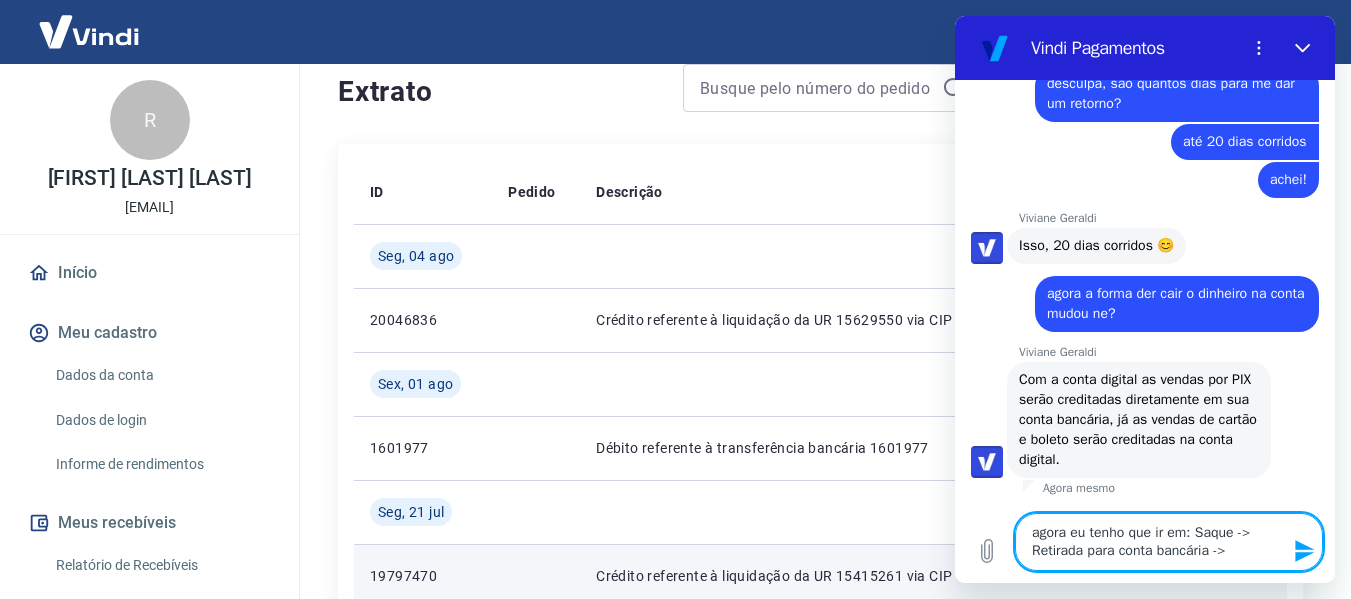 paste on "Visualizar saldo" 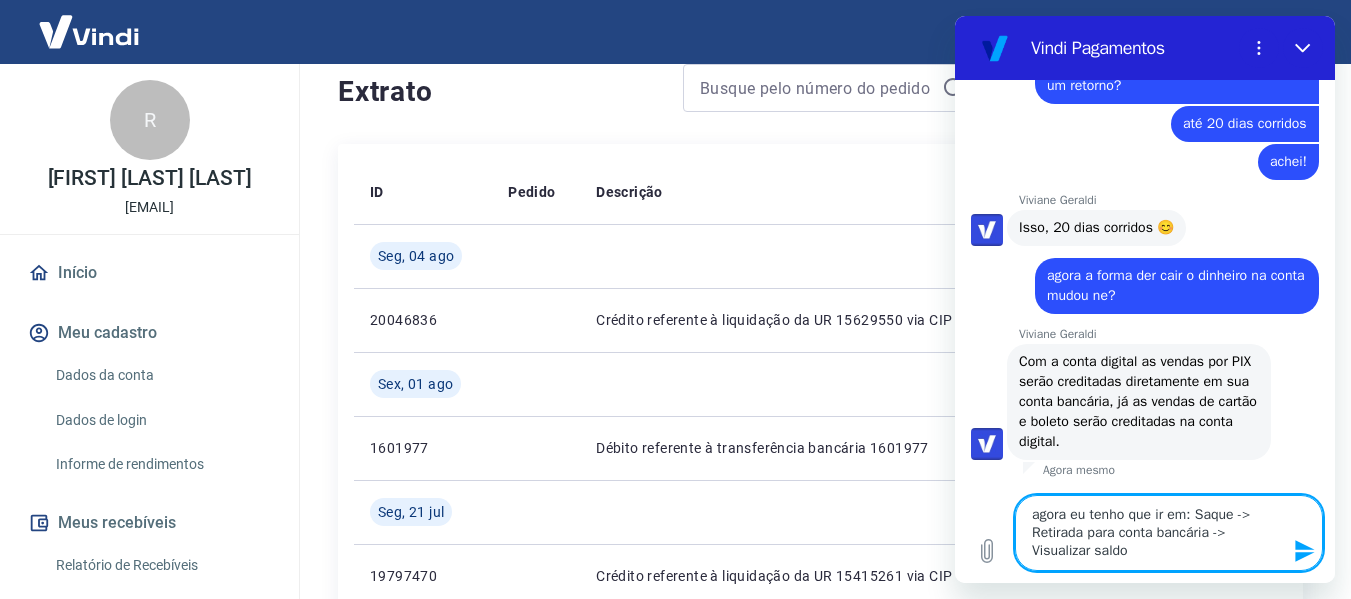 scroll, scrollTop: 4838, scrollLeft: 0, axis: vertical 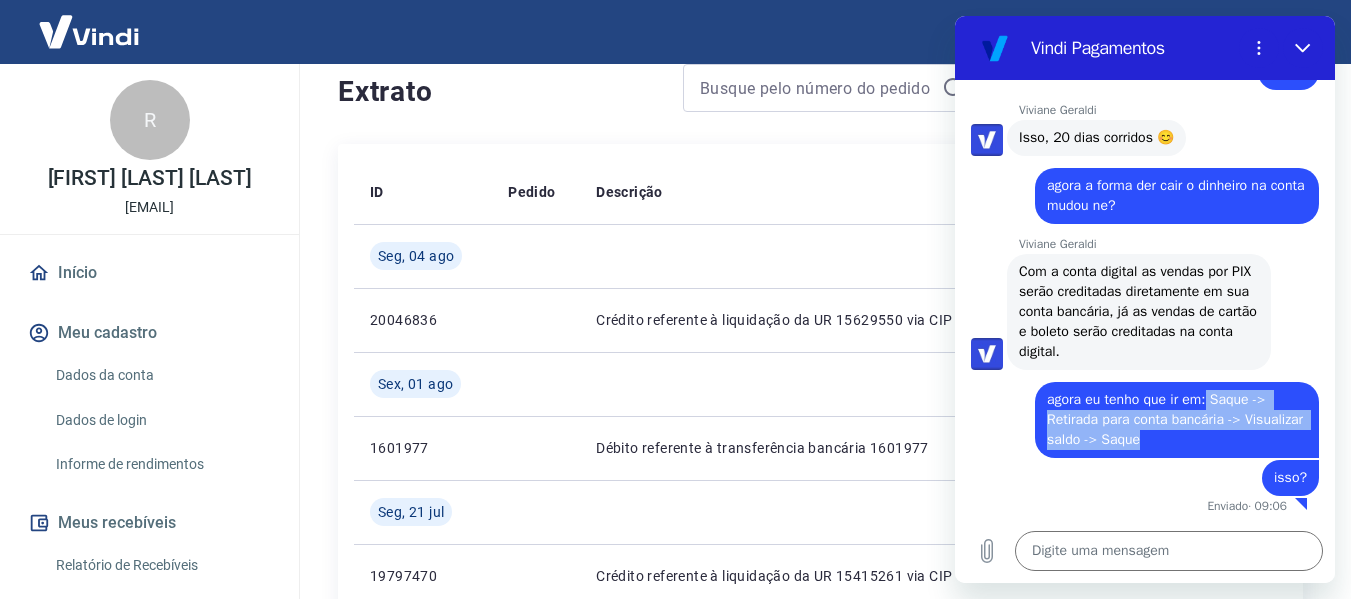 drag, startPoint x: 1209, startPoint y: 398, endPoint x: 1211, endPoint y: 437, distance: 39.051247 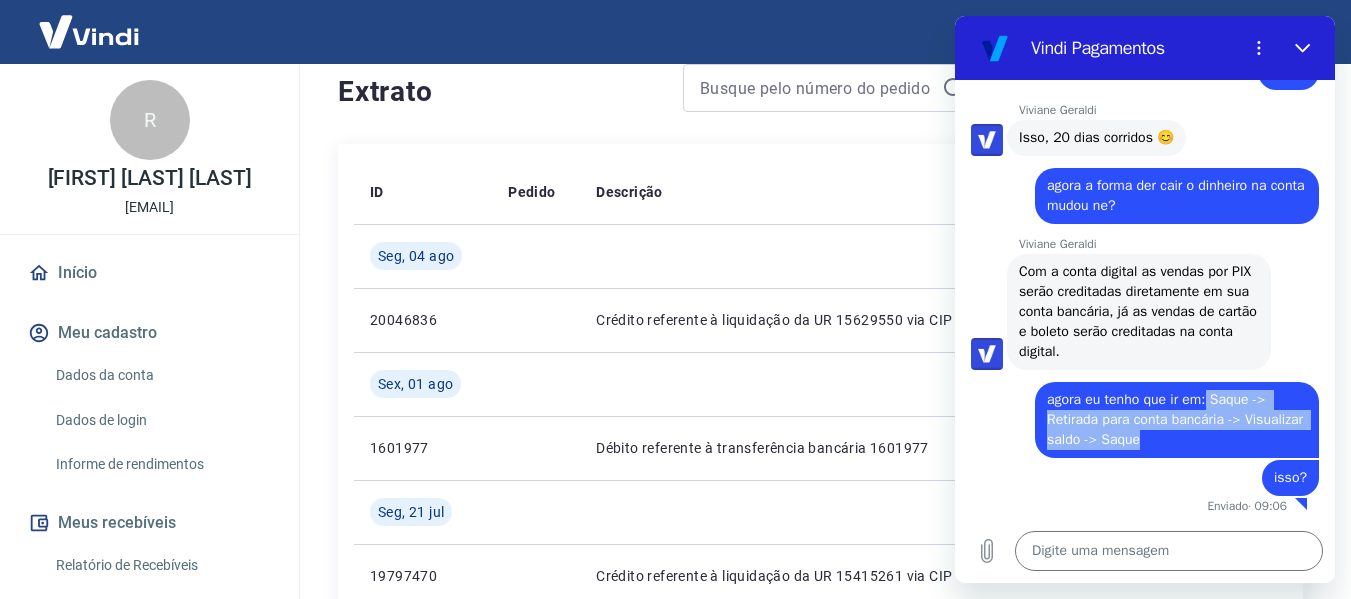 copy on "Saque -> Retirada para conta bancária -> Visualizar saldo -> Saque" 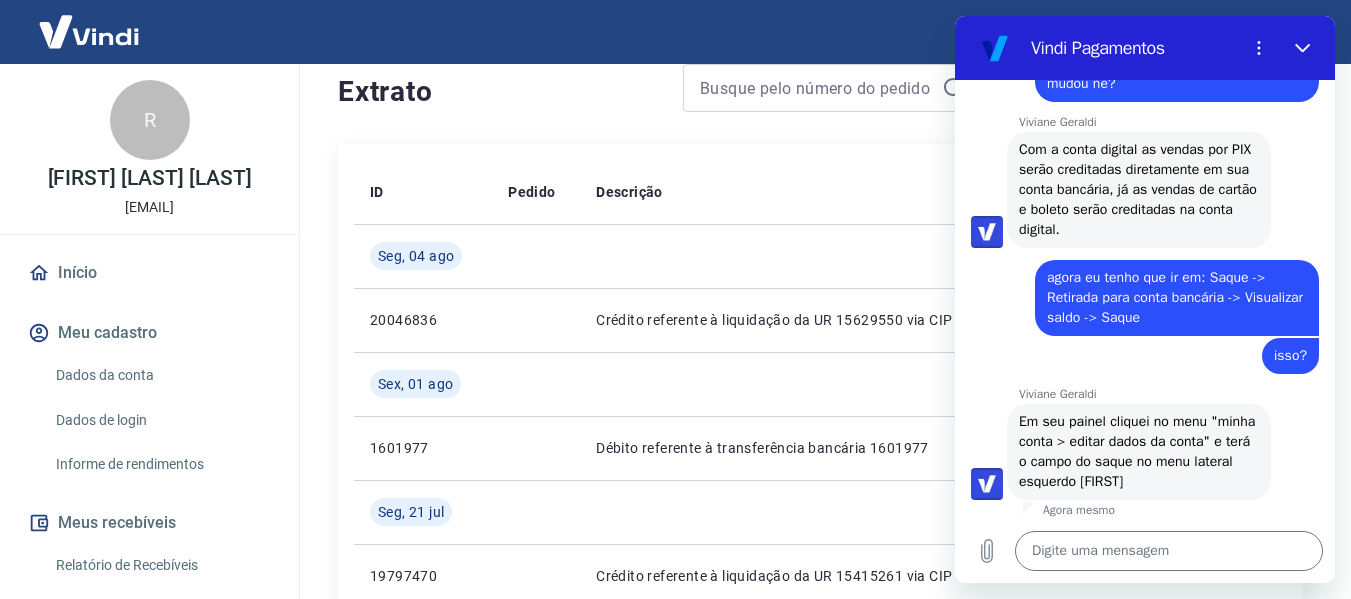 scroll, scrollTop: 5054, scrollLeft: 0, axis: vertical 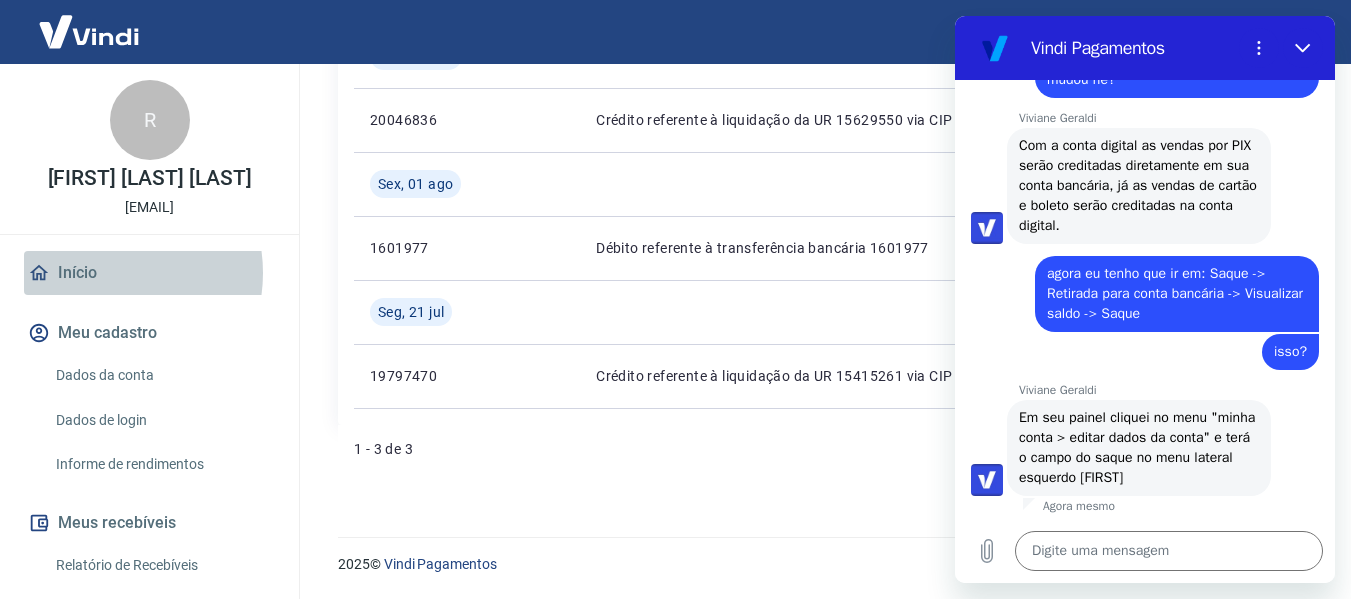 click on "Início" at bounding box center (149, 273) 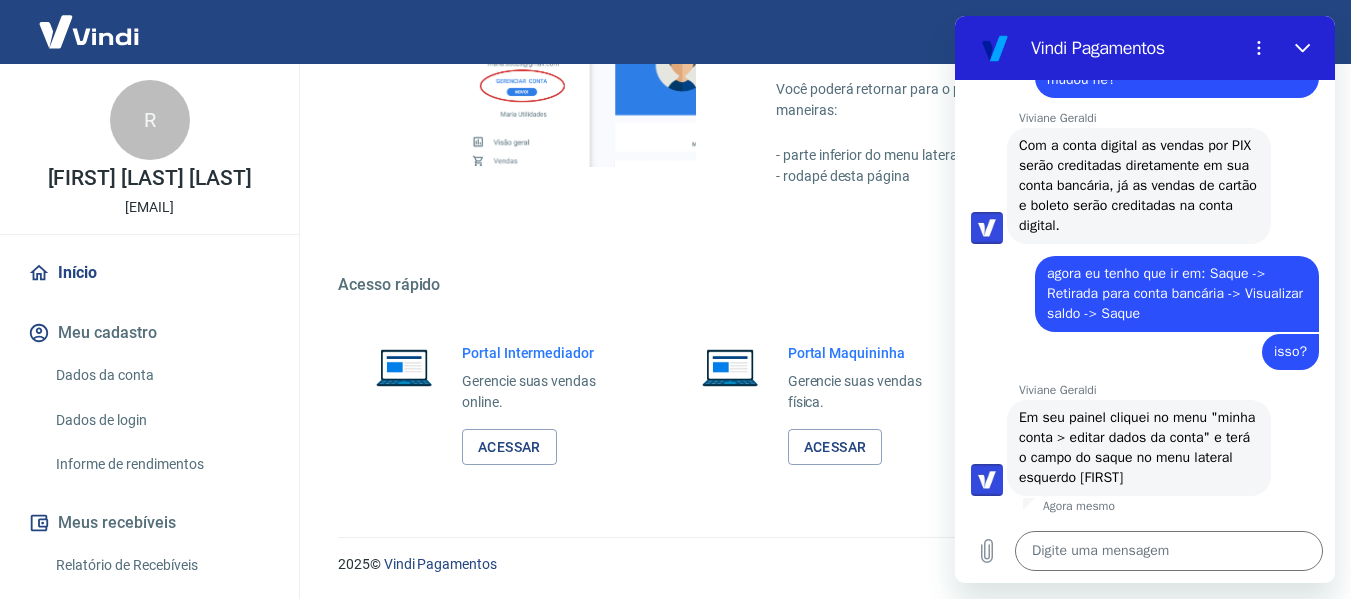 scroll, scrollTop: 1042, scrollLeft: 0, axis: vertical 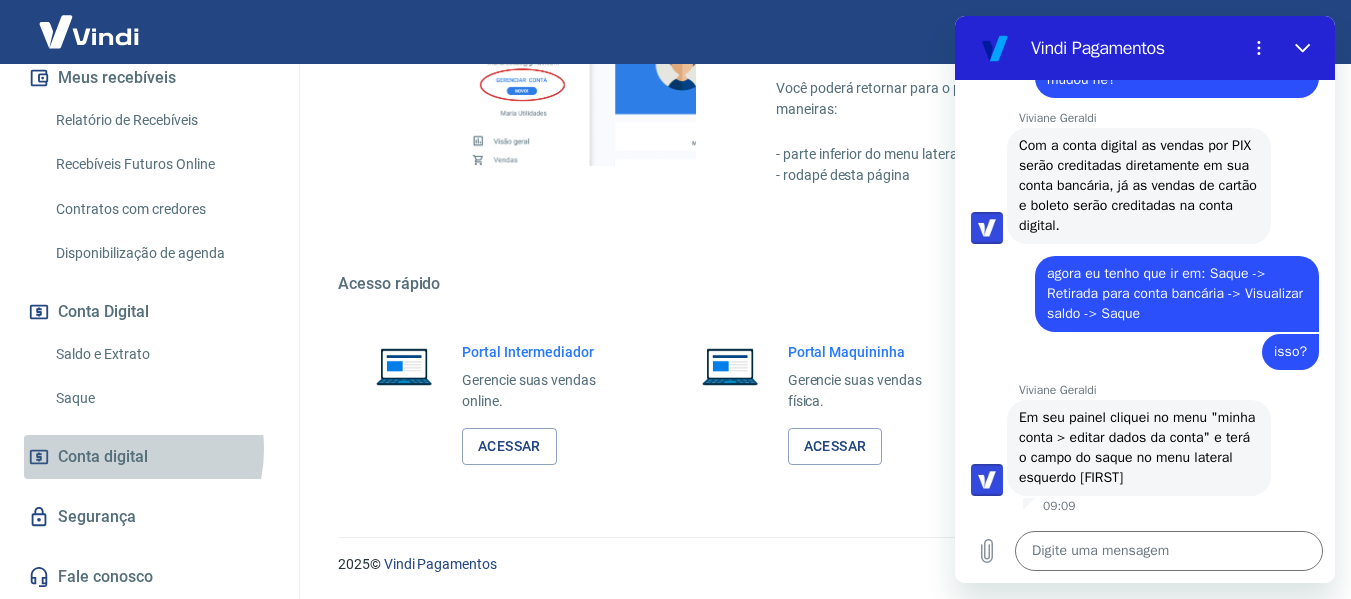 click on "Conta digital" at bounding box center [103, 457] 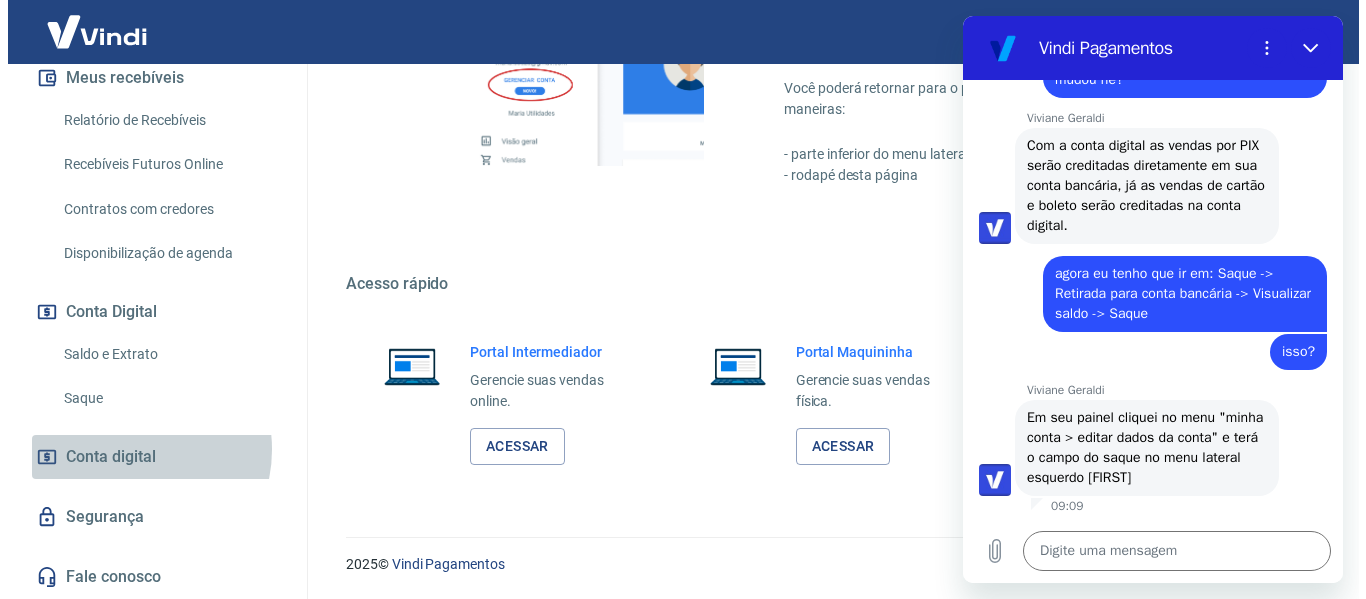 scroll, scrollTop: 0, scrollLeft: 0, axis: both 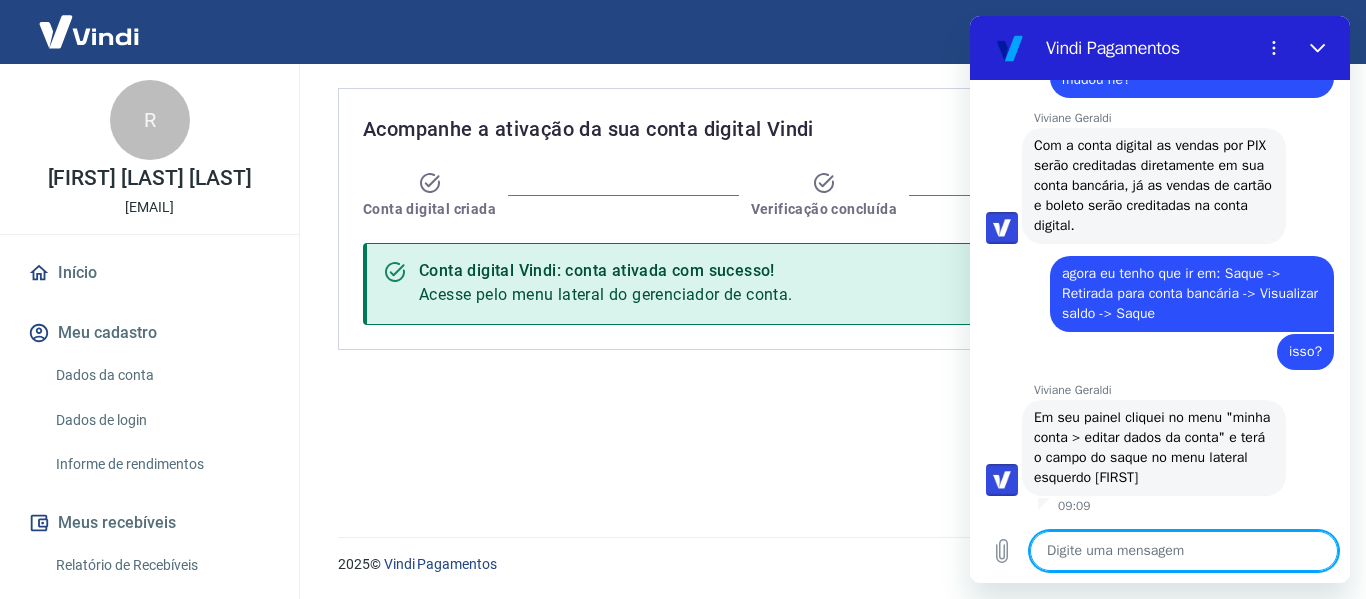 click at bounding box center (1184, 551) 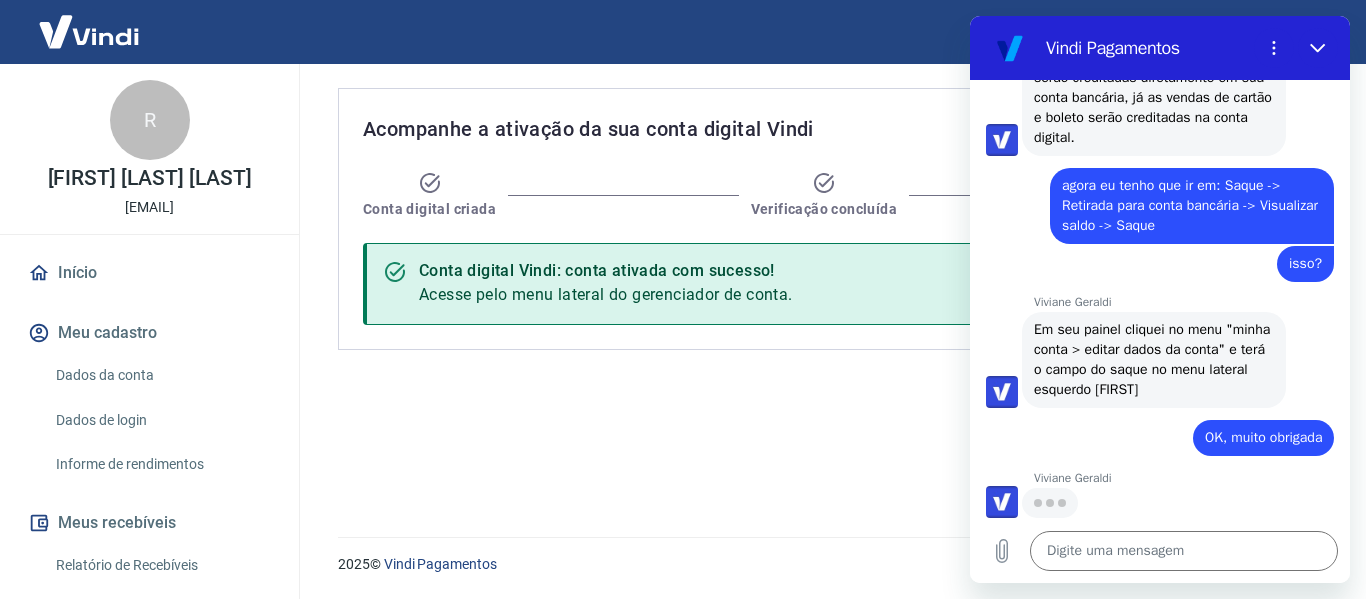 scroll, scrollTop: 5140, scrollLeft: 0, axis: vertical 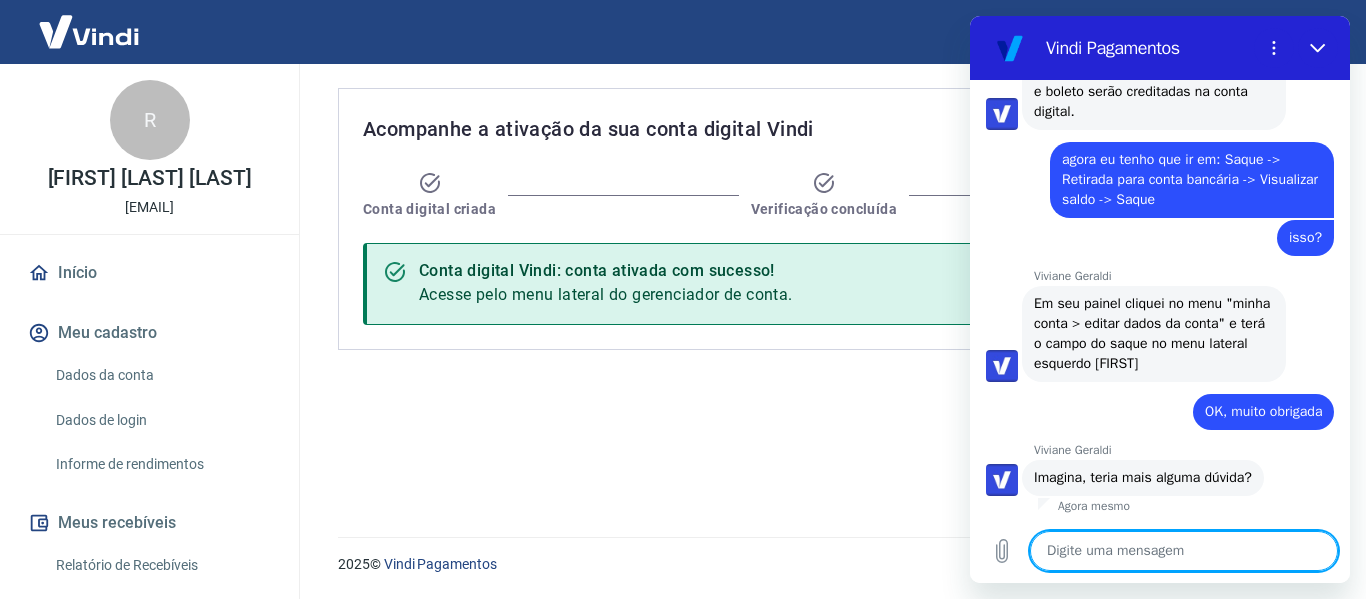 click at bounding box center (1184, 551) 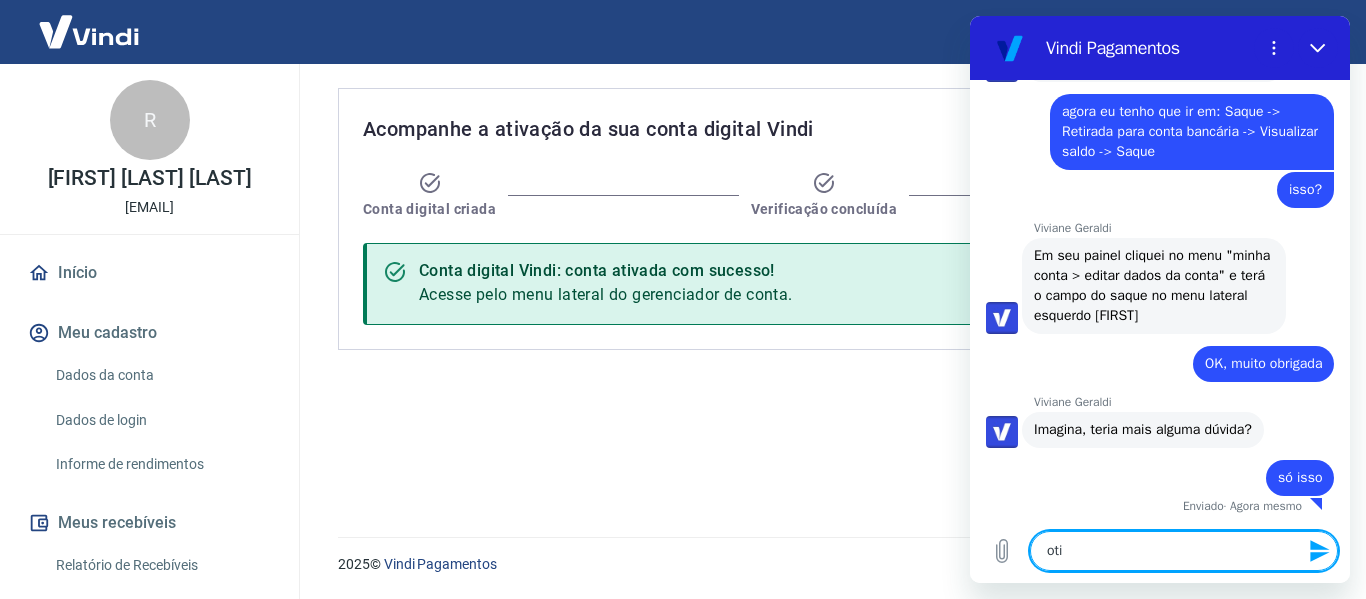 scroll, scrollTop: 5216, scrollLeft: 0, axis: vertical 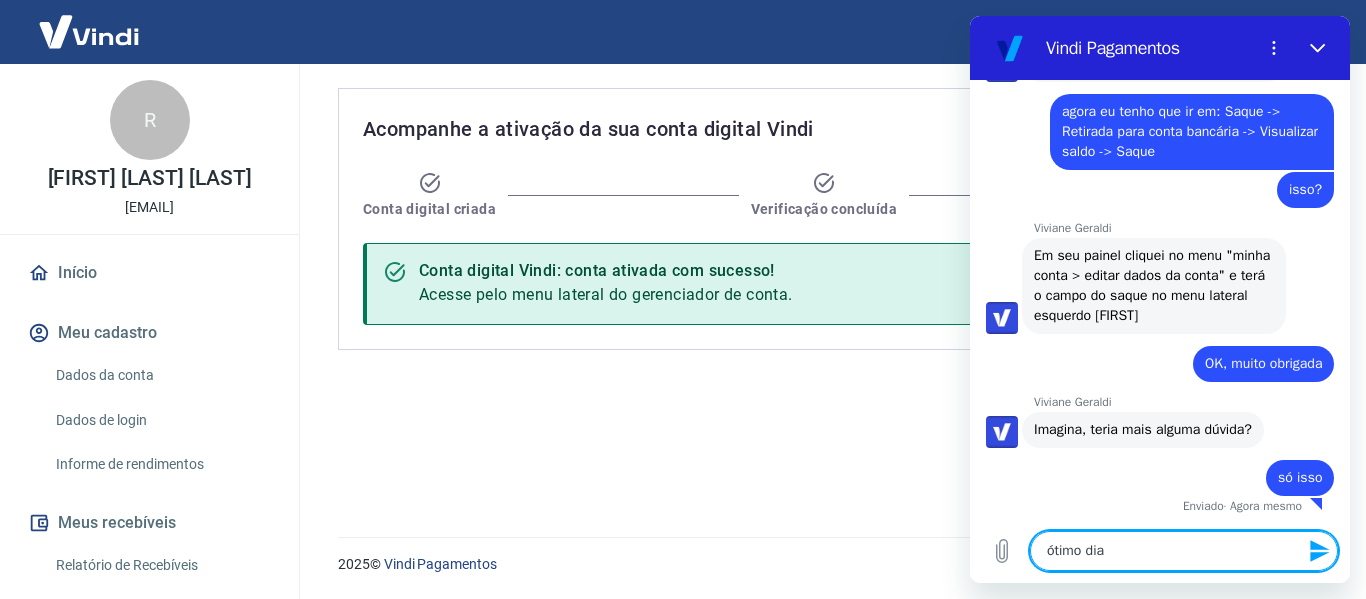 click on "ótimo dia" at bounding box center (1184, 551) 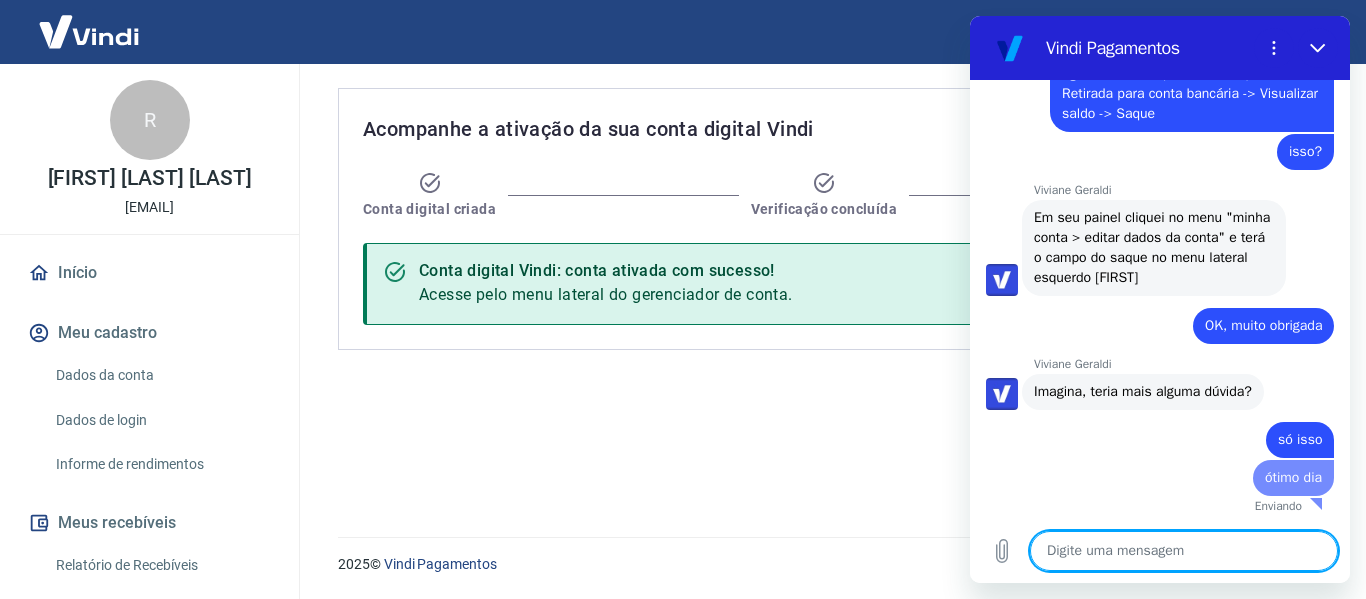 scroll, scrollTop: 5254, scrollLeft: 0, axis: vertical 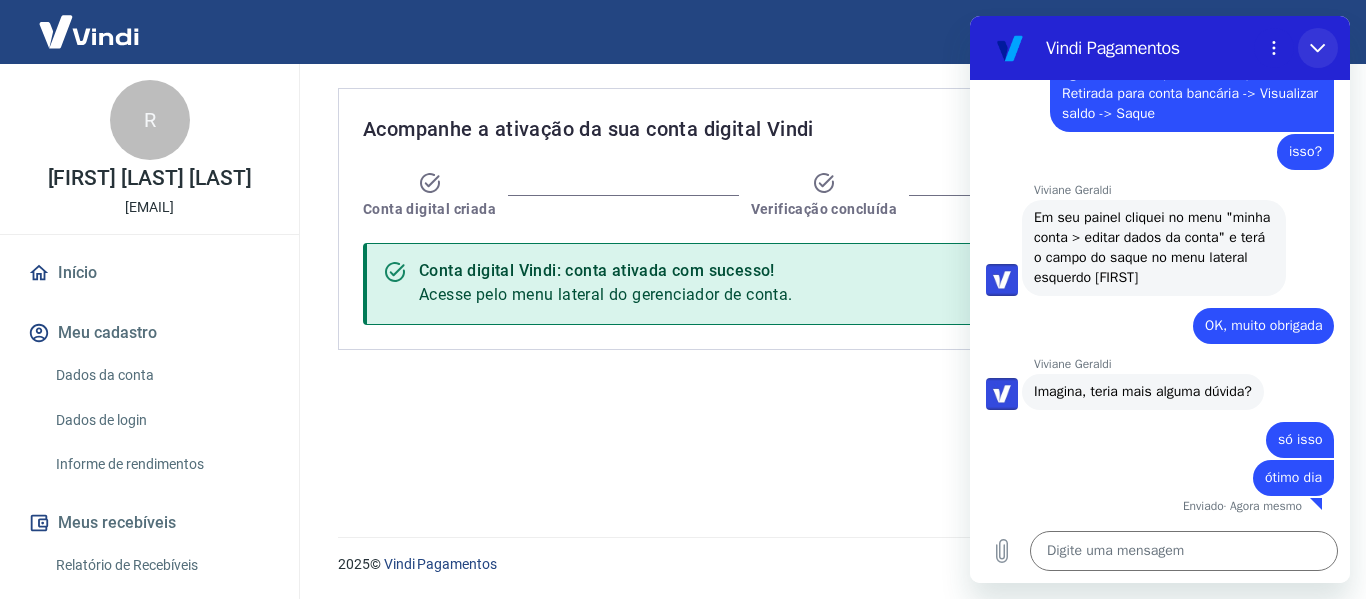 drag, startPoint x: 1320, startPoint y: 46, endPoint x: 2291, endPoint y: 62, distance: 971.13184 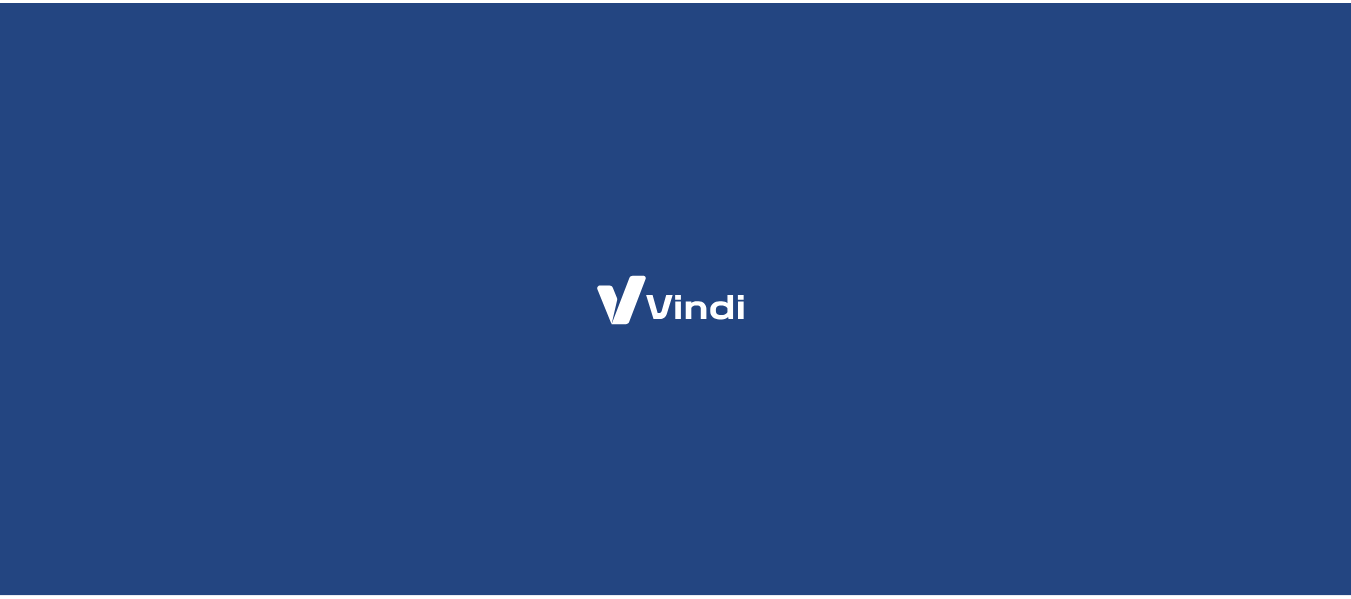 scroll, scrollTop: 0, scrollLeft: 0, axis: both 